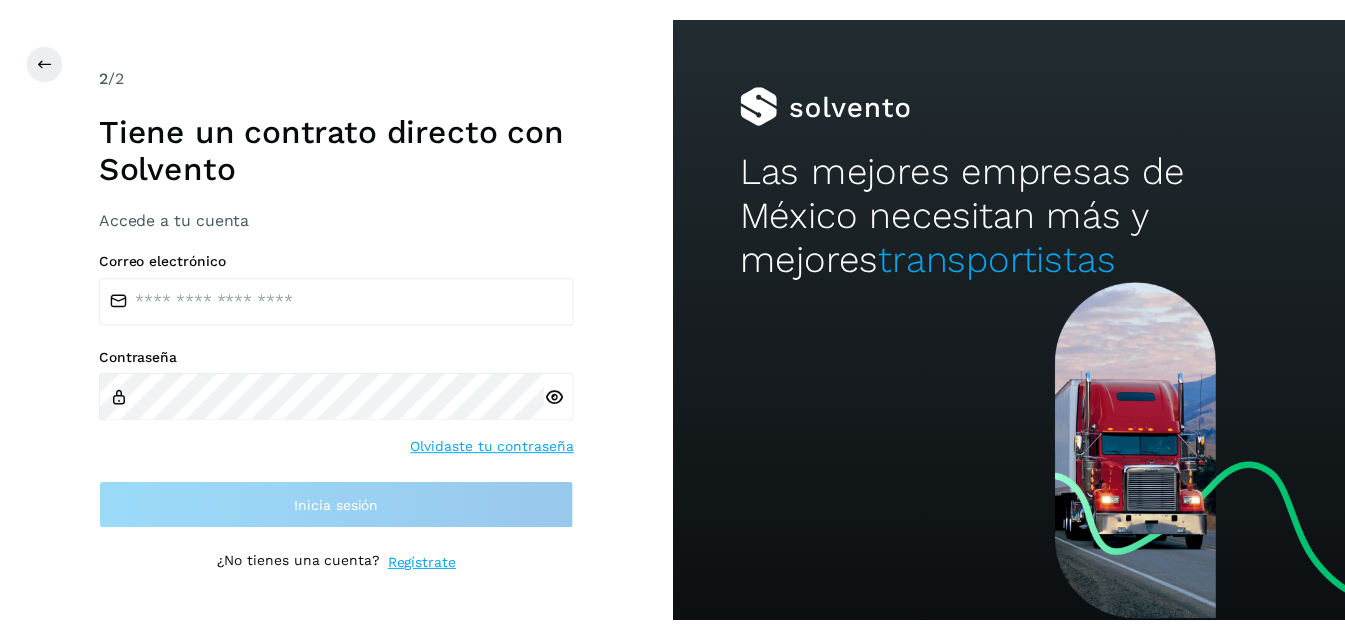 scroll, scrollTop: 0, scrollLeft: 0, axis: both 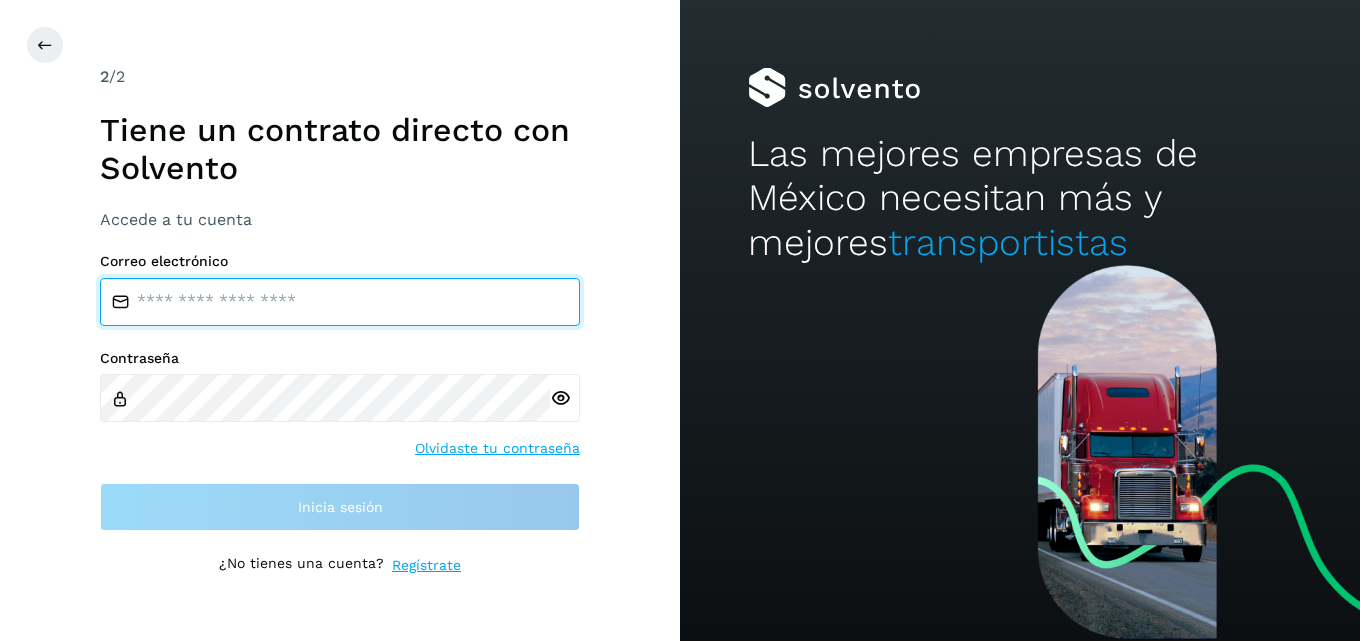 click at bounding box center [340, 302] 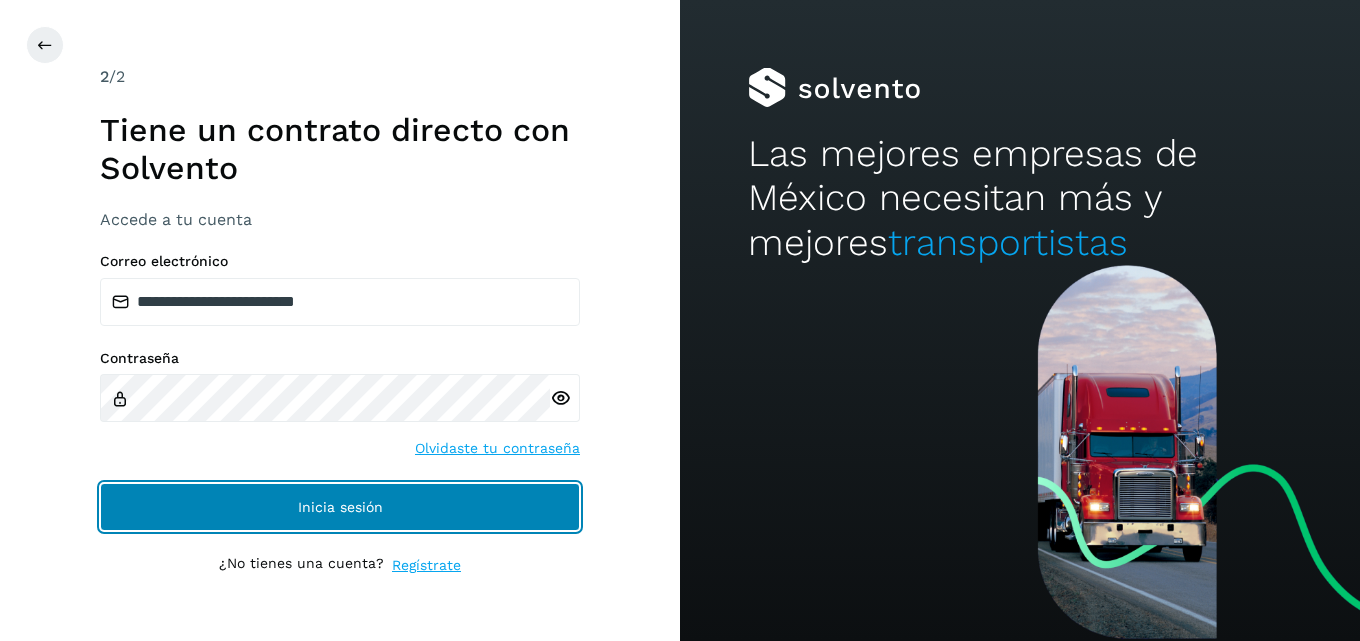 drag, startPoint x: 347, startPoint y: 506, endPoint x: 351, endPoint y: 492, distance: 14.56022 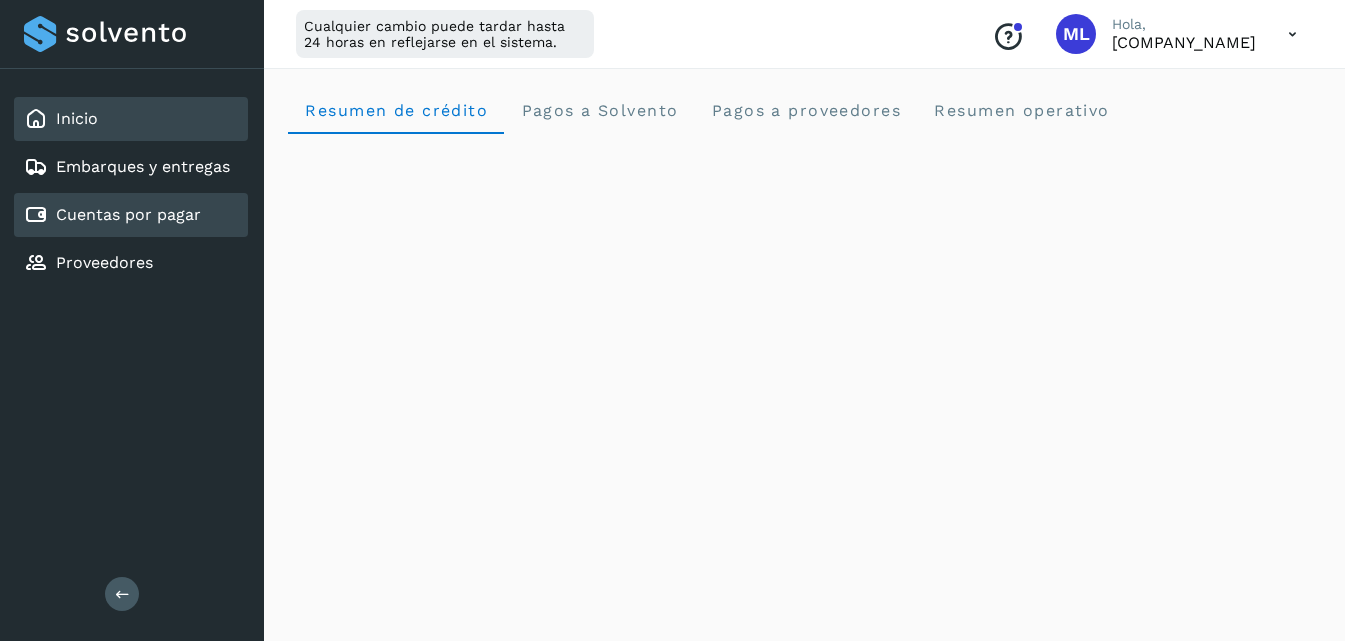 click on "Cuentas por pagar" at bounding box center (128, 214) 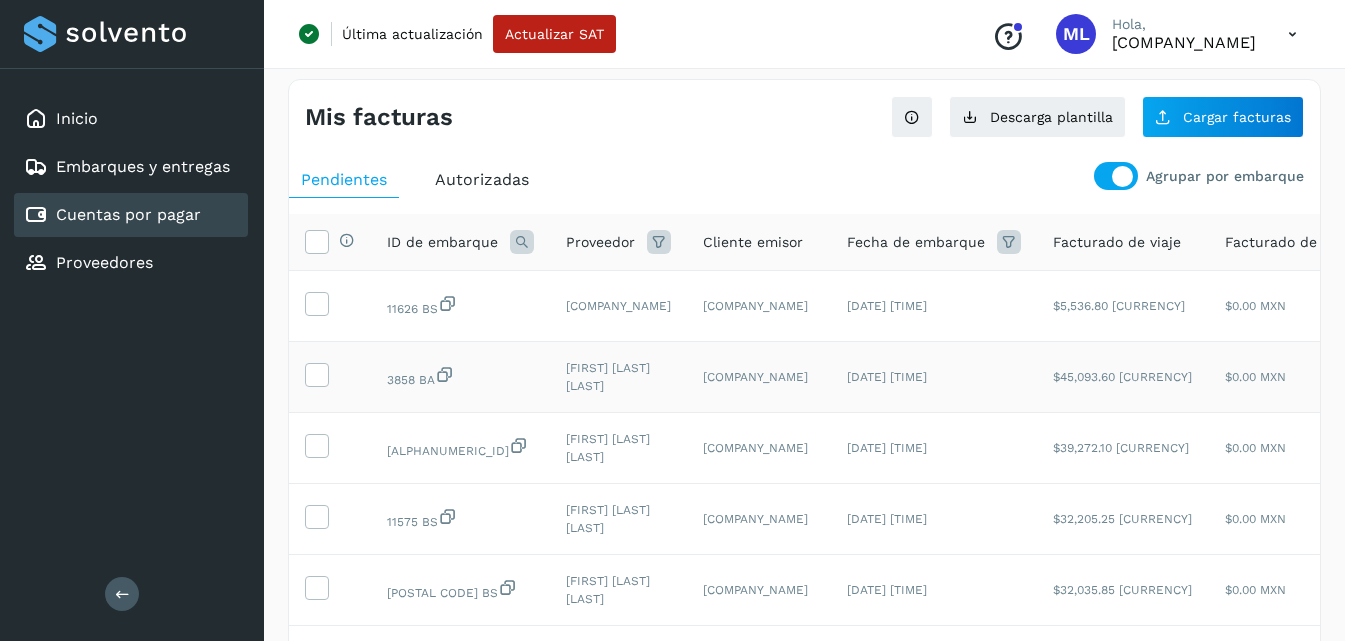 scroll, scrollTop: 0, scrollLeft: 0, axis: both 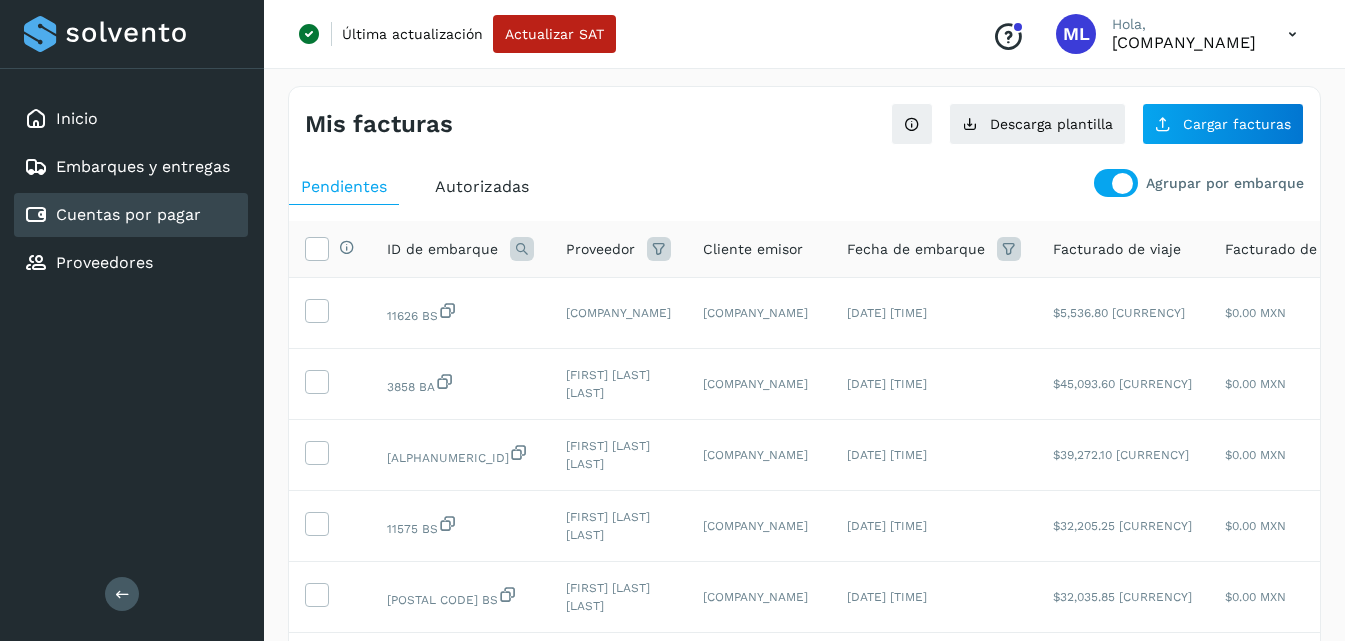 click at bounding box center [1122, 183] 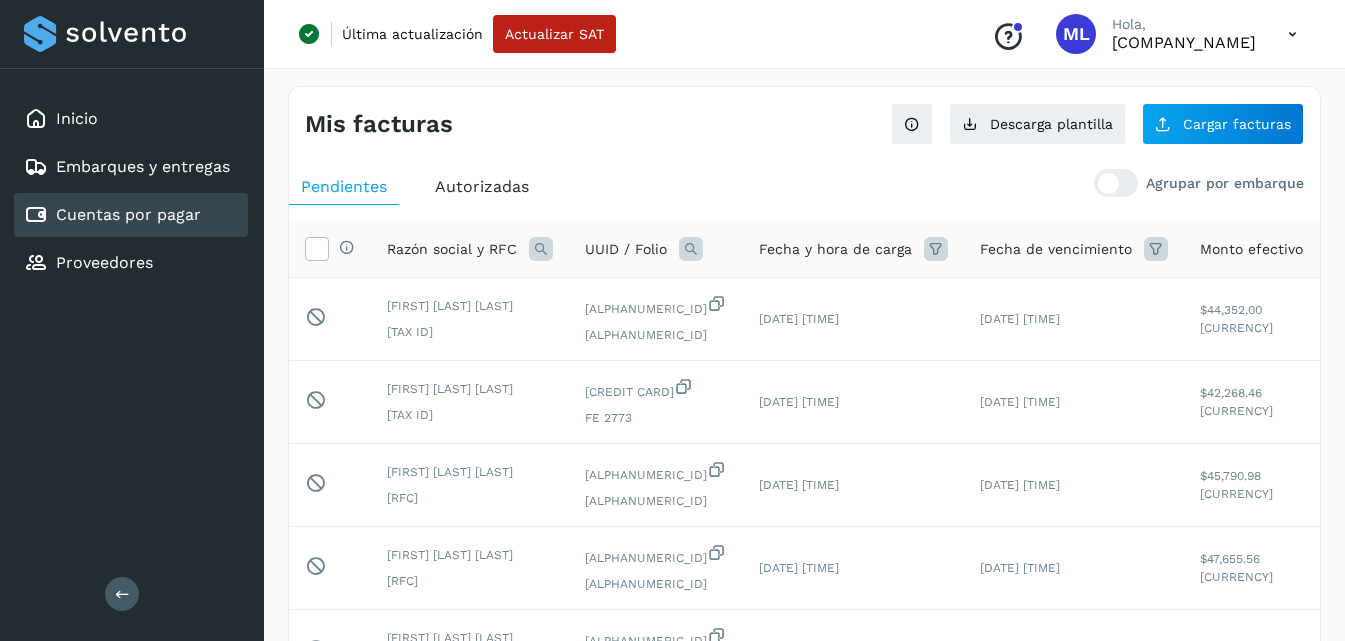 click at bounding box center (1108, 183) 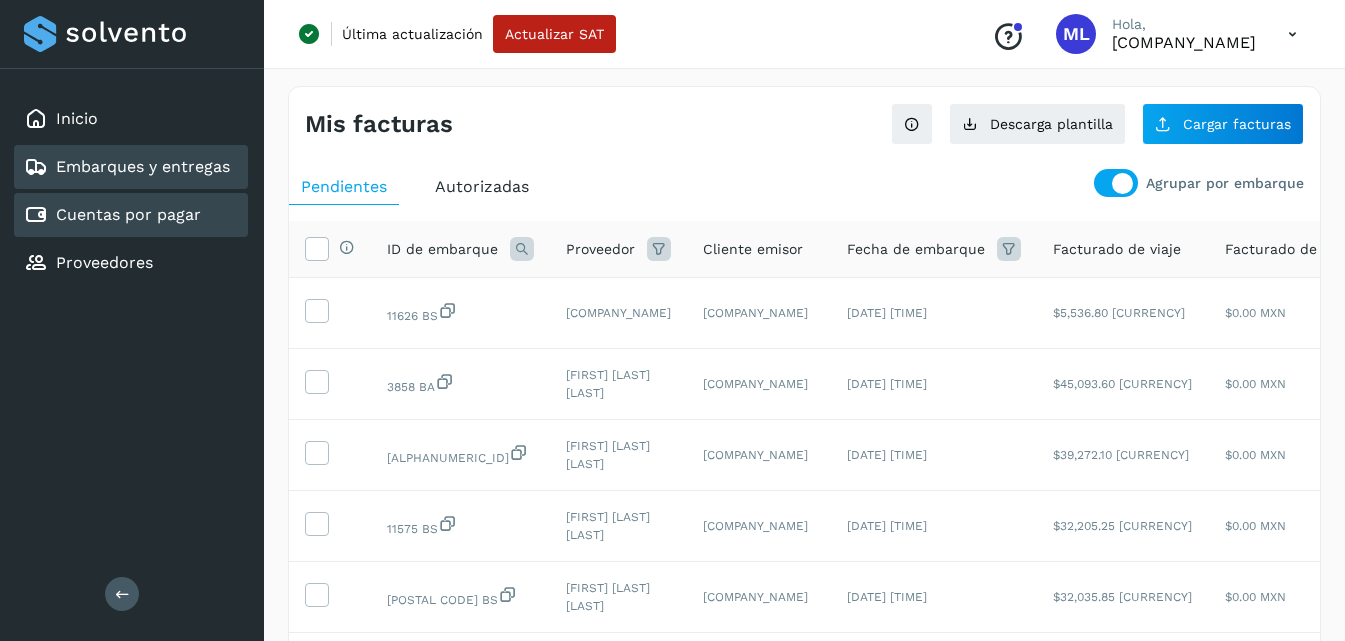 click on "Embarques y entregas" at bounding box center [143, 166] 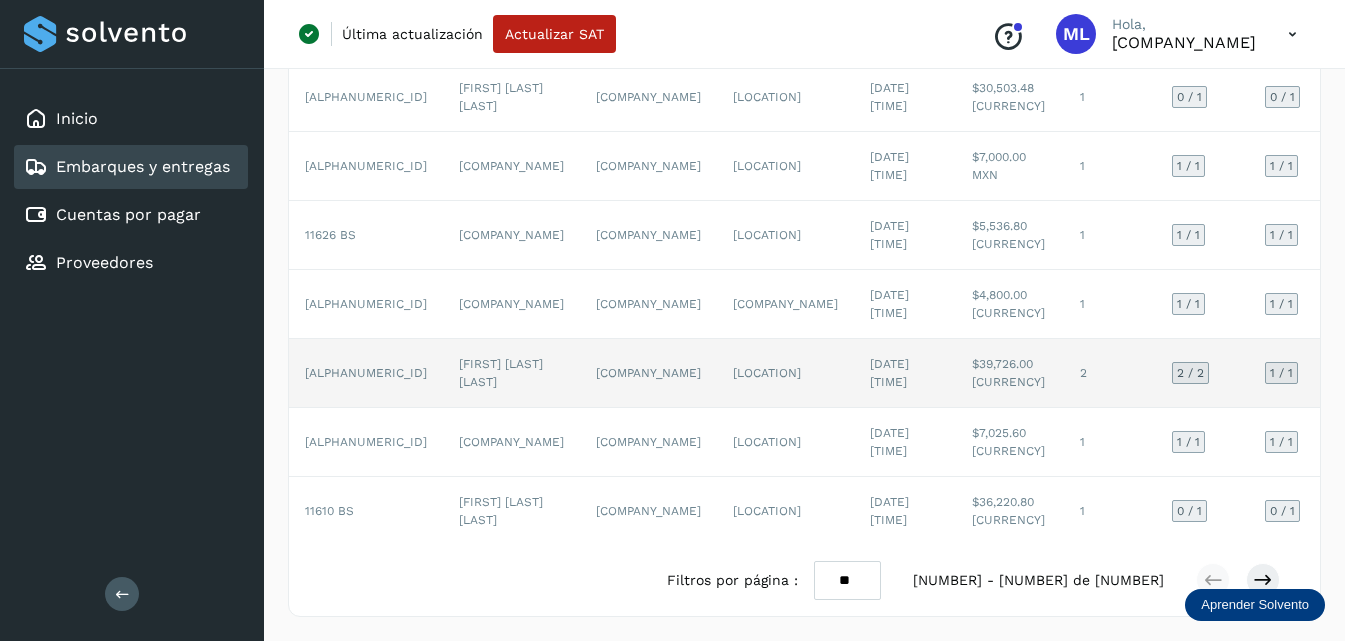scroll, scrollTop: 591, scrollLeft: 0, axis: vertical 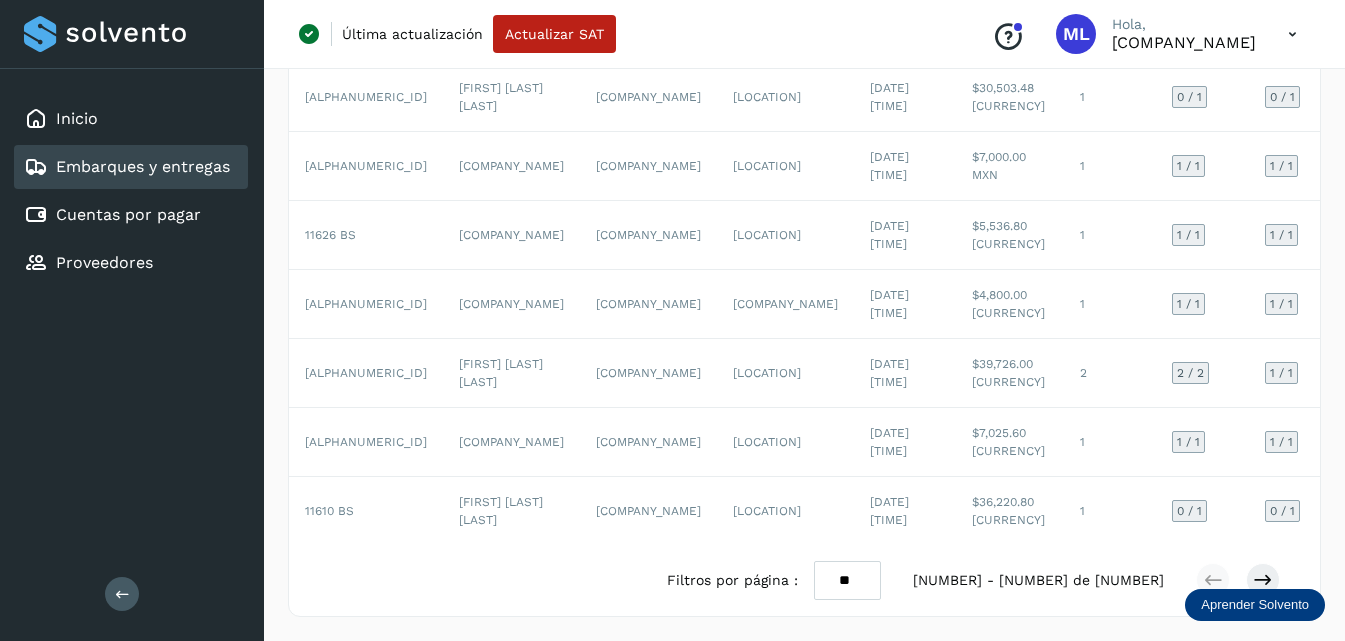 click on "** ** **" at bounding box center [847, 580] 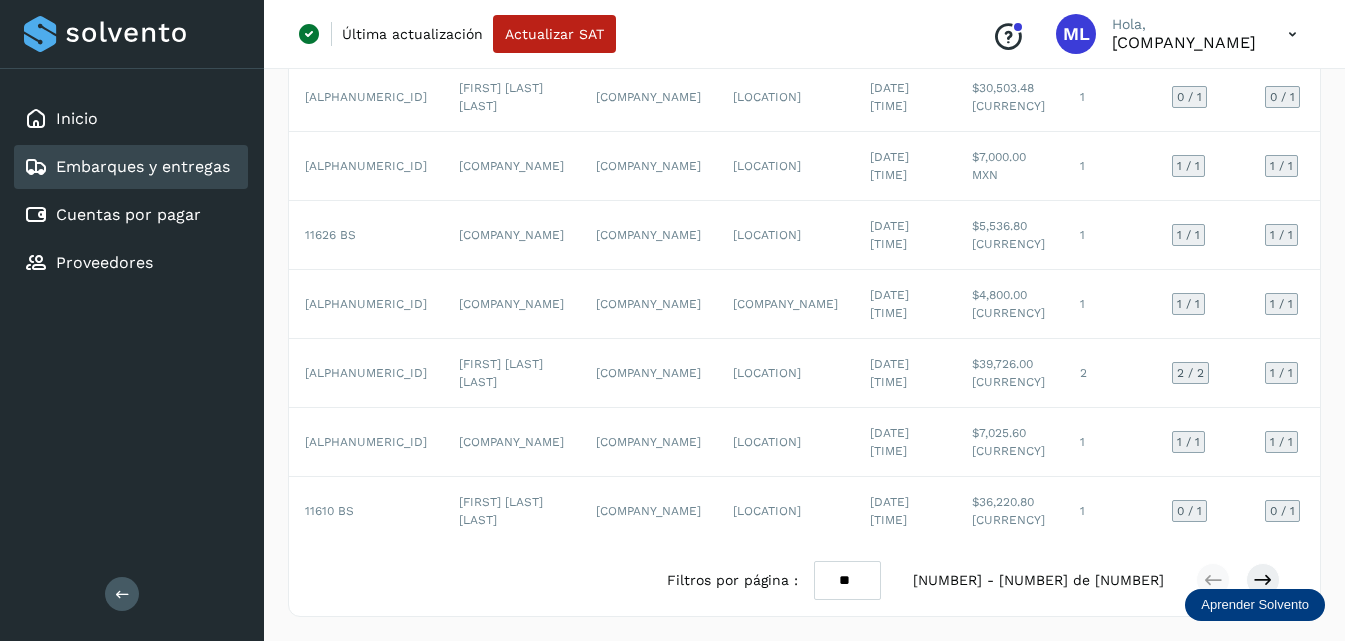 select on "**" 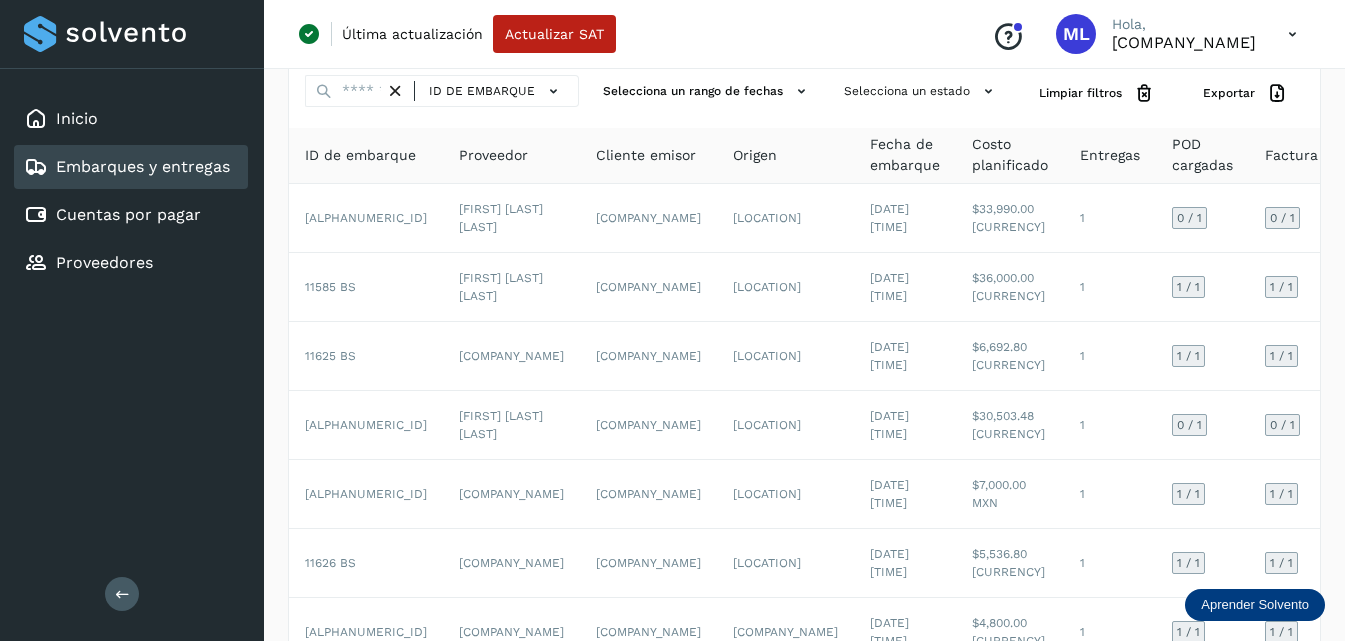 scroll, scrollTop: 0, scrollLeft: 0, axis: both 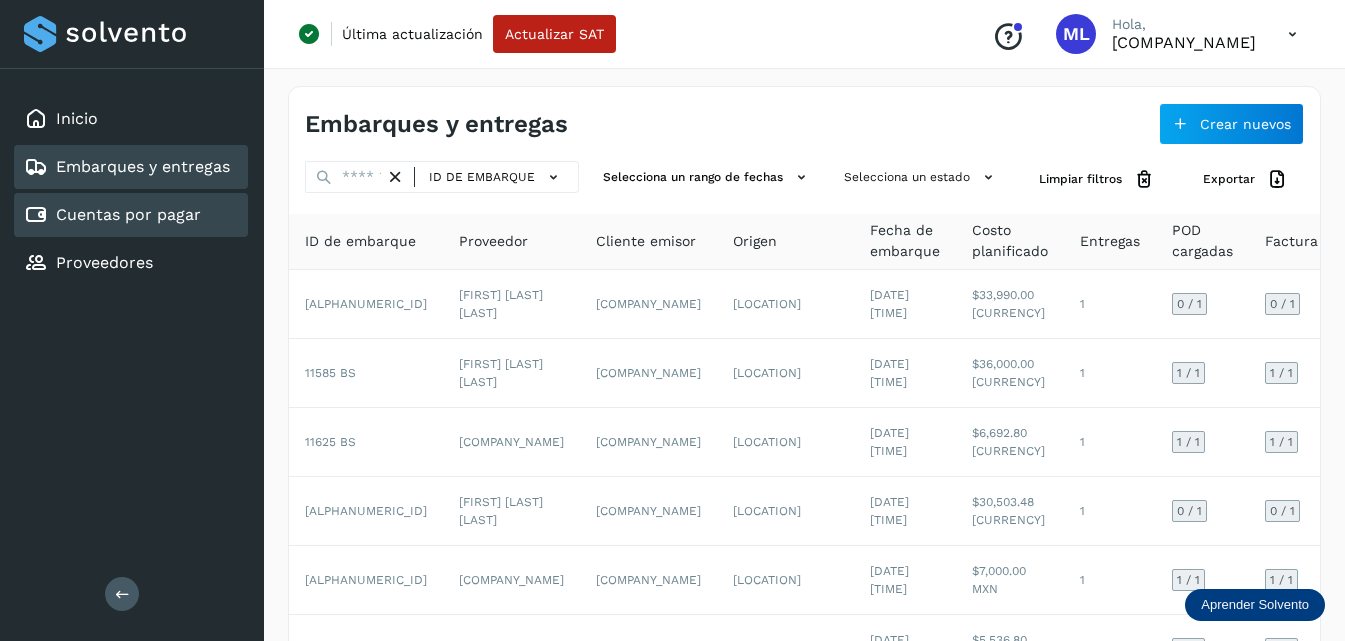 click on "Cuentas por pagar" at bounding box center [128, 214] 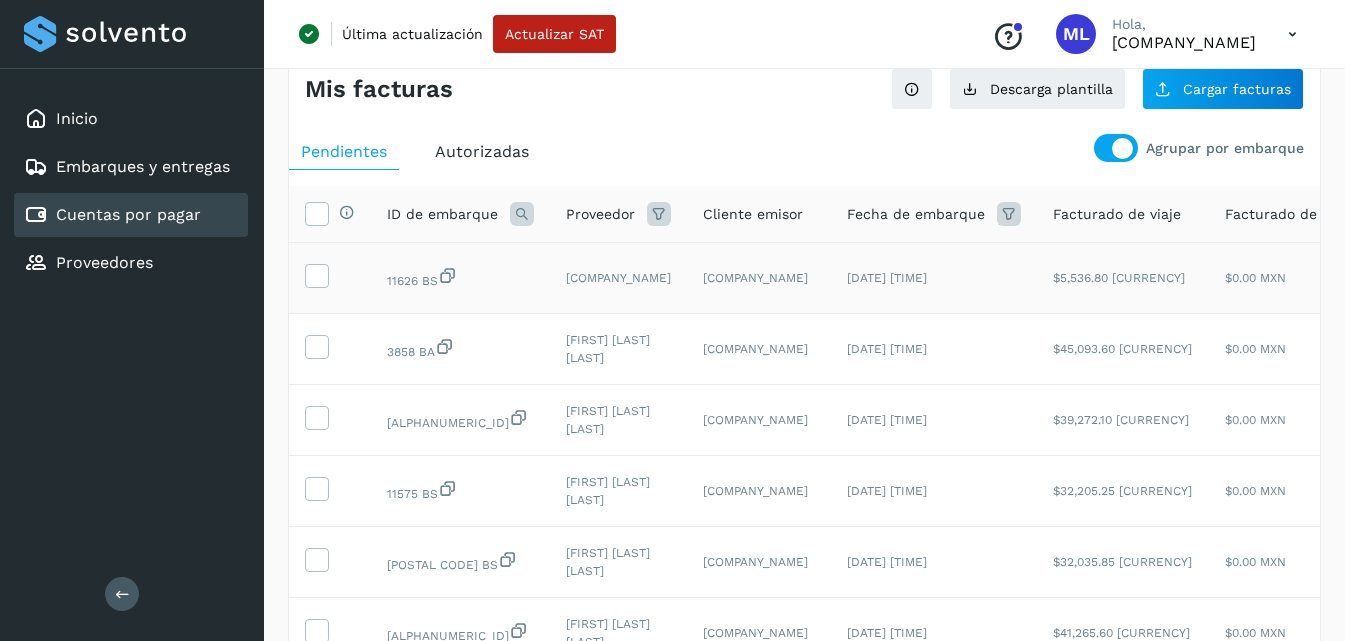 scroll, scrollTop: 0, scrollLeft: 0, axis: both 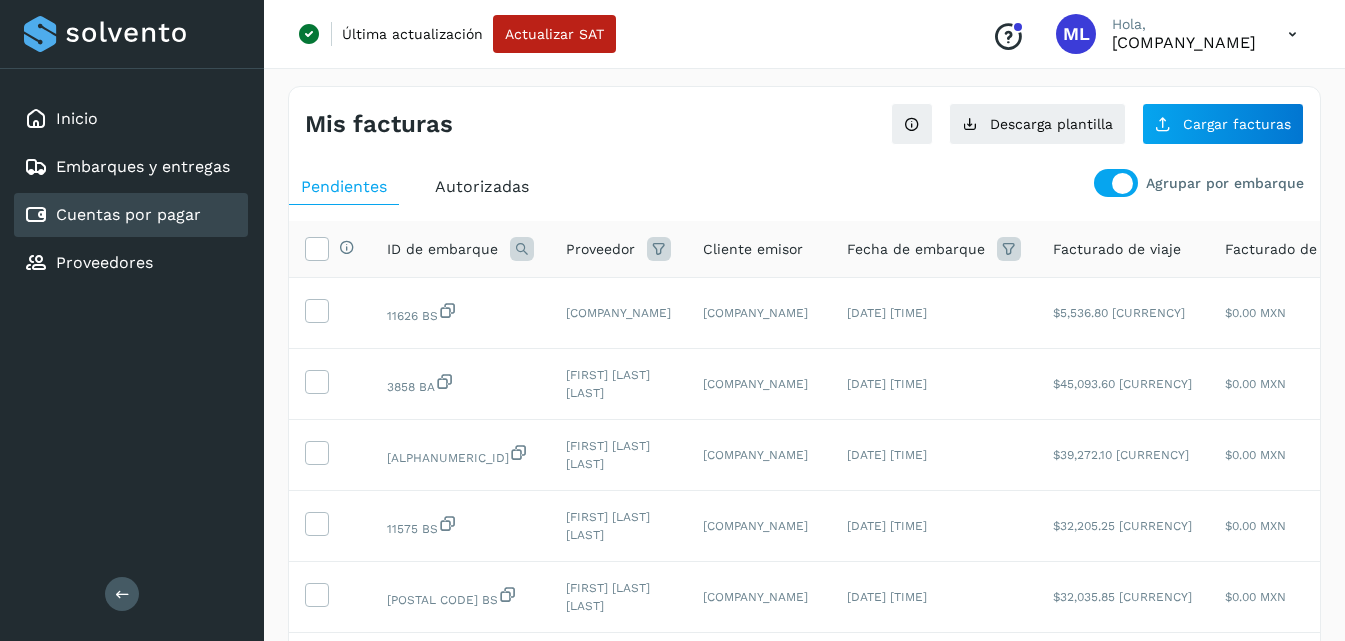 click on "Autorizadas" at bounding box center [482, 186] 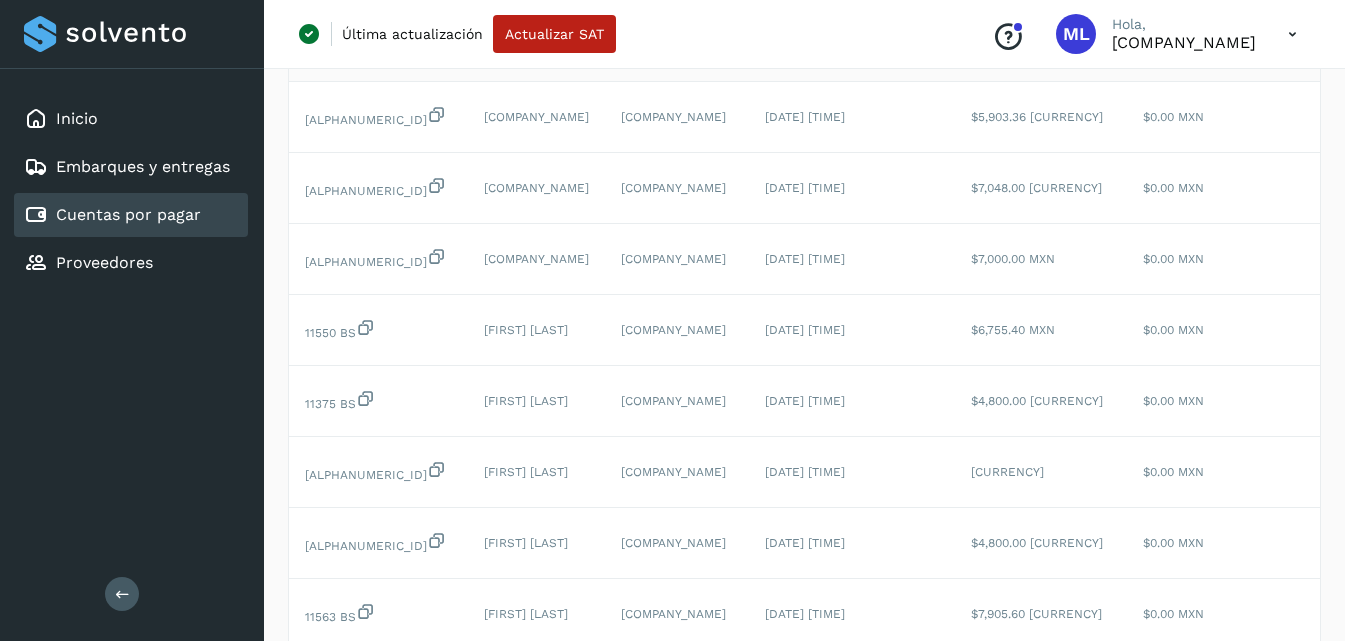 scroll, scrollTop: 0, scrollLeft: 0, axis: both 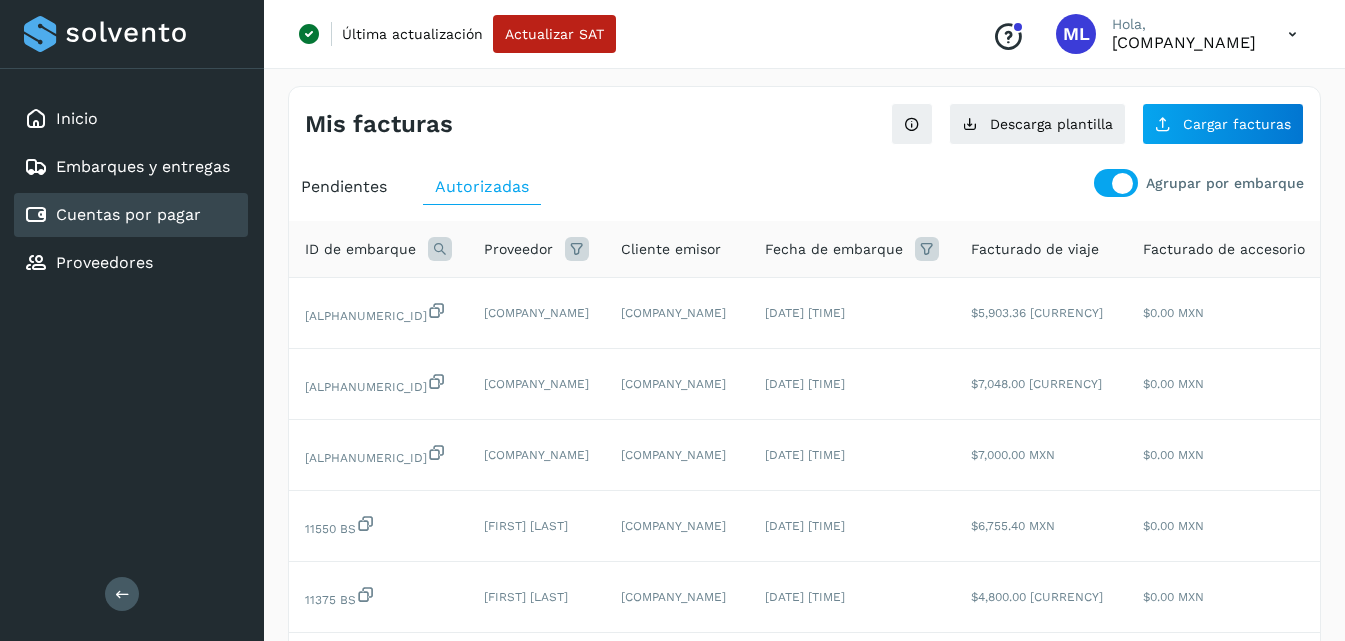 click on "Pendientes" at bounding box center [344, 186] 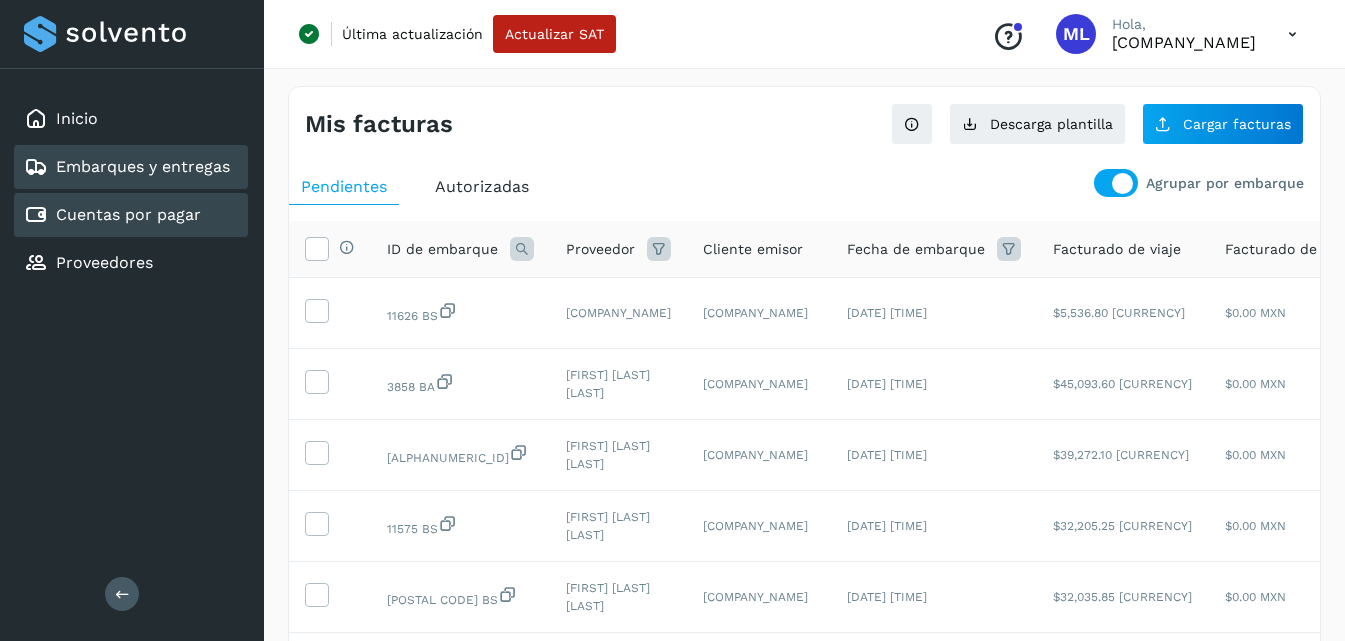 click on "Embarques y entregas" at bounding box center [127, 167] 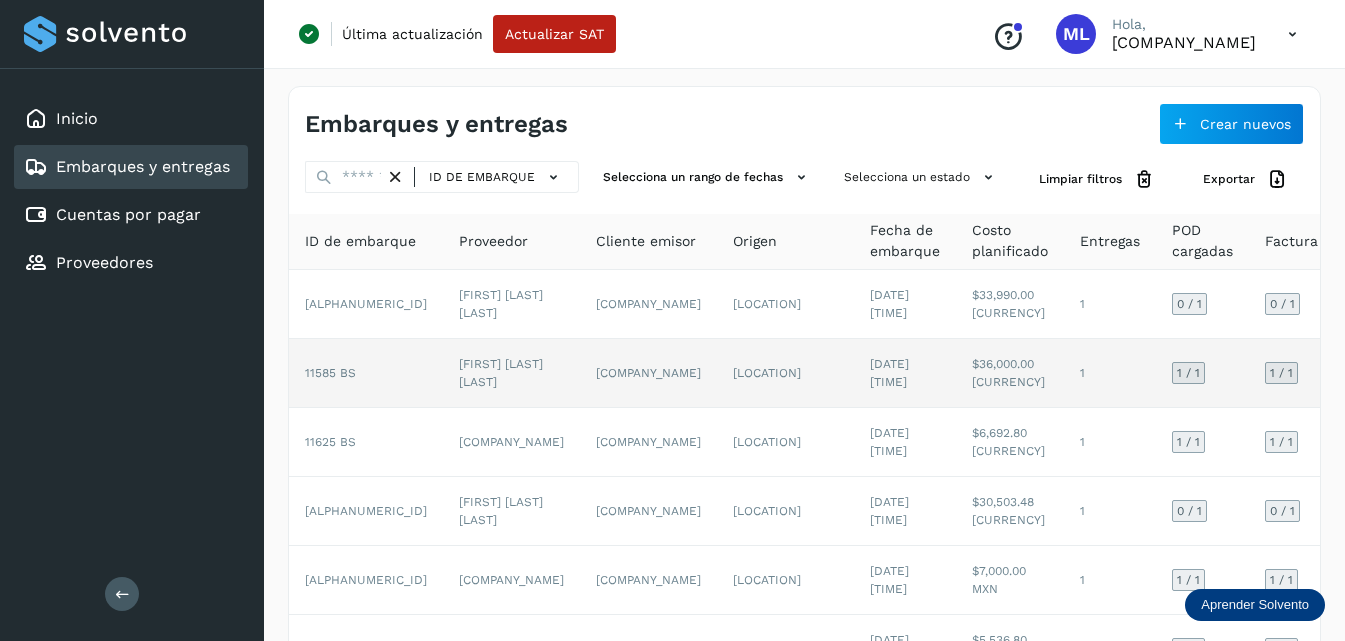 click on "[FIRST] [LAST] [LAST]" 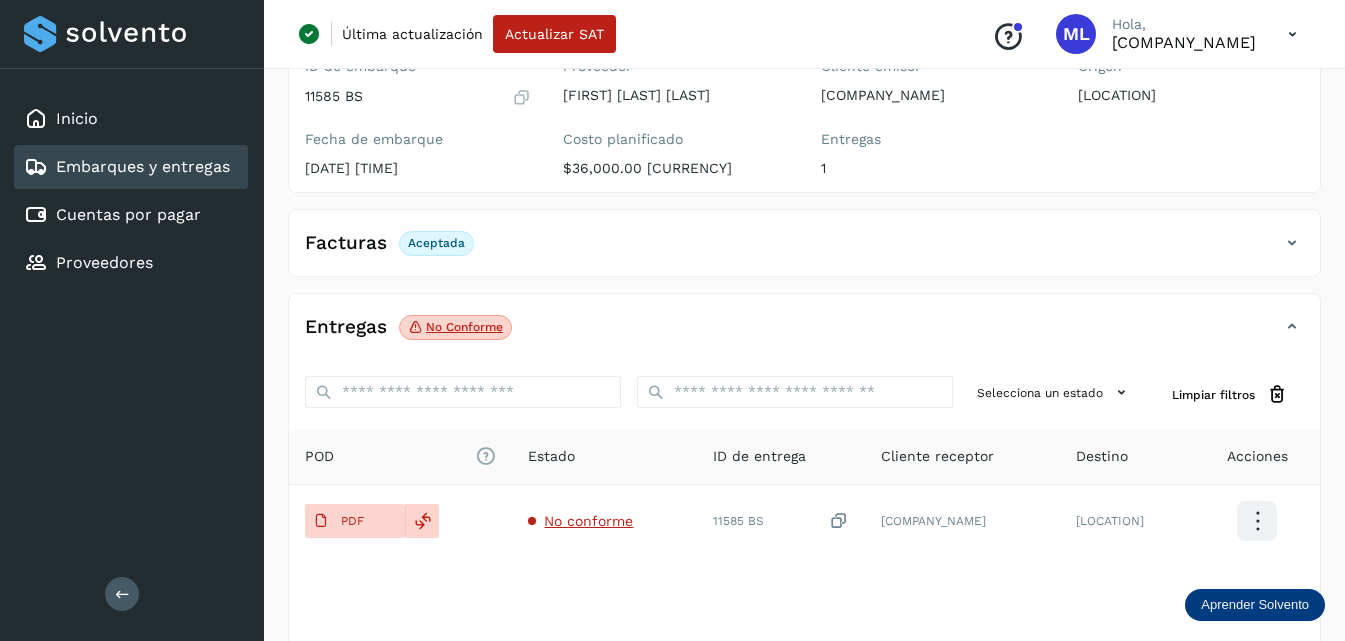 scroll, scrollTop: 300, scrollLeft: 0, axis: vertical 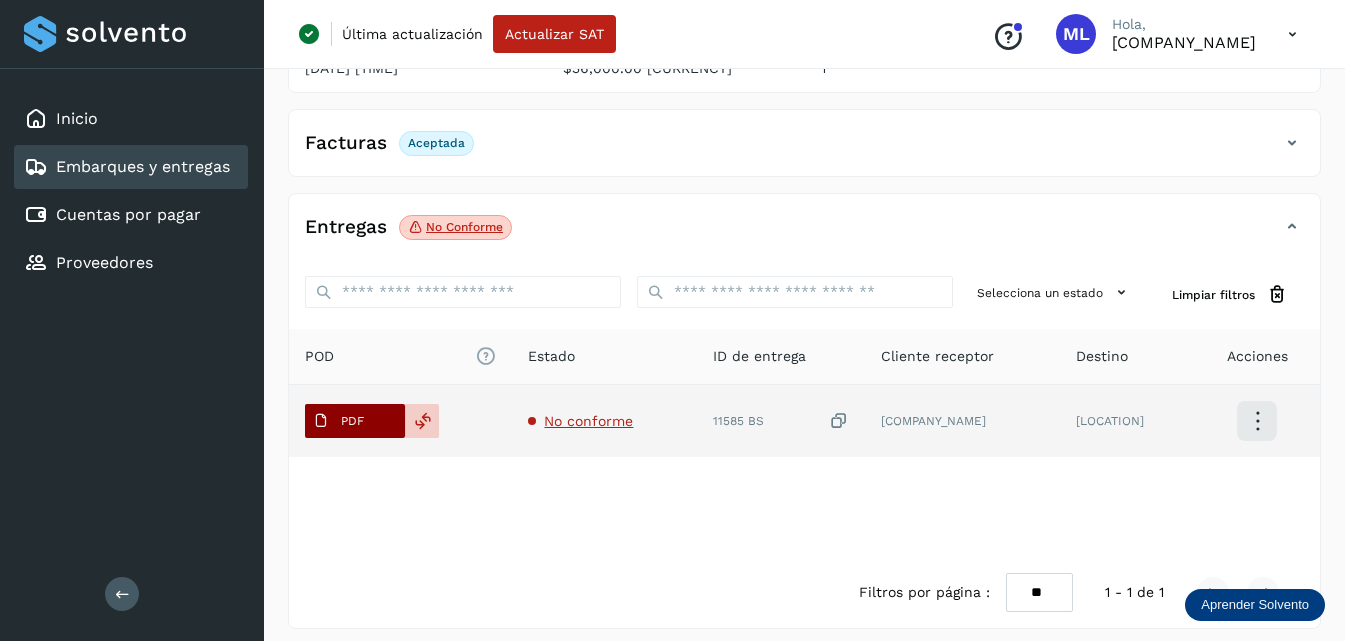 click on "PDF" at bounding box center (355, 421) 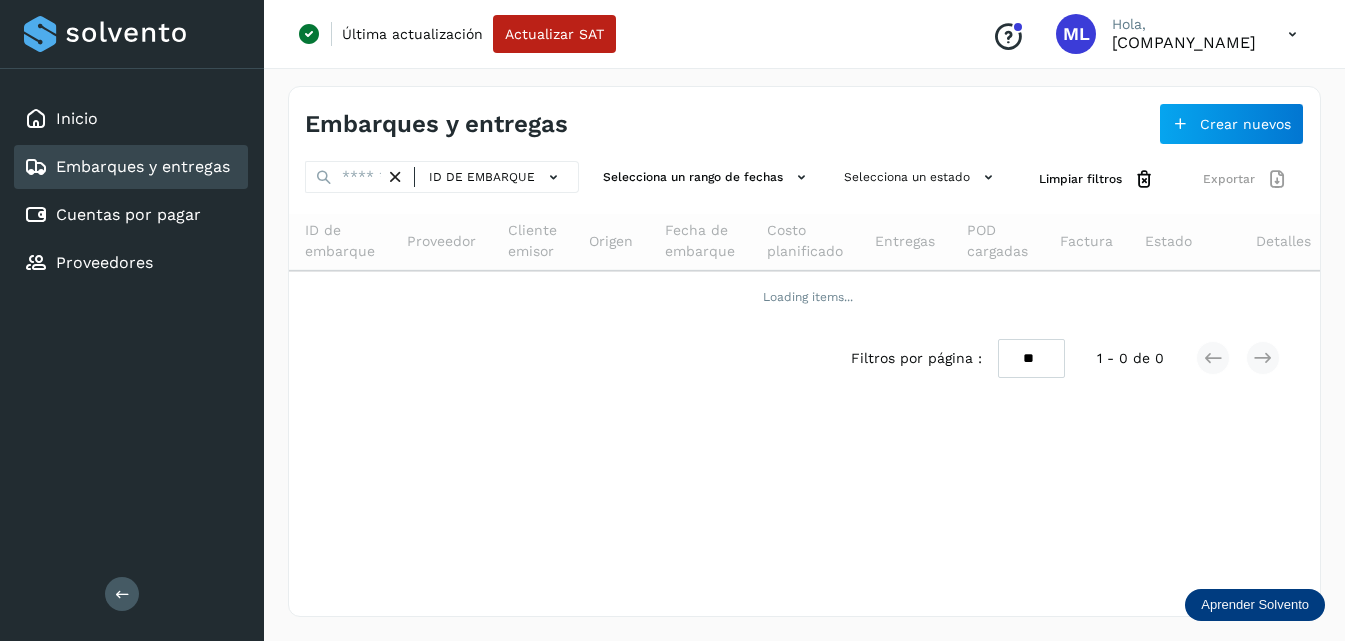 scroll, scrollTop: 0, scrollLeft: 0, axis: both 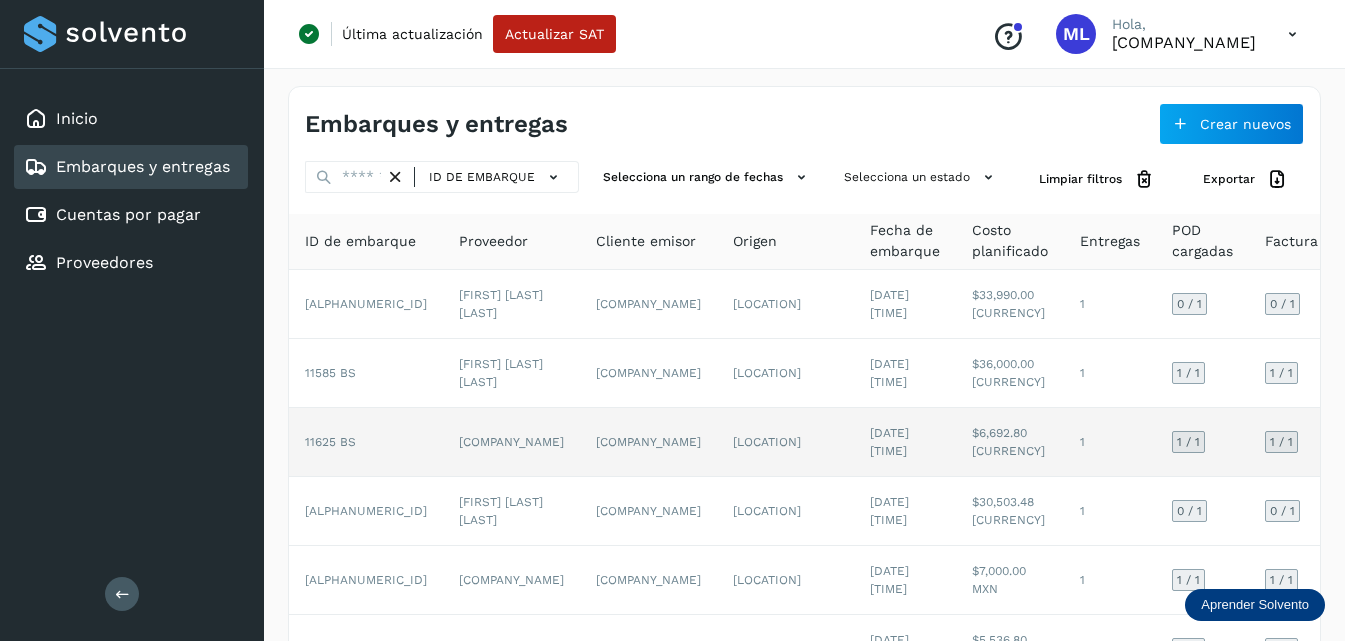 click on "[COMPANY_NAME]" 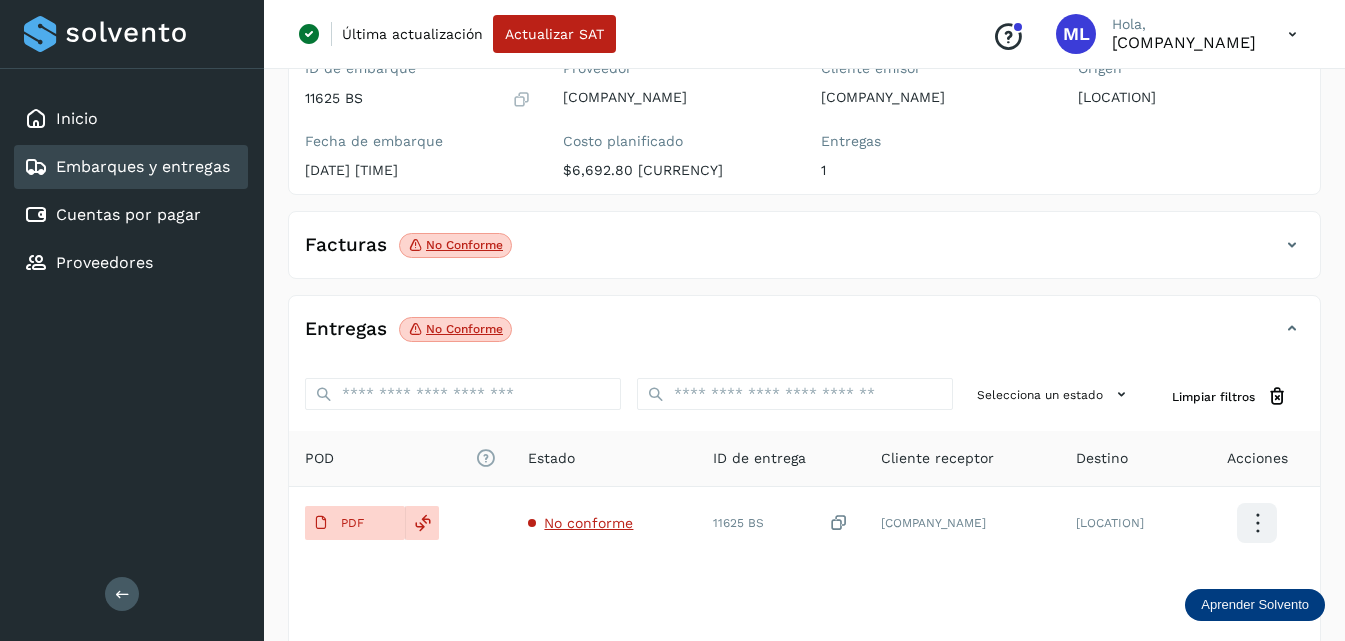 scroll, scrollTop: 200, scrollLeft: 0, axis: vertical 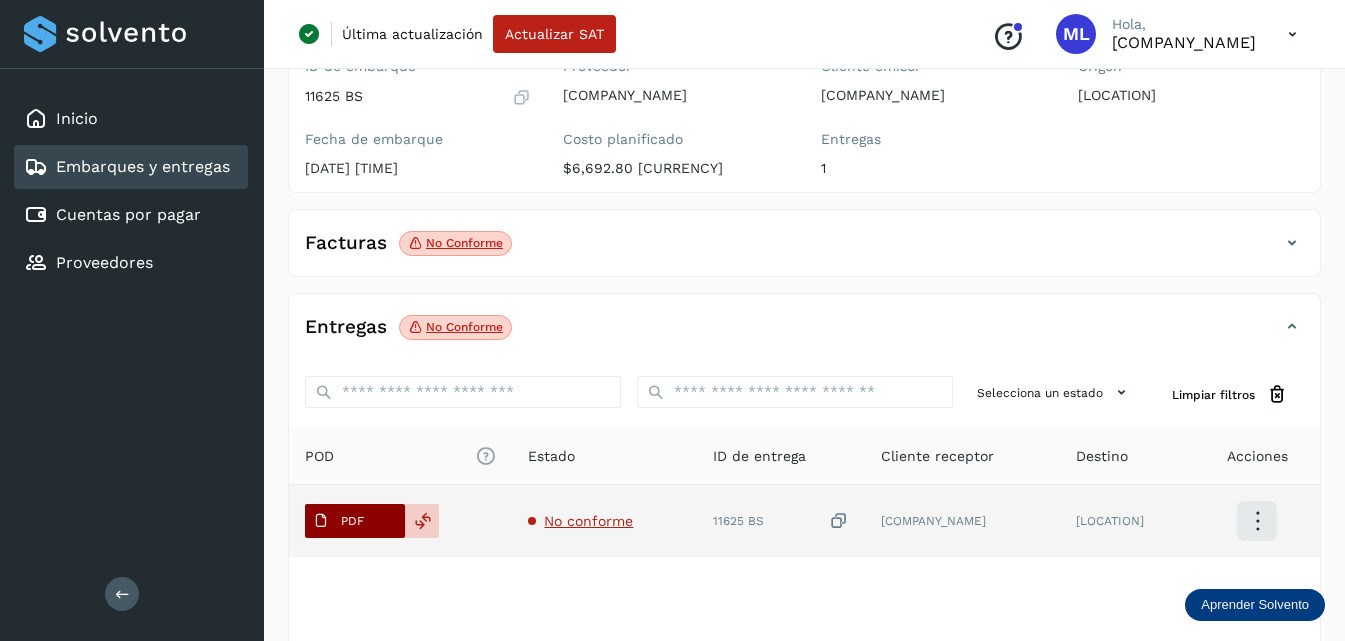 click on "PDF" at bounding box center (355, 521) 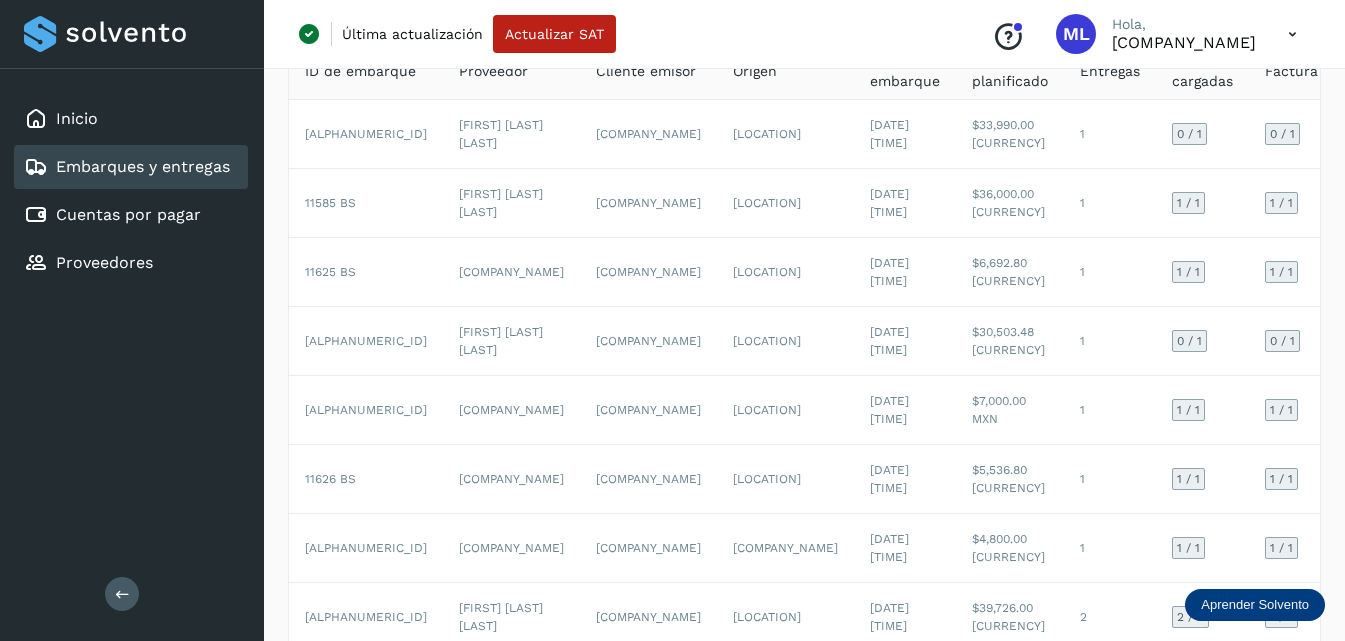 scroll, scrollTop: 200, scrollLeft: 0, axis: vertical 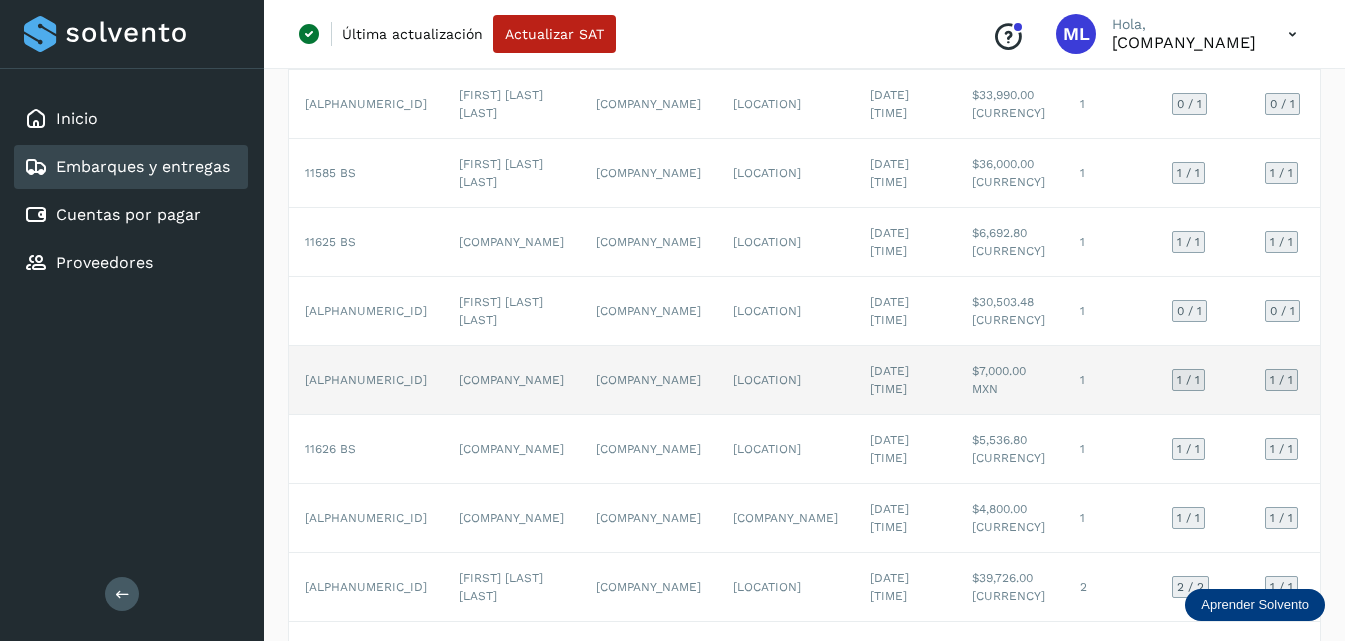 click on "[COMPANY_NAME]" 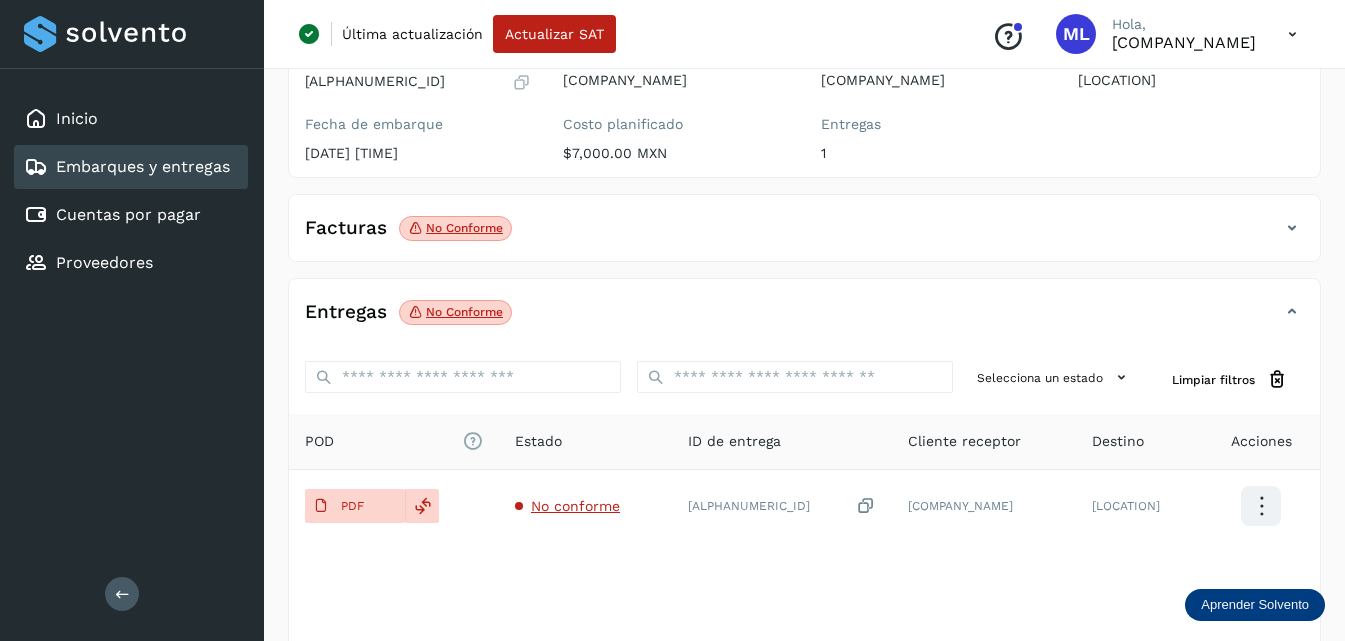 scroll, scrollTop: 300, scrollLeft: 0, axis: vertical 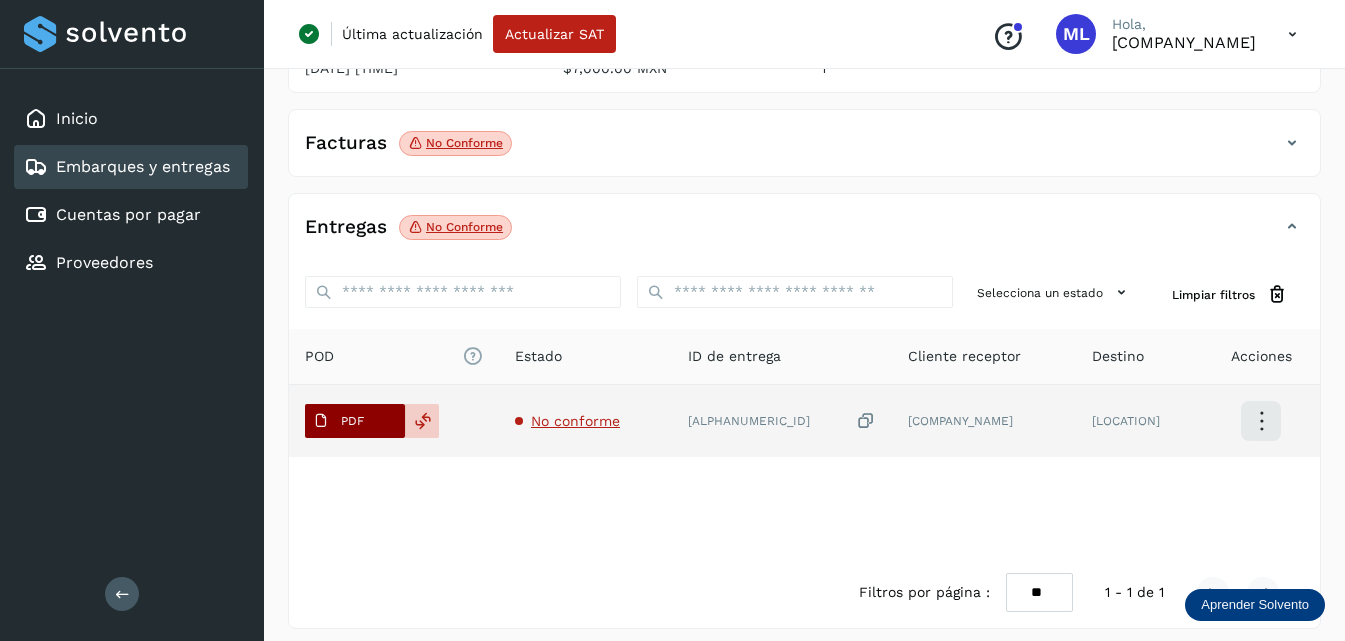 click on "PDF" at bounding box center (355, 421) 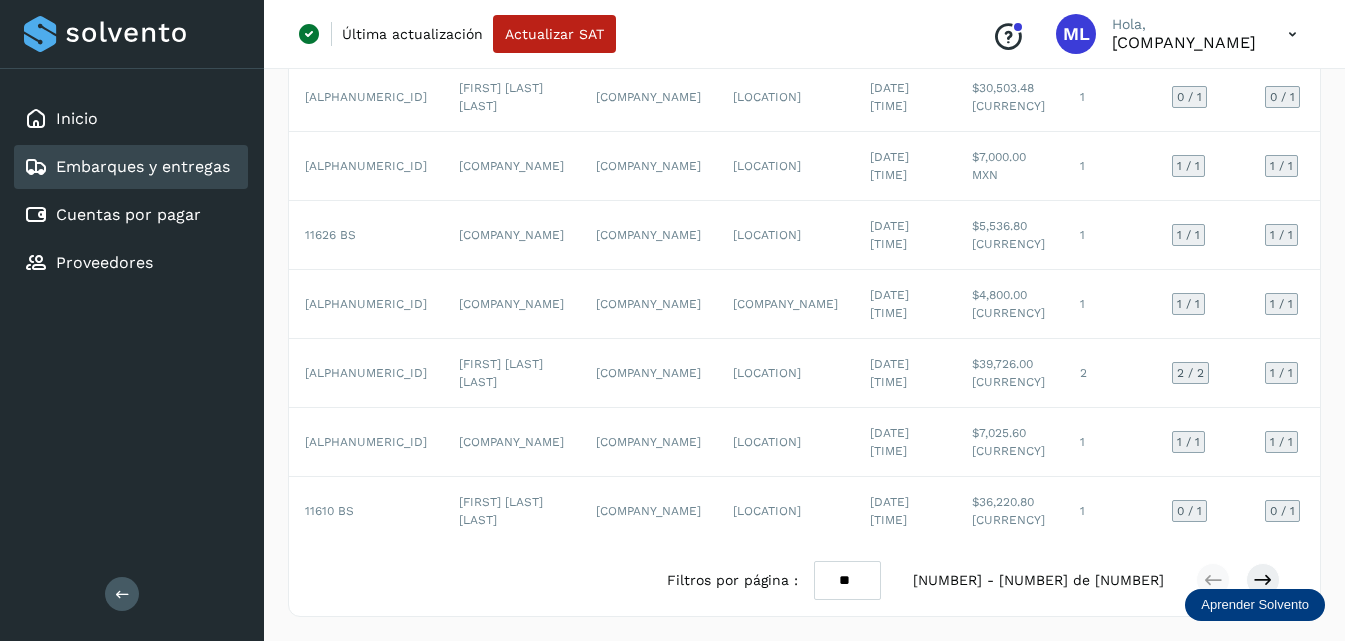 scroll, scrollTop: 500, scrollLeft: 0, axis: vertical 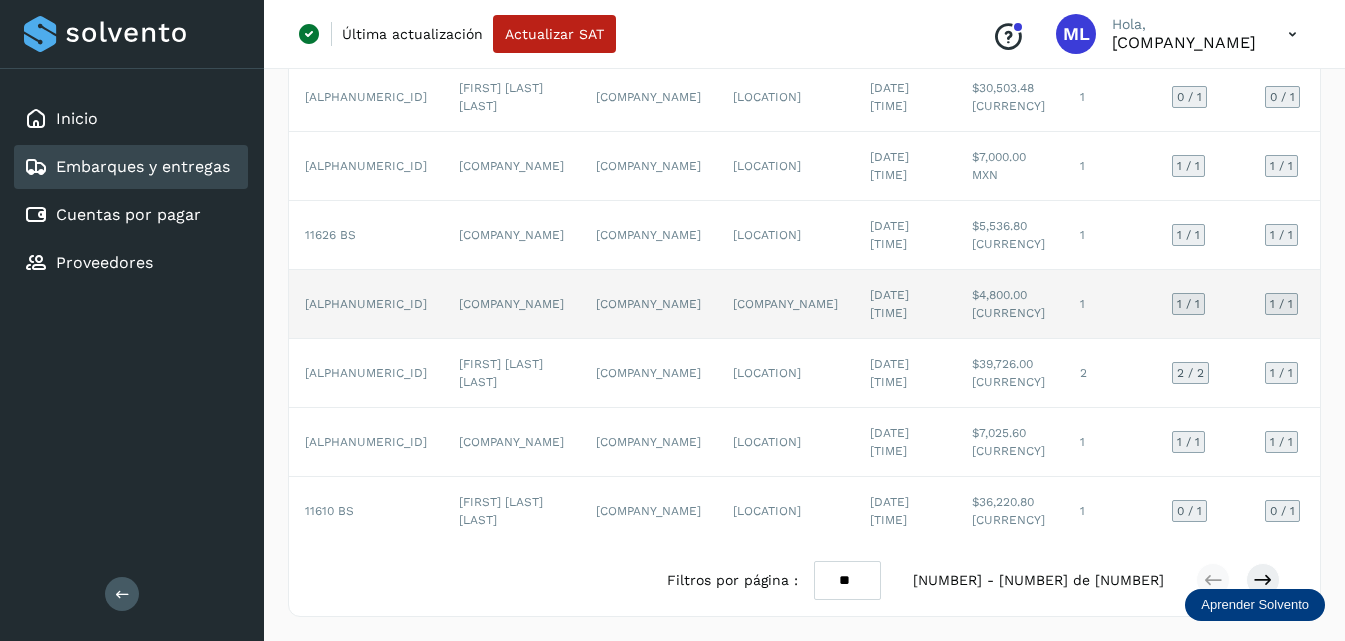 click on "[COMPANY_NAME]" 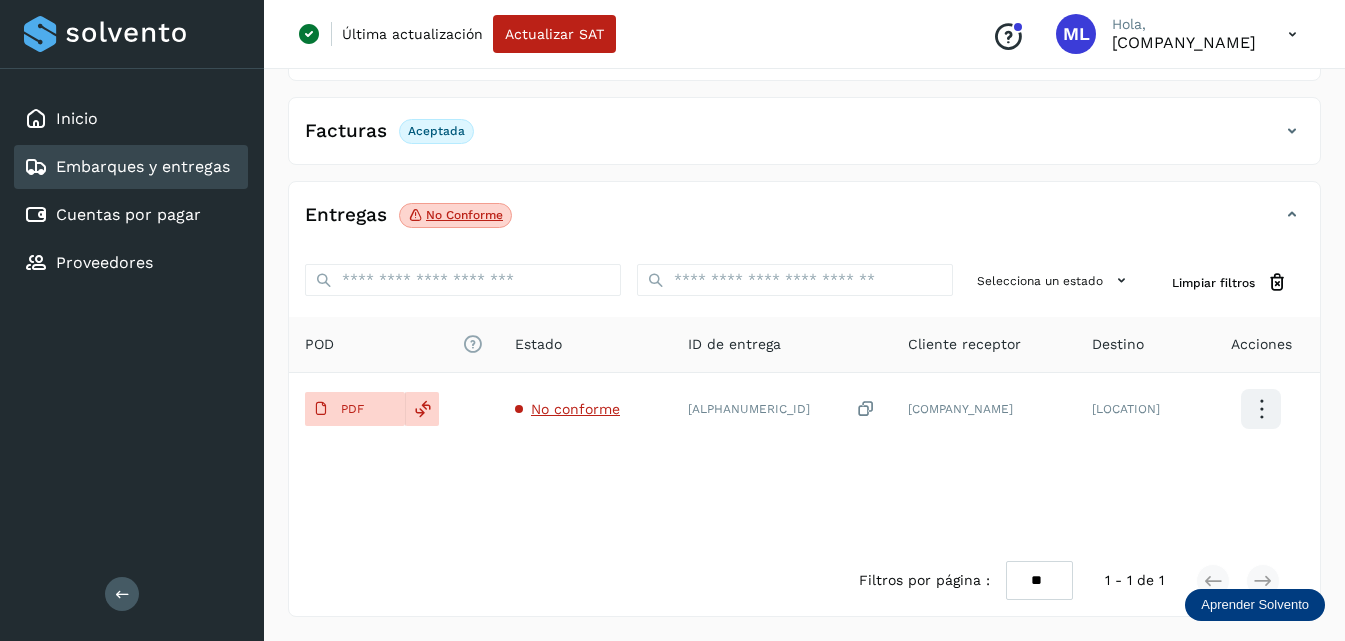 scroll, scrollTop: 326, scrollLeft: 0, axis: vertical 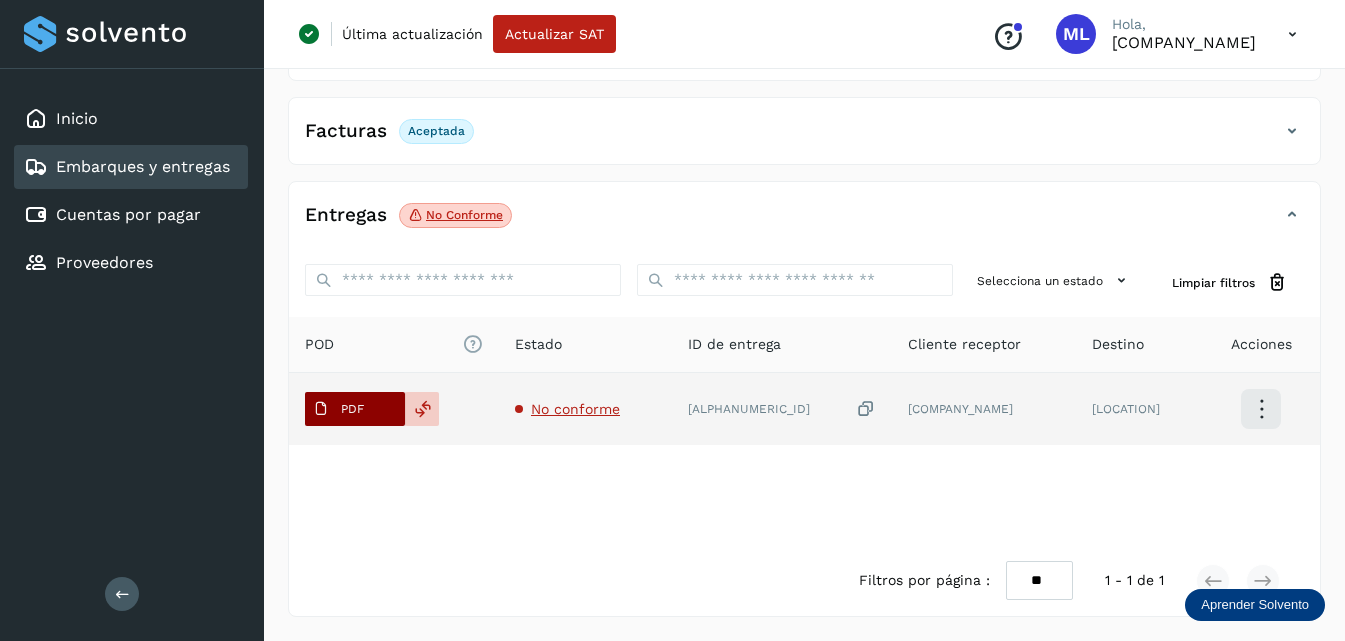 click on "PDF" at bounding box center (338, 409) 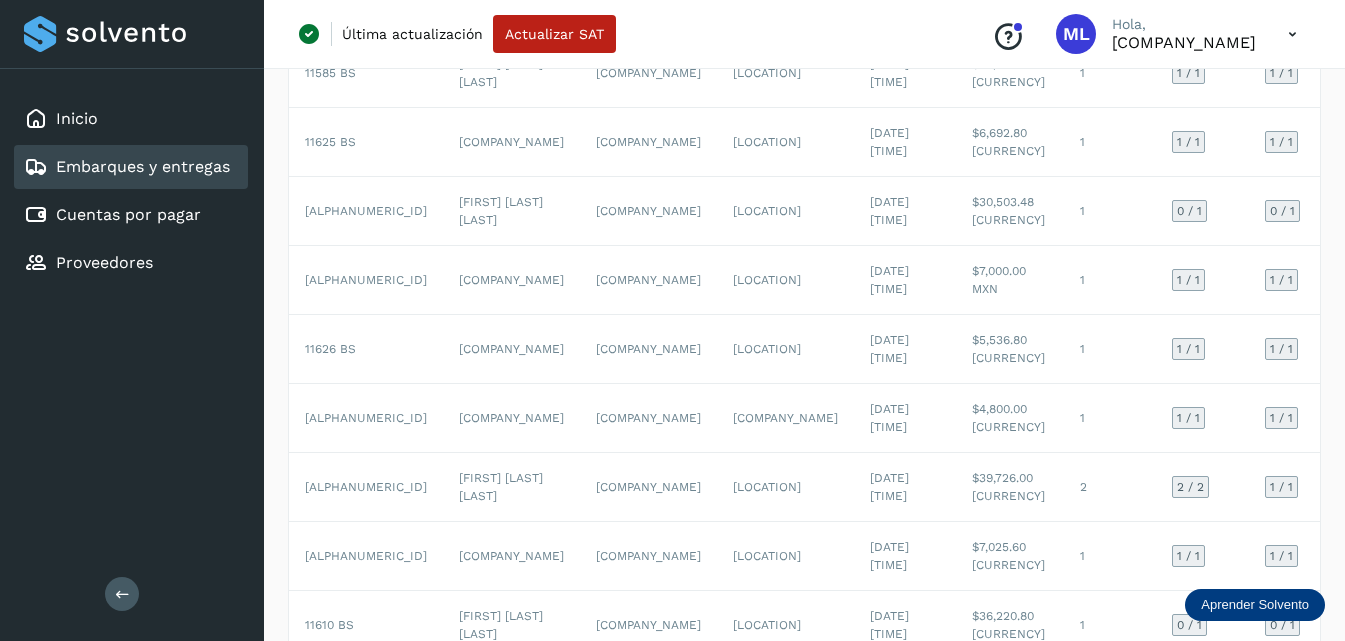 scroll, scrollTop: 400, scrollLeft: 0, axis: vertical 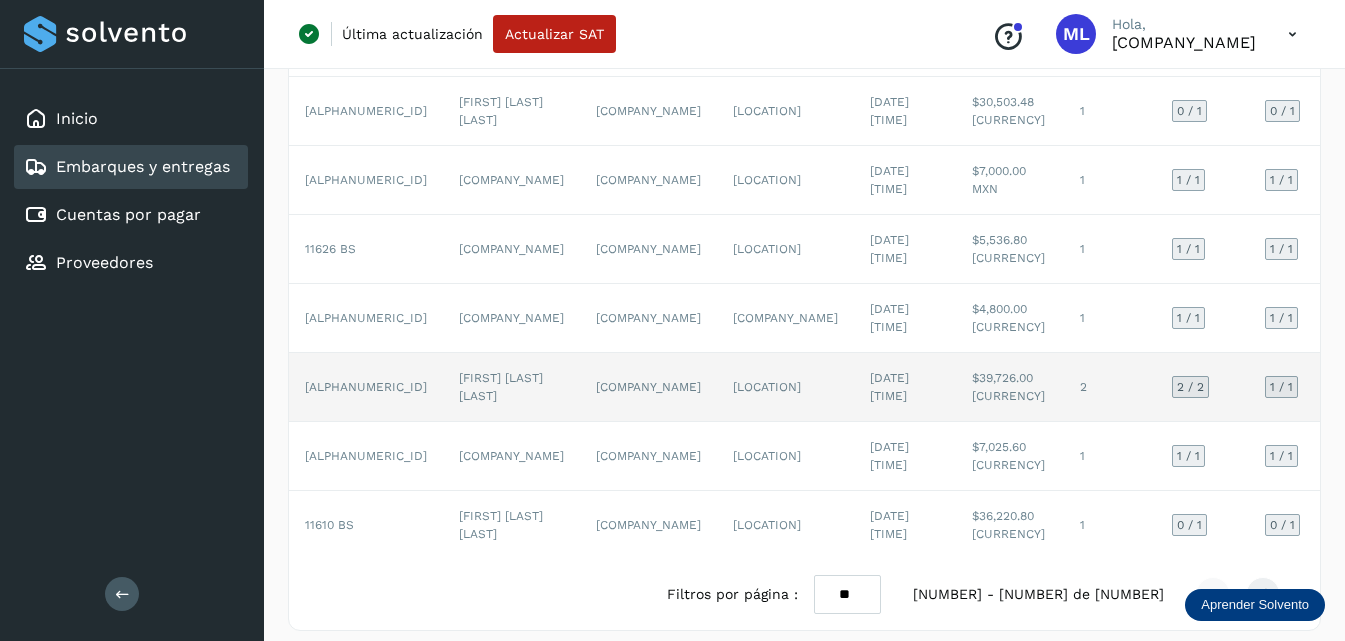 click on "[ALPHANUMERIC_ID]" 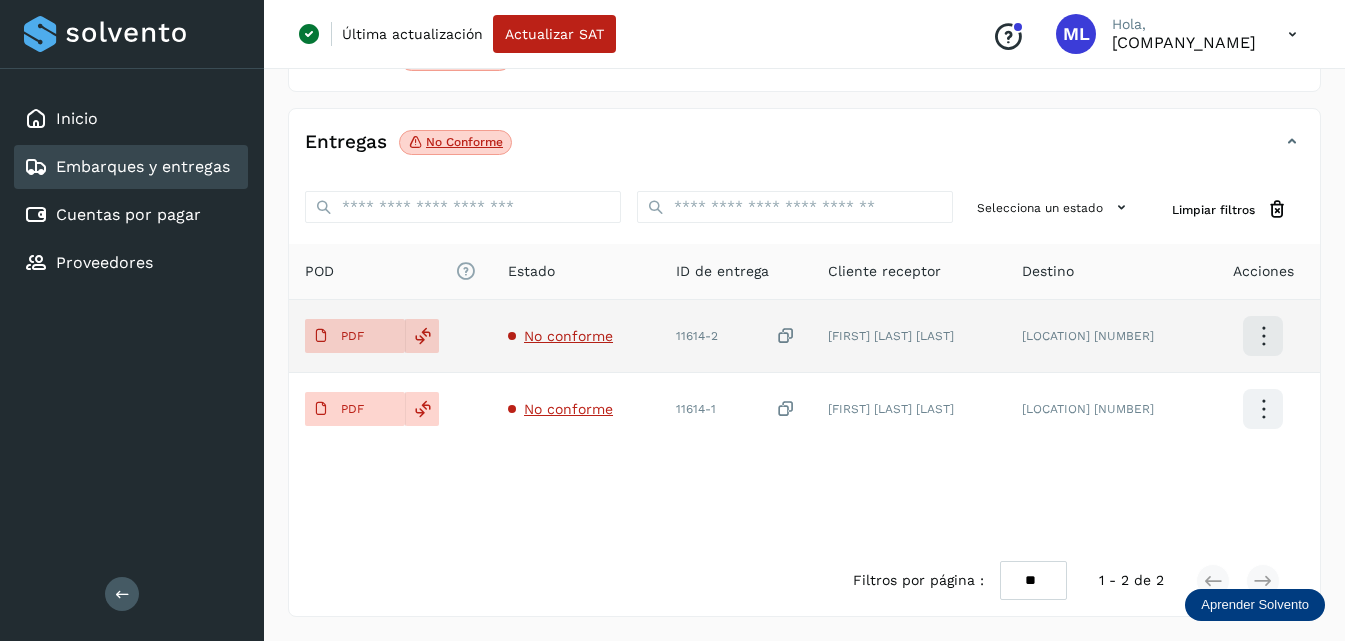 scroll, scrollTop: 385, scrollLeft: 0, axis: vertical 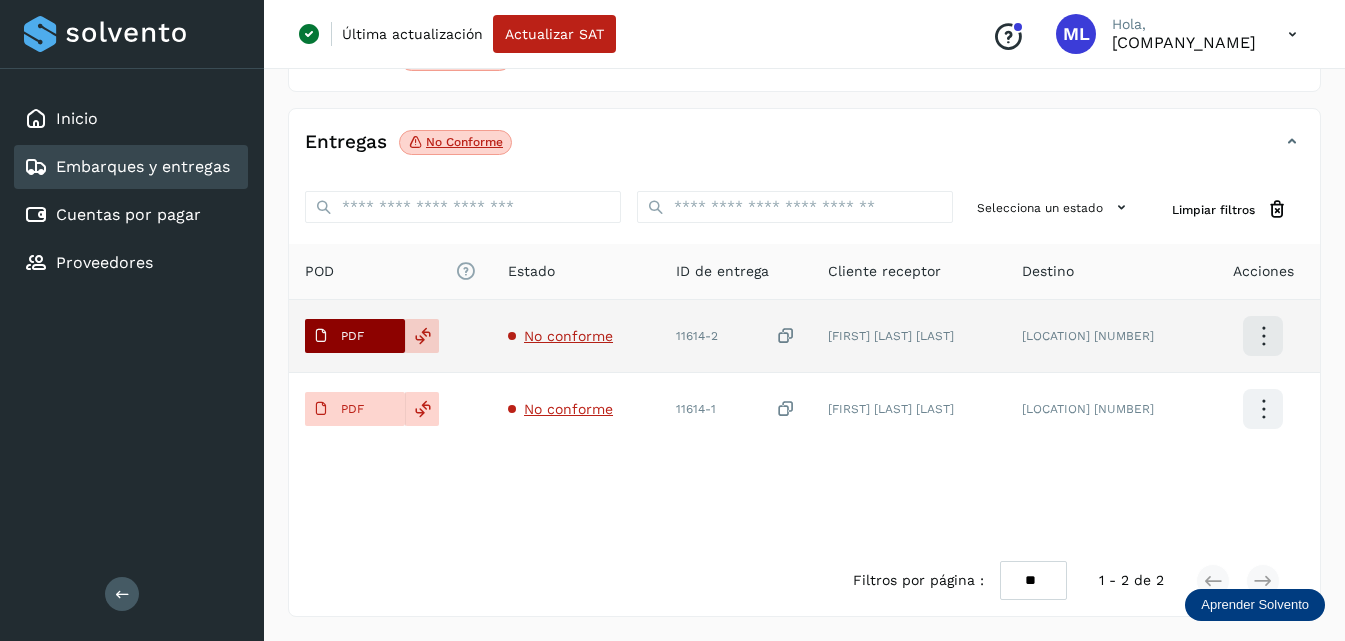 click on "PDF" at bounding box center (338, 336) 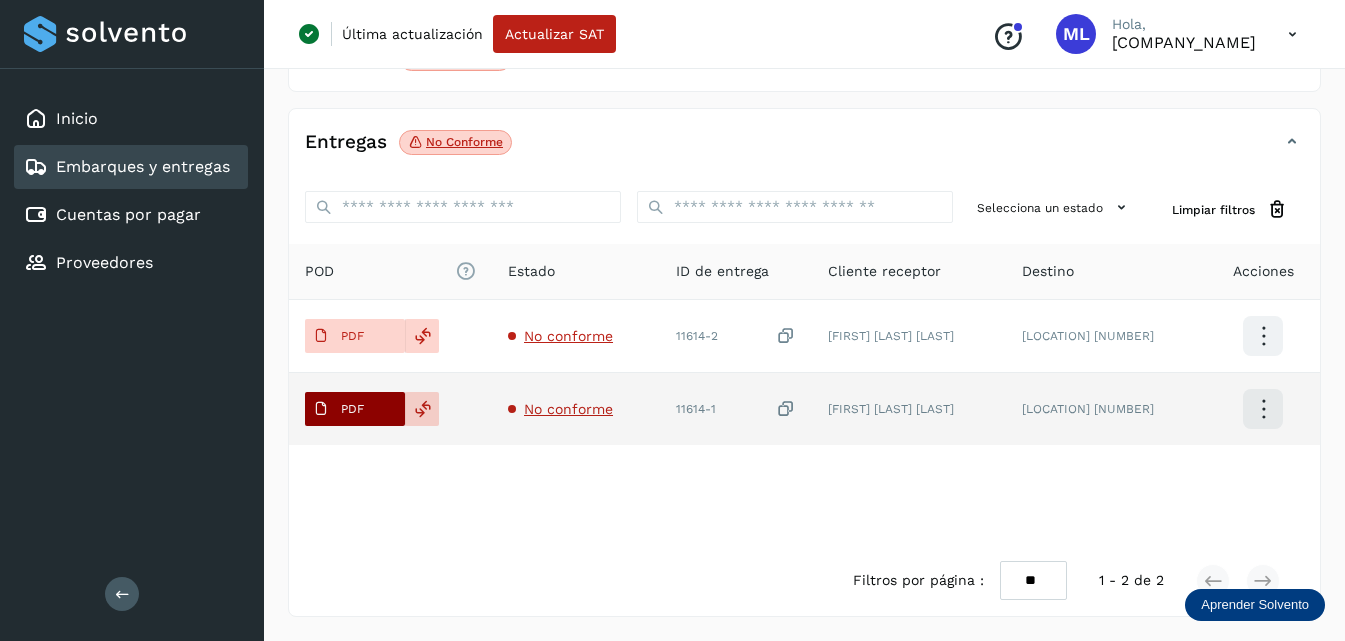 click on "PDF" at bounding box center [355, 409] 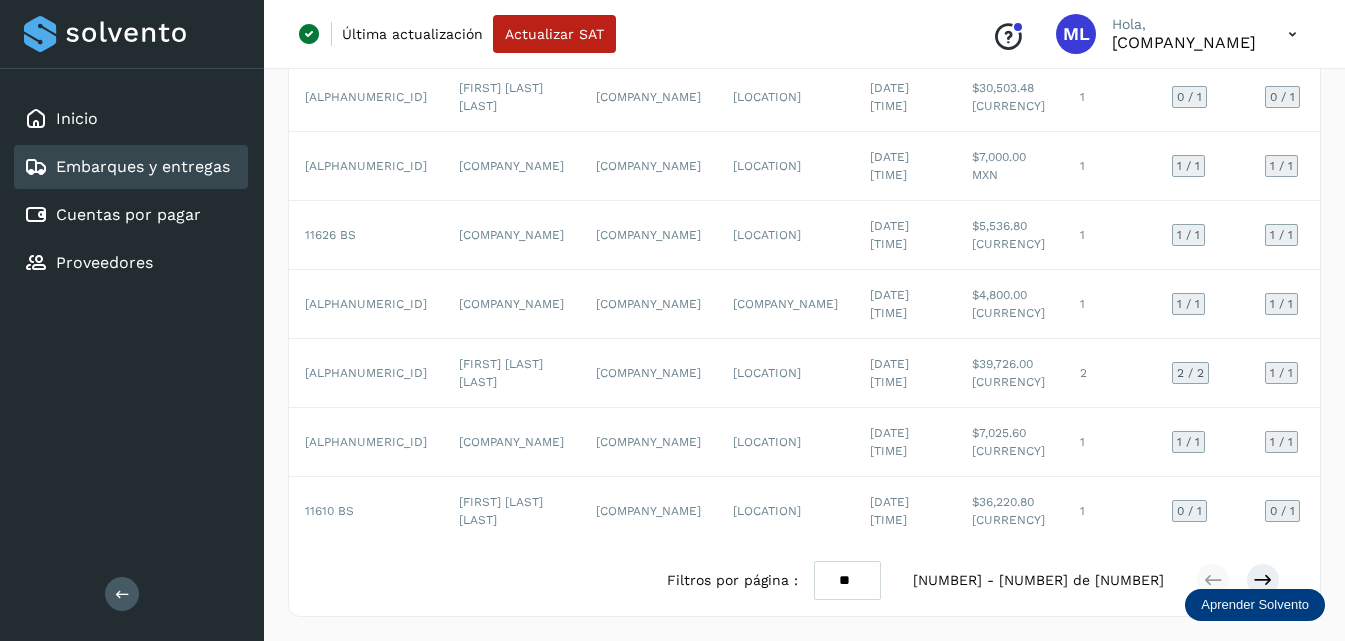 scroll, scrollTop: 591, scrollLeft: 0, axis: vertical 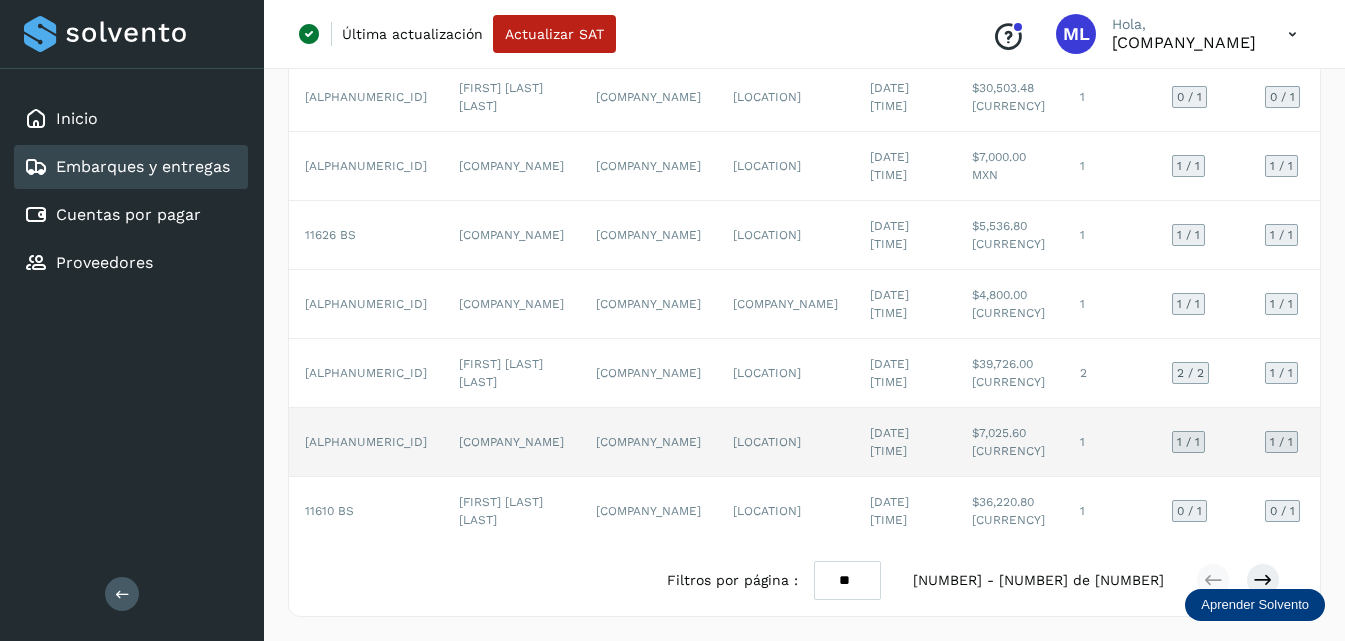 click on "[ALPHANUMERIC_ID]" 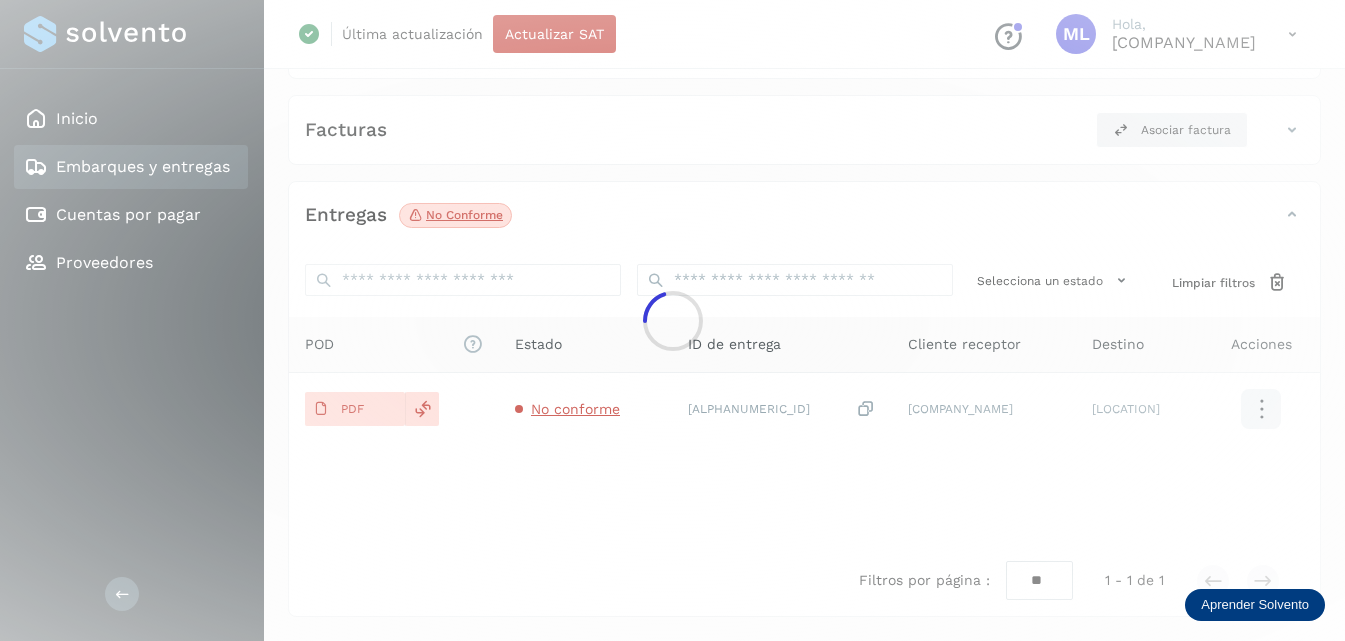 scroll, scrollTop: 326, scrollLeft: 0, axis: vertical 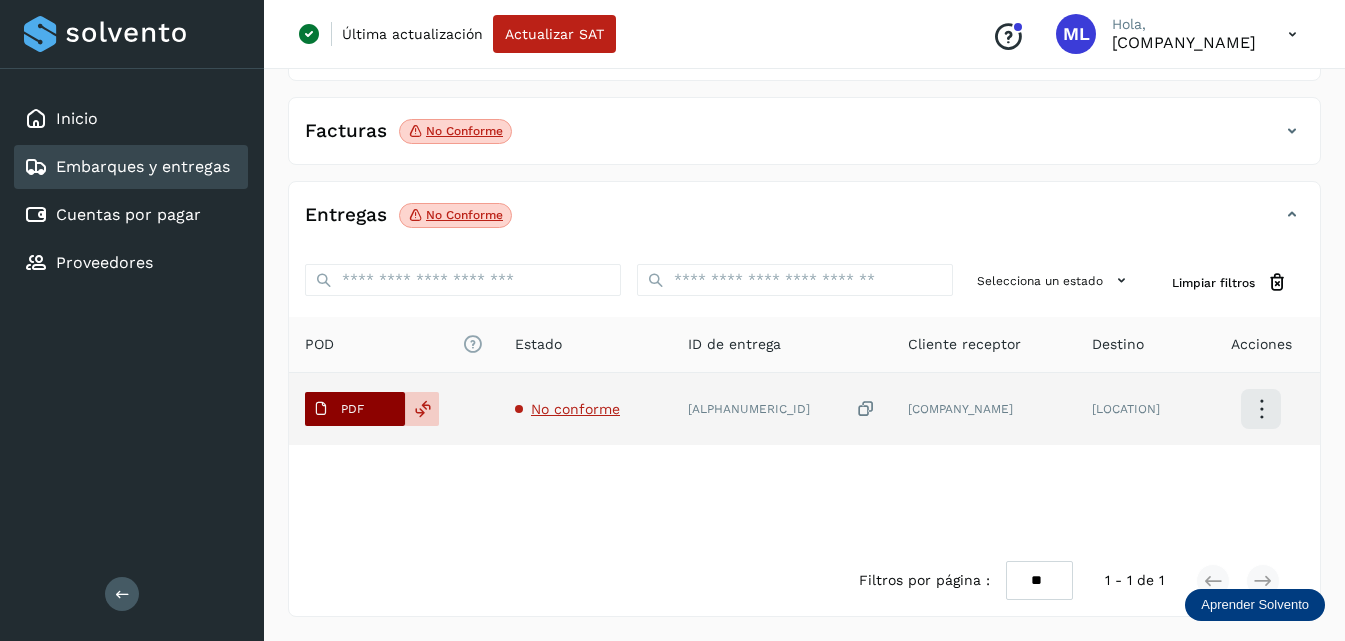 click on "PDF" at bounding box center [338, 409] 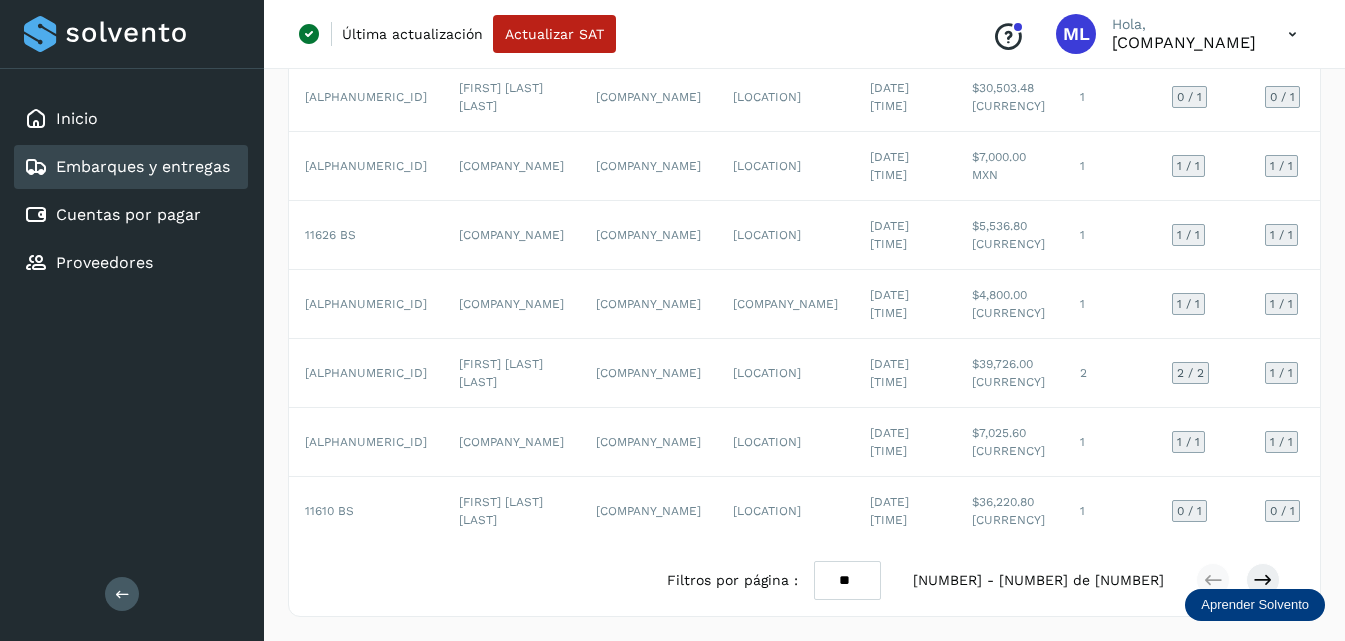 scroll, scrollTop: 591, scrollLeft: 0, axis: vertical 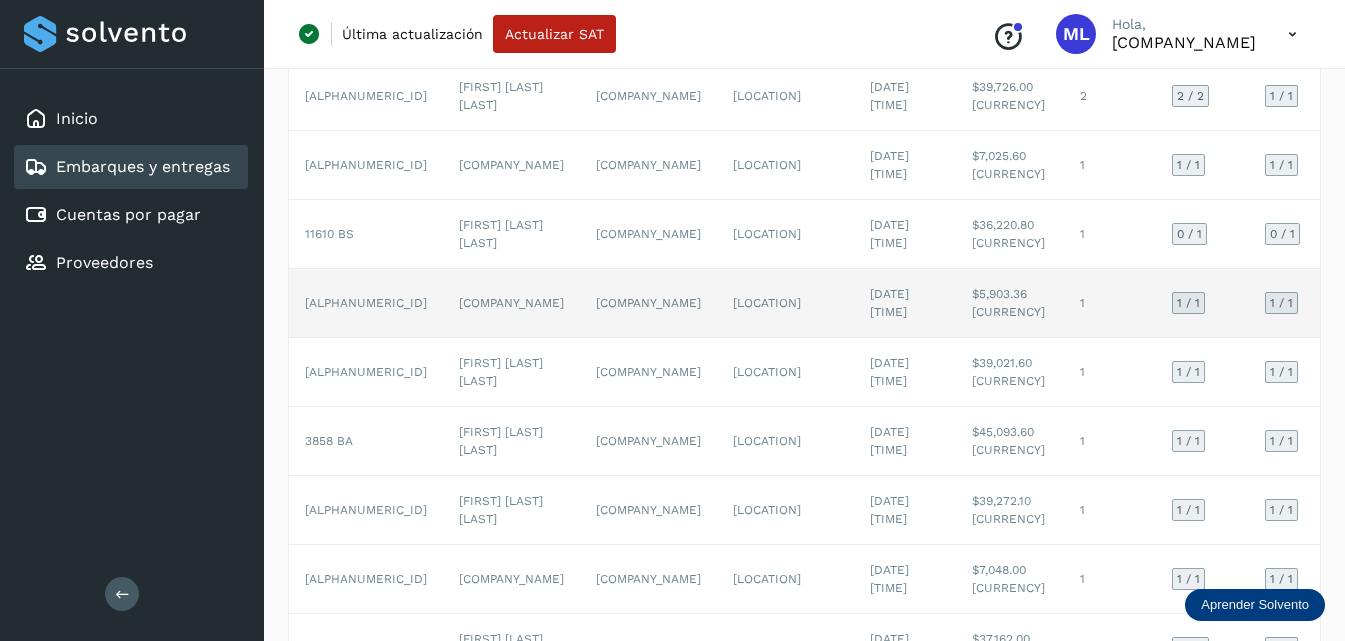click on "[COMPANY_NAME]" 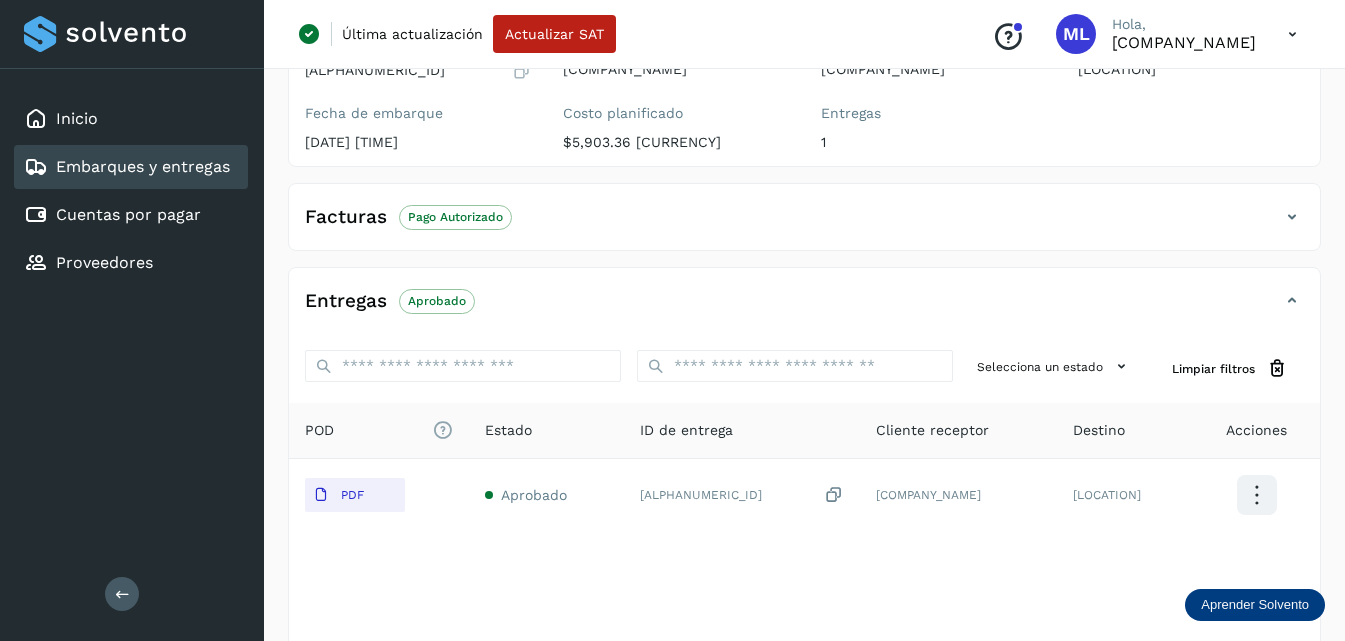scroll, scrollTop: 326, scrollLeft: 0, axis: vertical 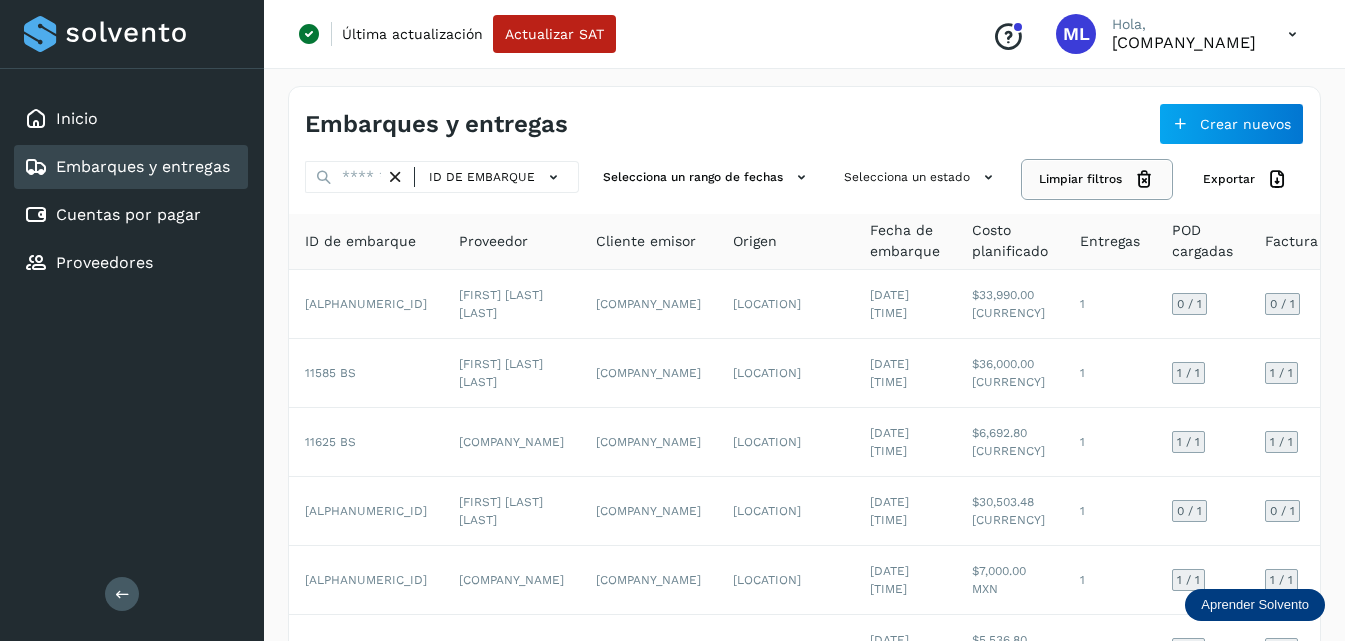 click on "Limpiar filtros" 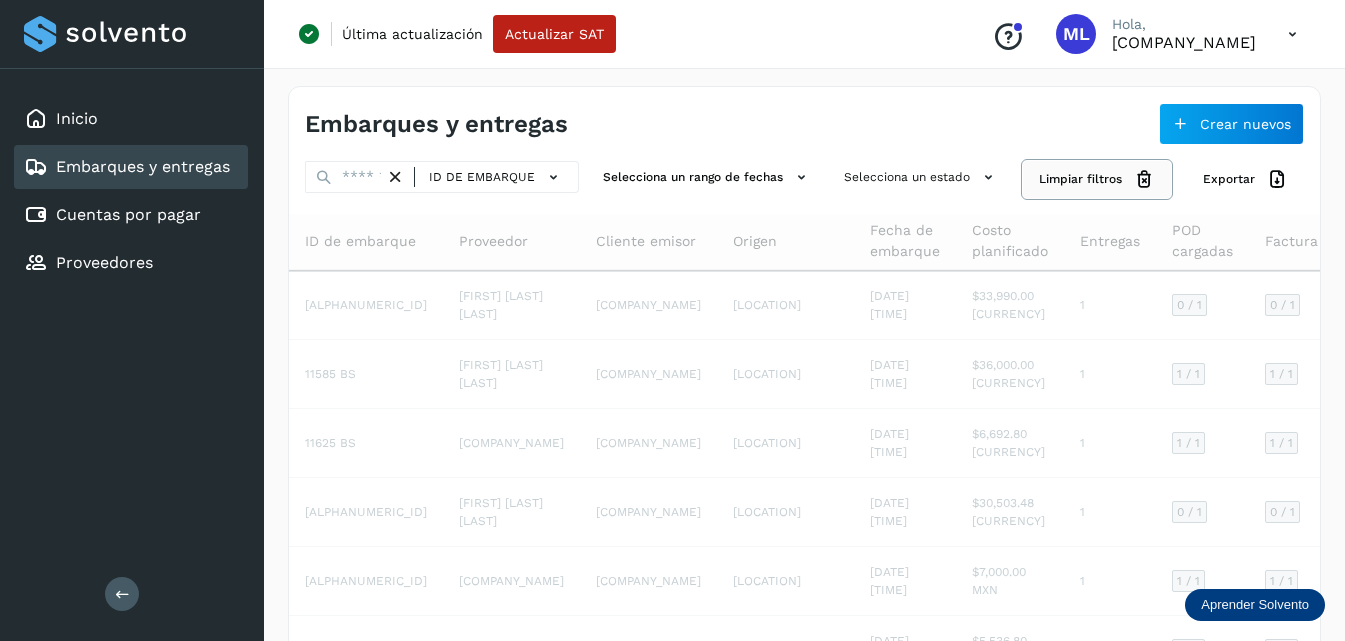select on "**" 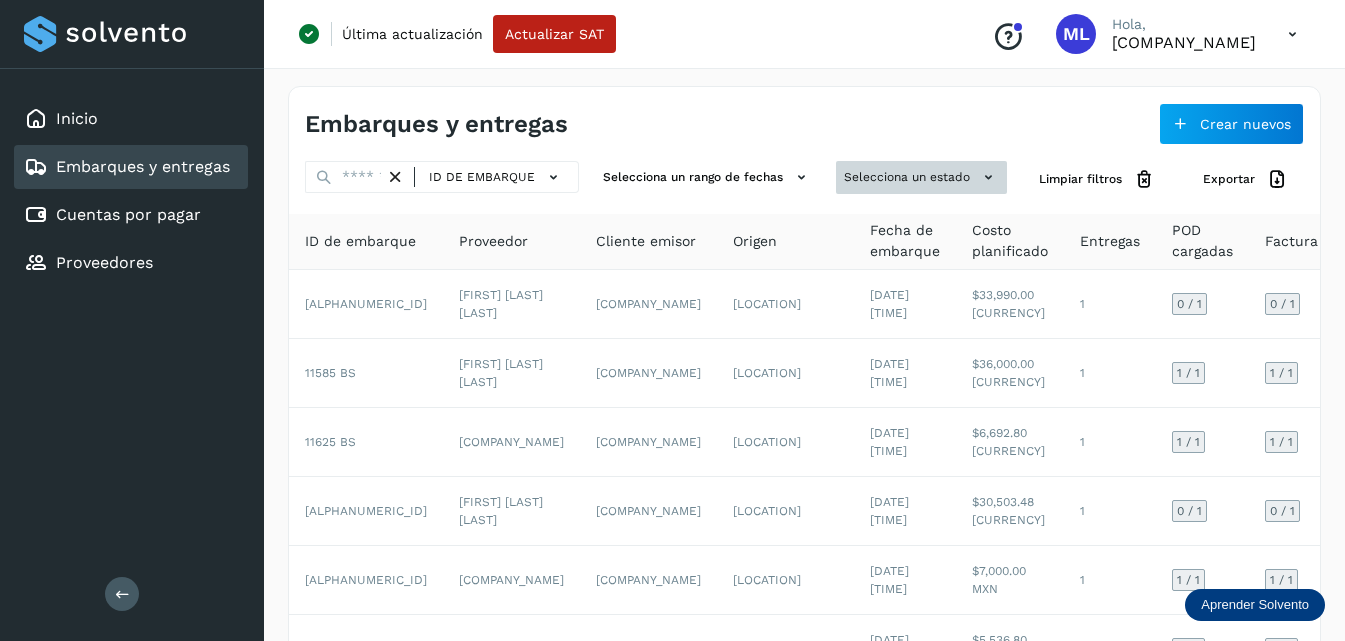 click on "Selecciona un estado" at bounding box center [921, 177] 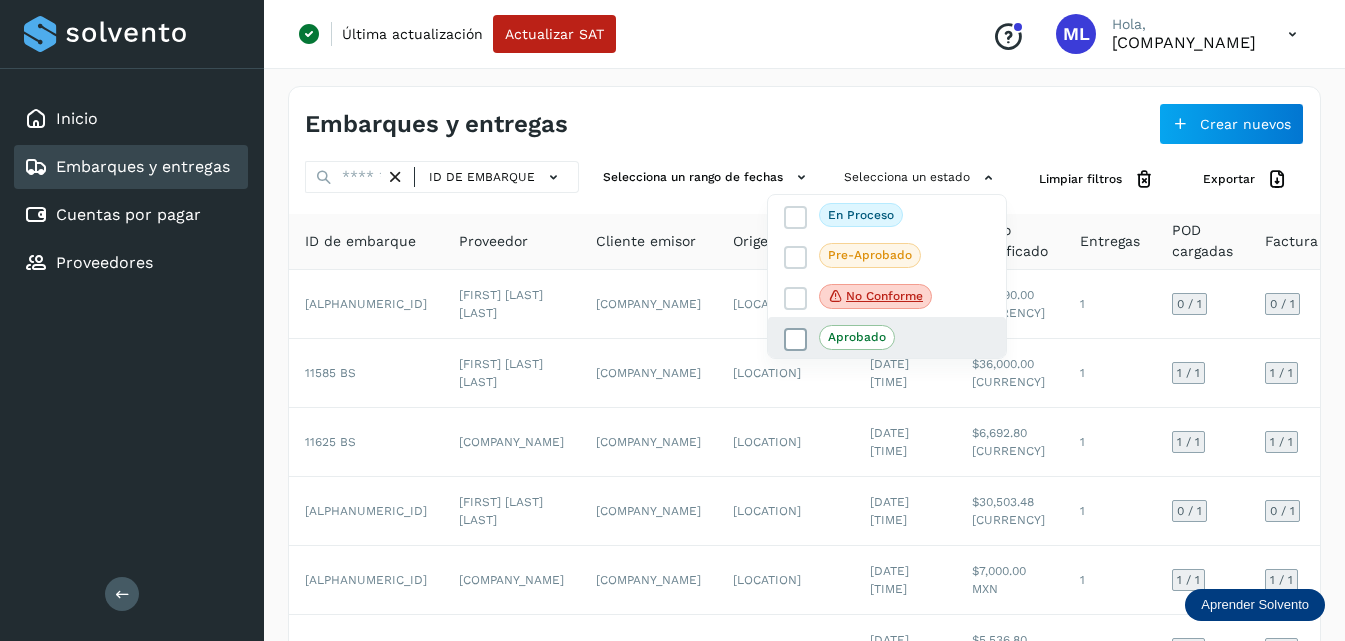 click at bounding box center [796, 340] 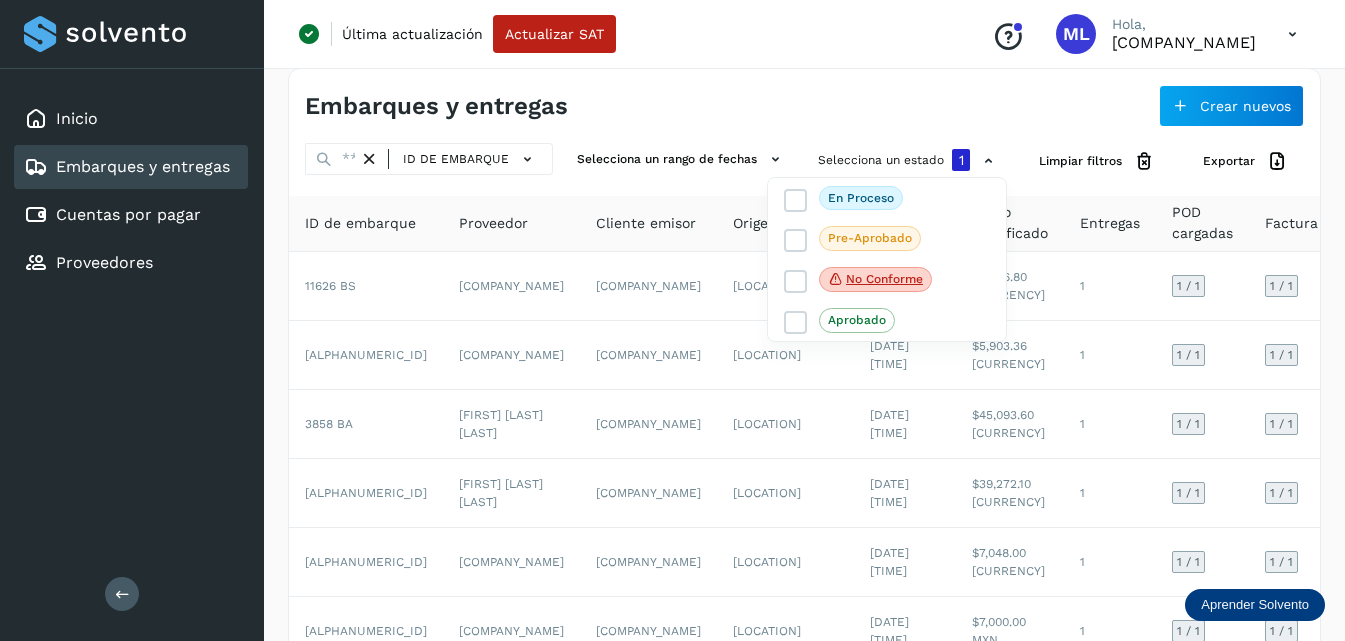 scroll, scrollTop: 0, scrollLeft: 0, axis: both 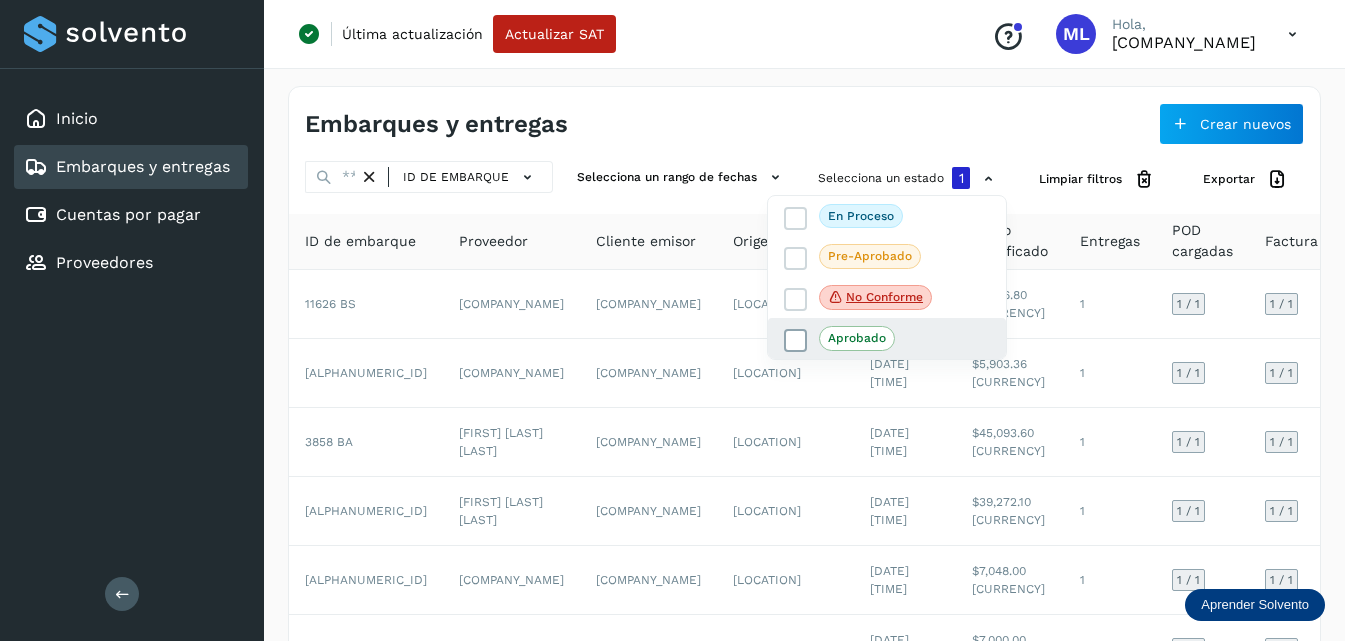 click at bounding box center (796, 341) 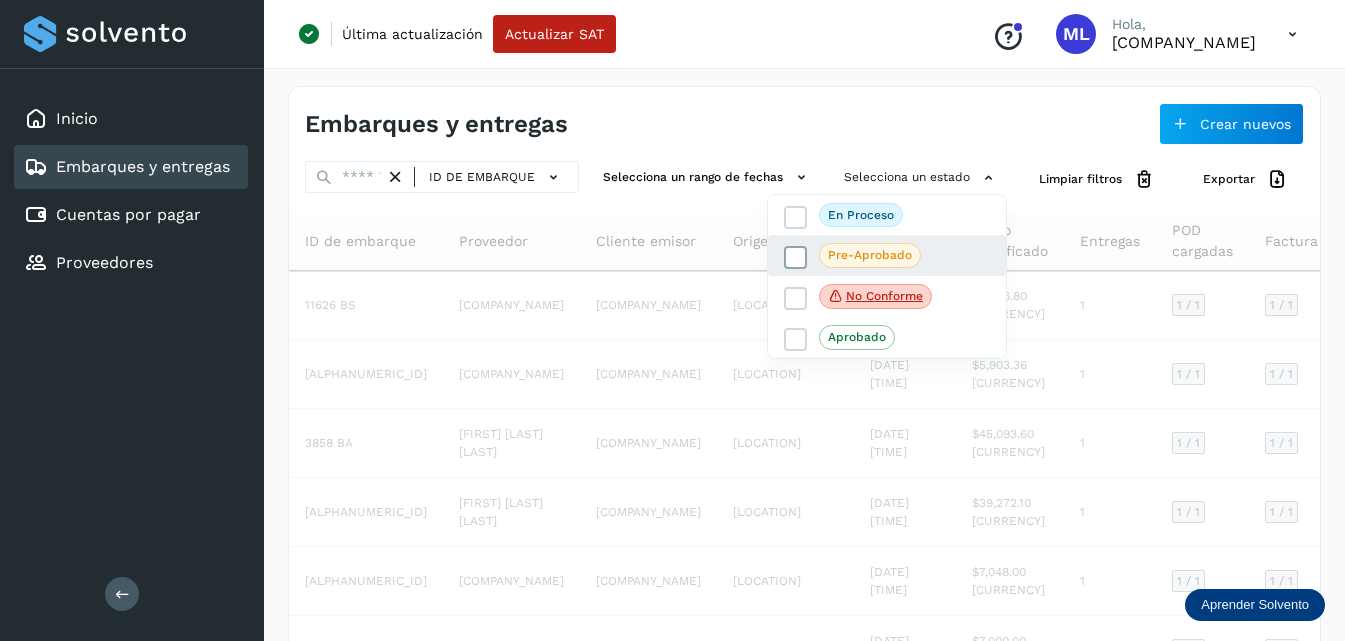 click at bounding box center (796, 258) 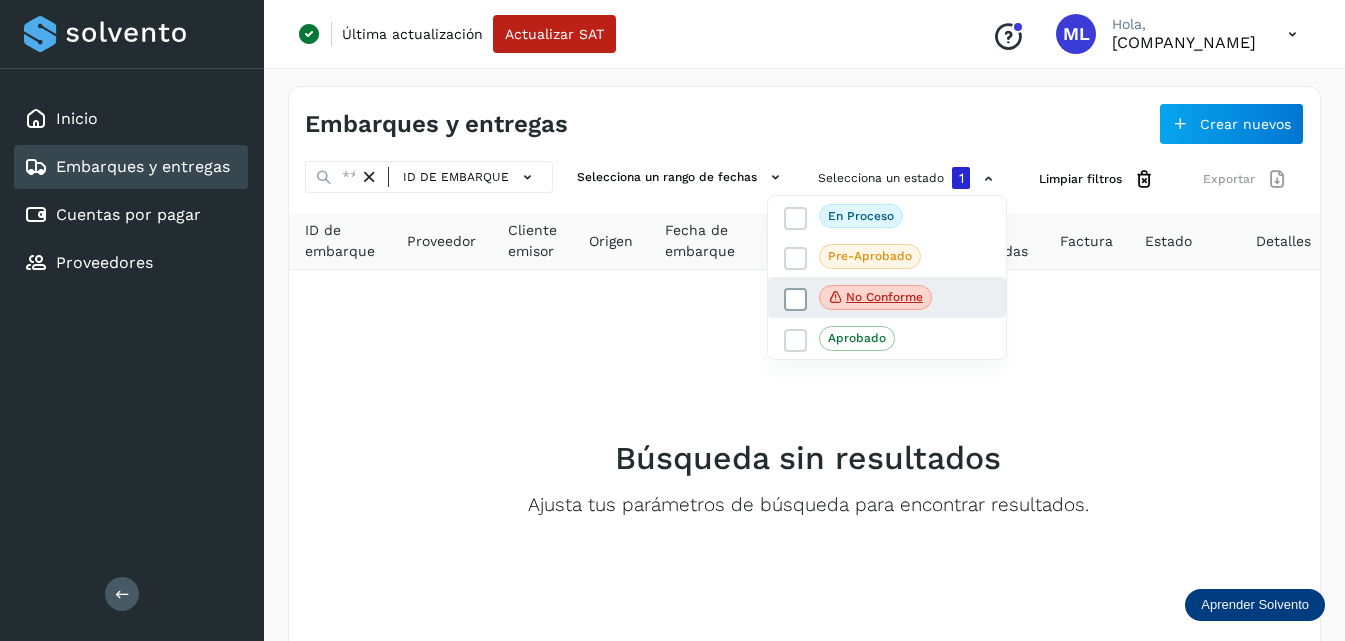 click at bounding box center [796, 299] 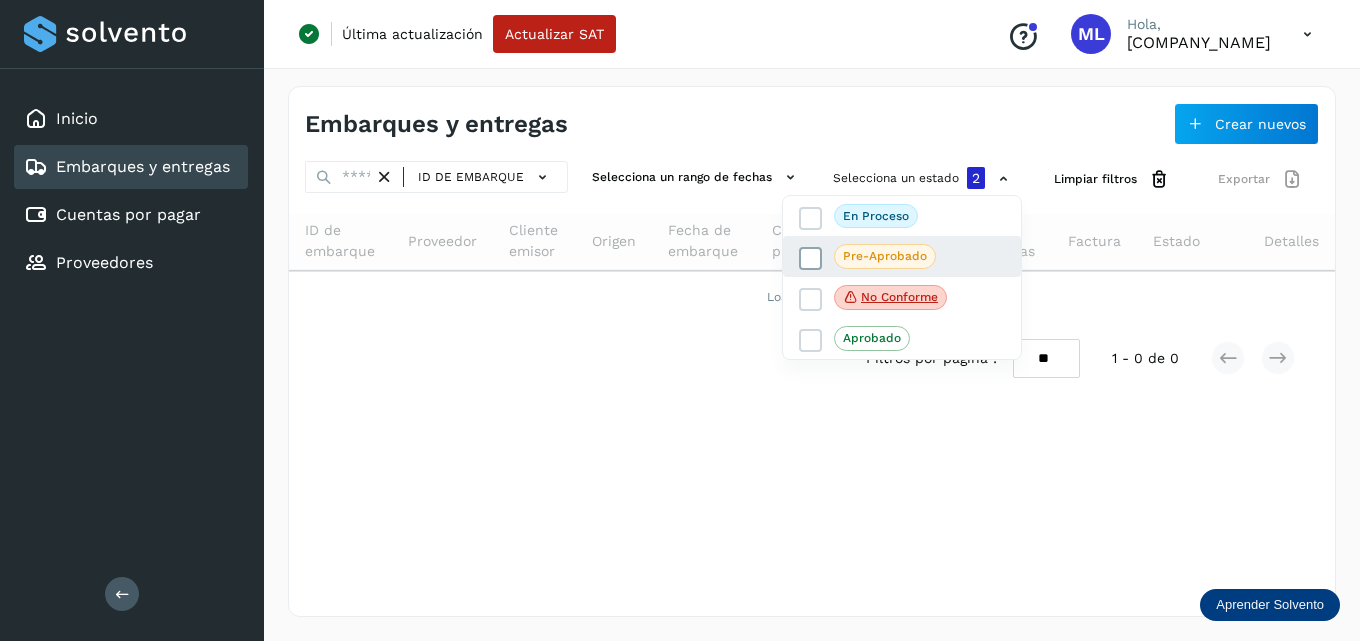 click at bounding box center (811, 259) 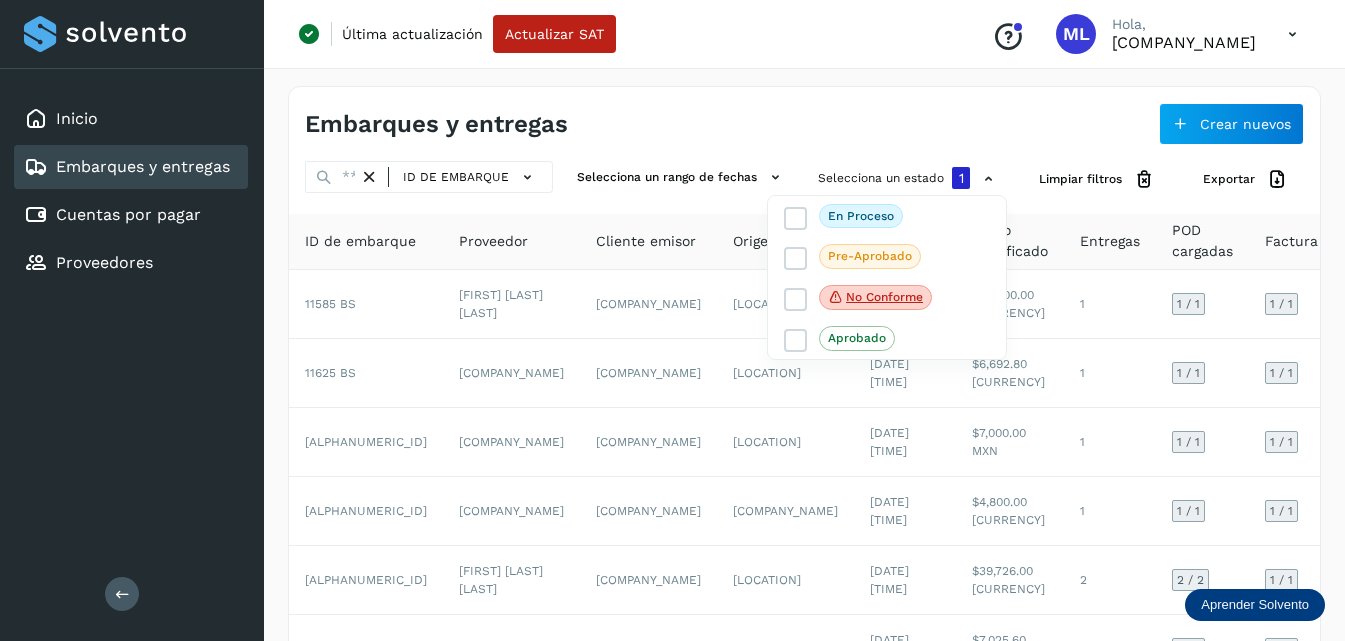 click at bounding box center (672, 320) 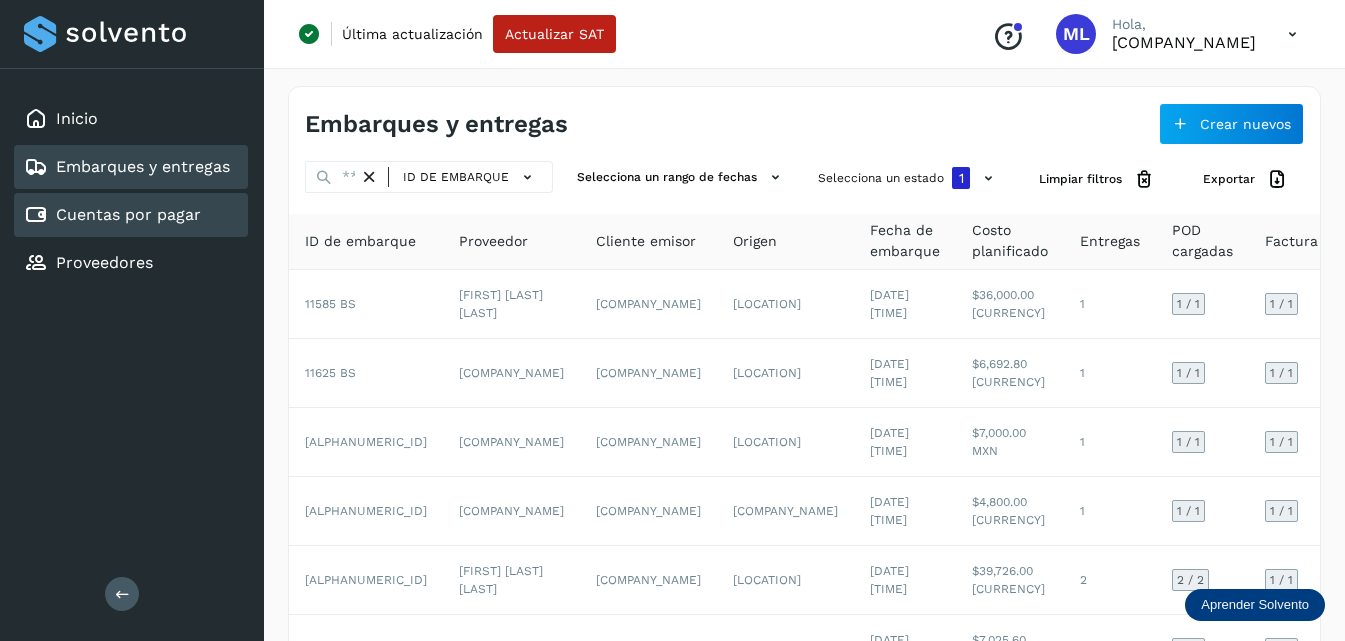 click on "Cuentas por pagar" at bounding box center [128, 214] 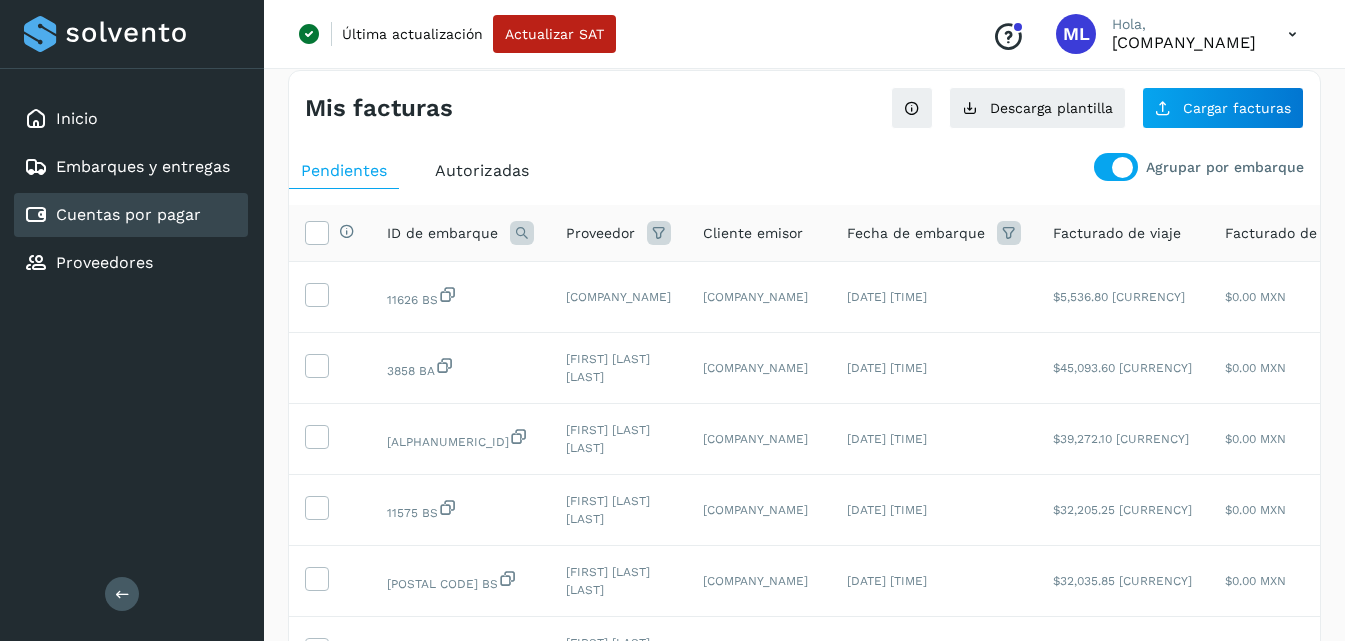 scroll, scrollTop: 0, scrollLeft: 0, axis: both 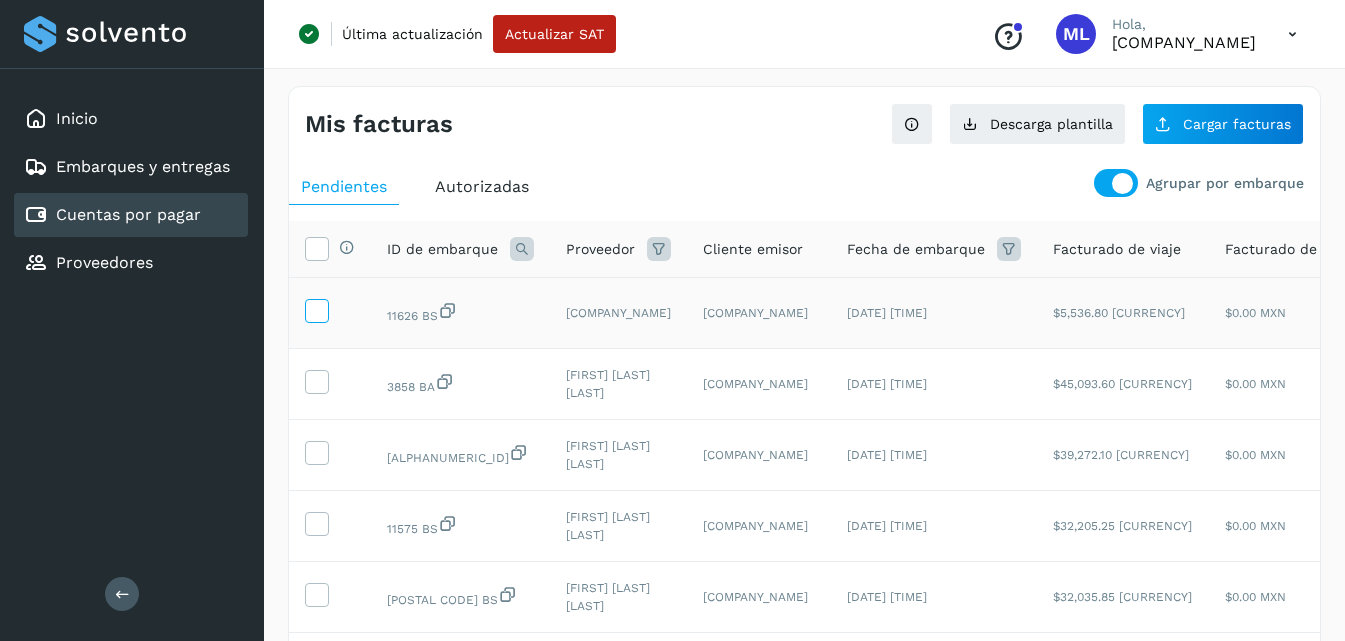click at bounding box center [316, 309] 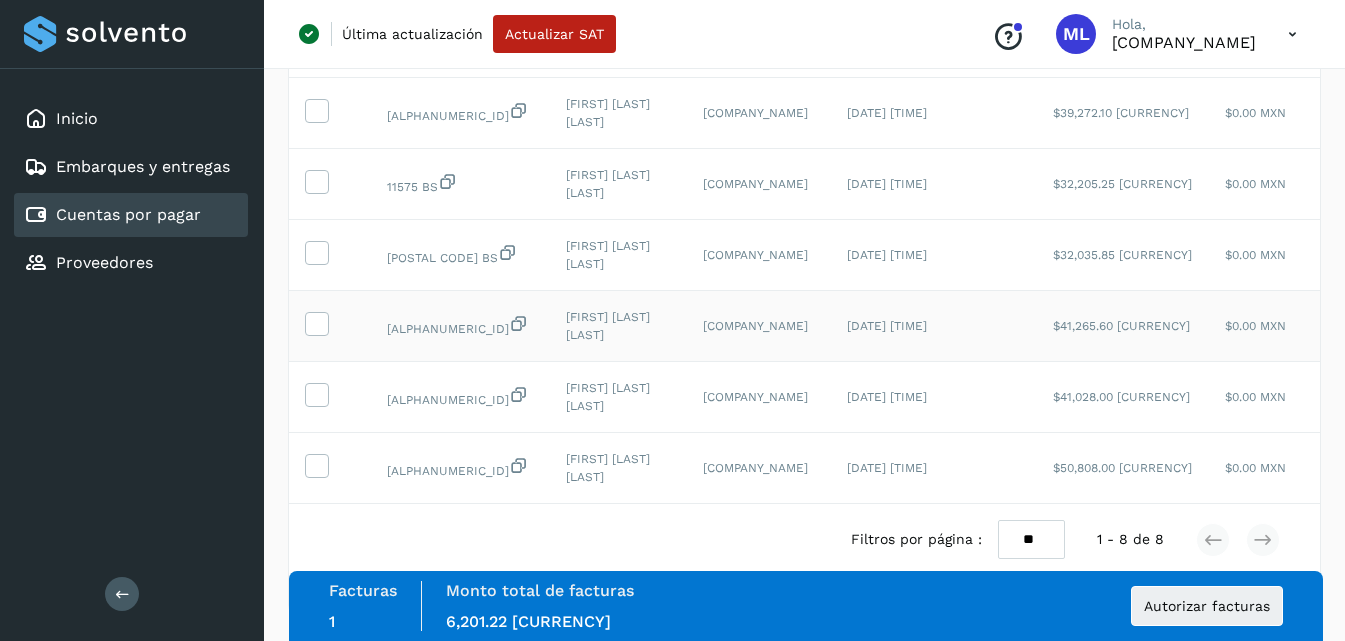 scroll, scrollTop: 0, scrollLeft: 0, axis: both 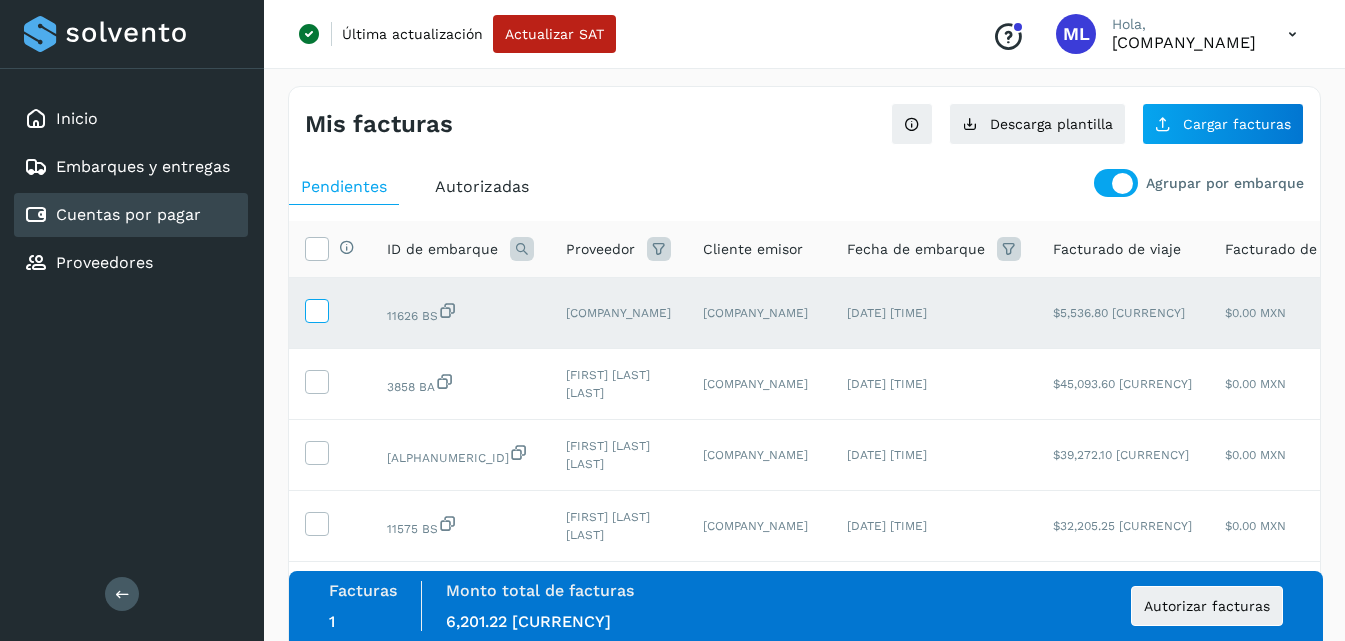 click at bounding box center [316, 309] 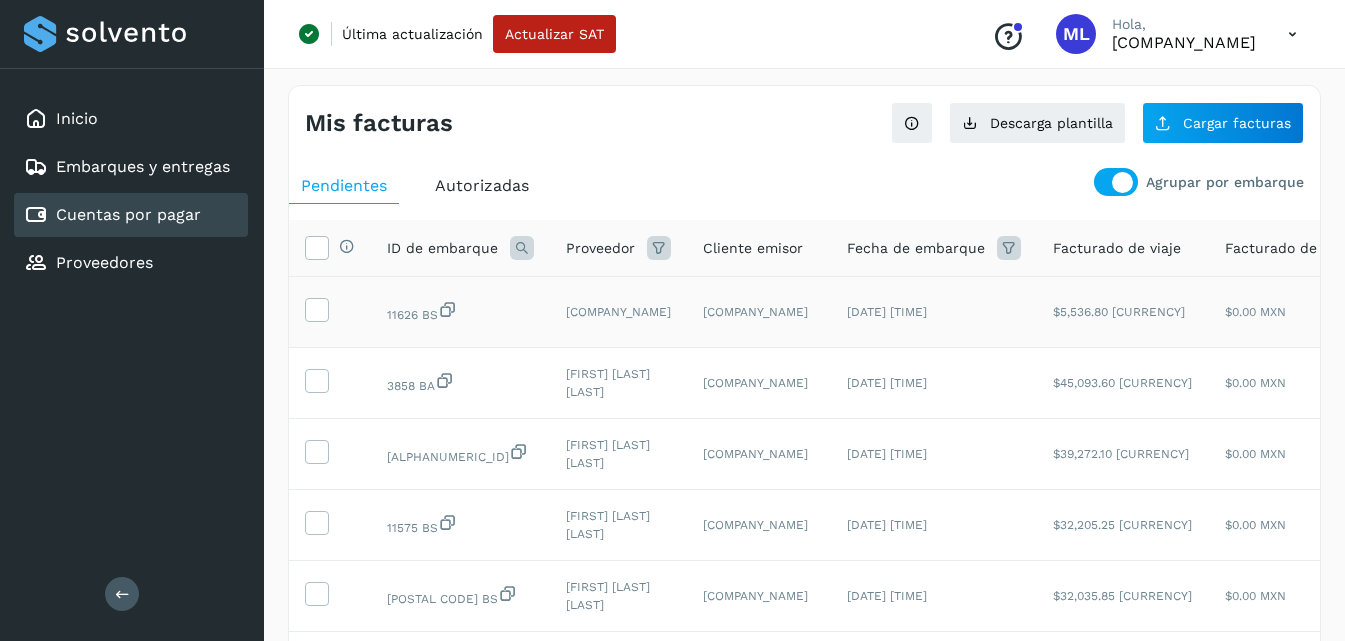 scroll, scrollTop: 0, scrollLeft: 0, axis: both 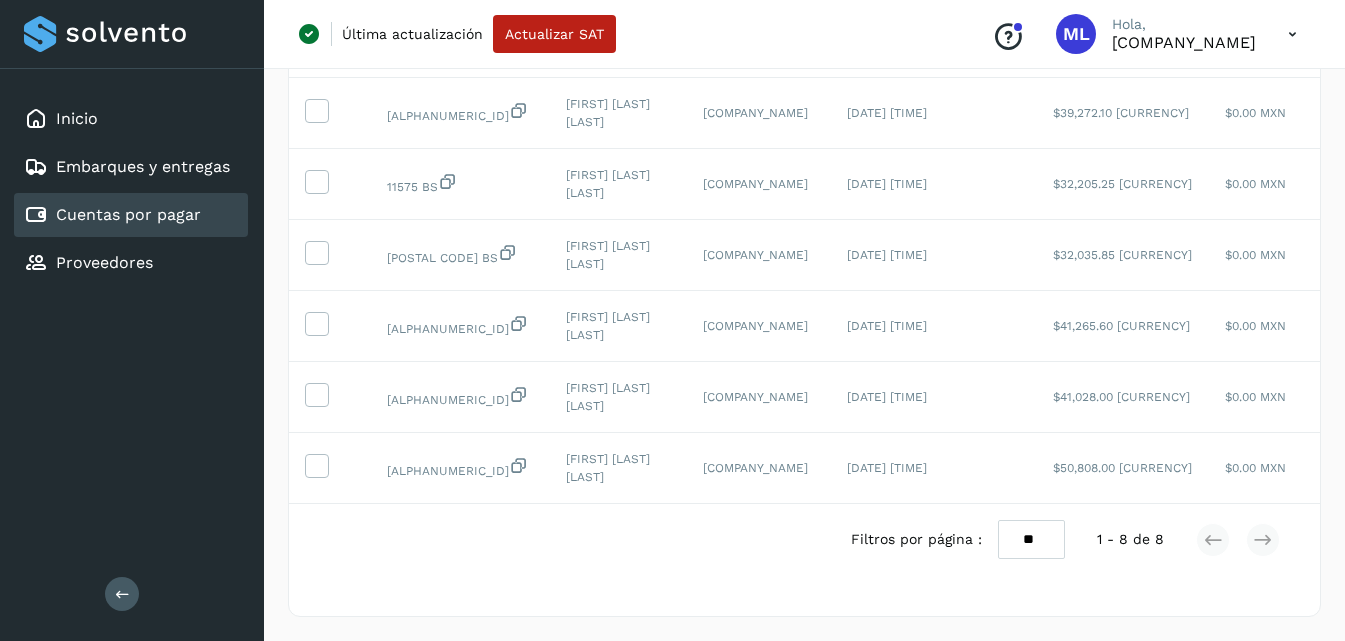 click on "** ** **" at bounding box center (1031, 539) 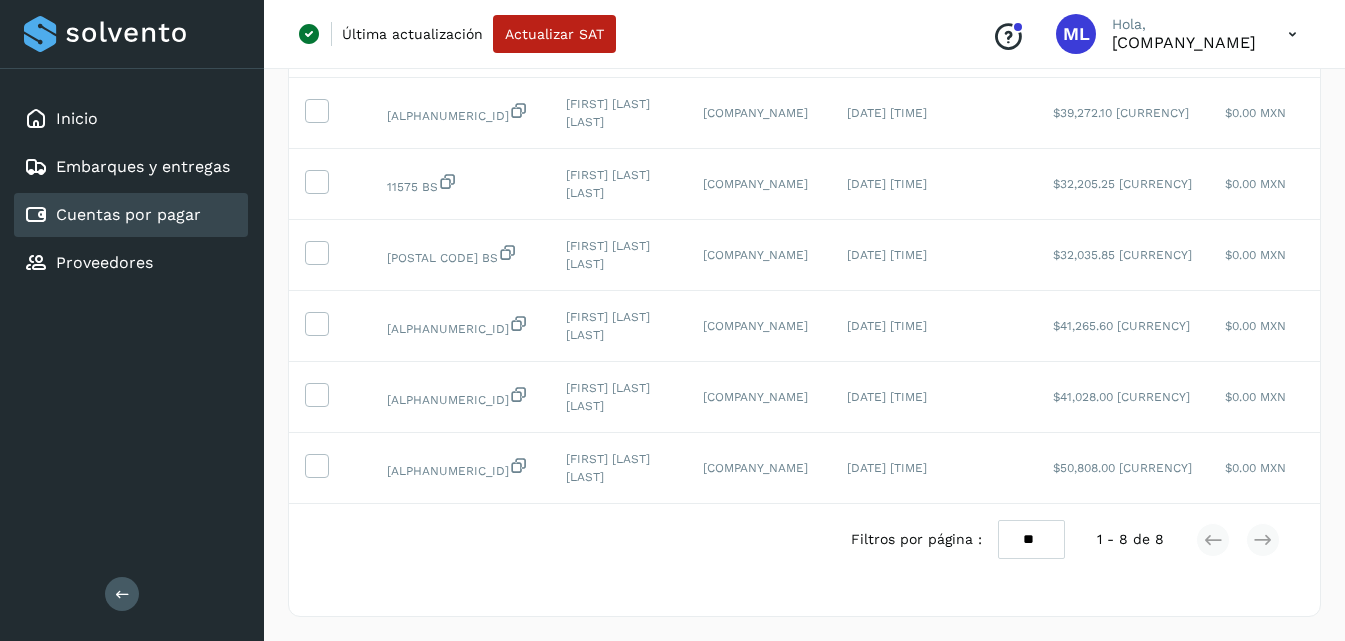 scroll, scrollTop: 421, scrollLeft: 0, axis: vertical 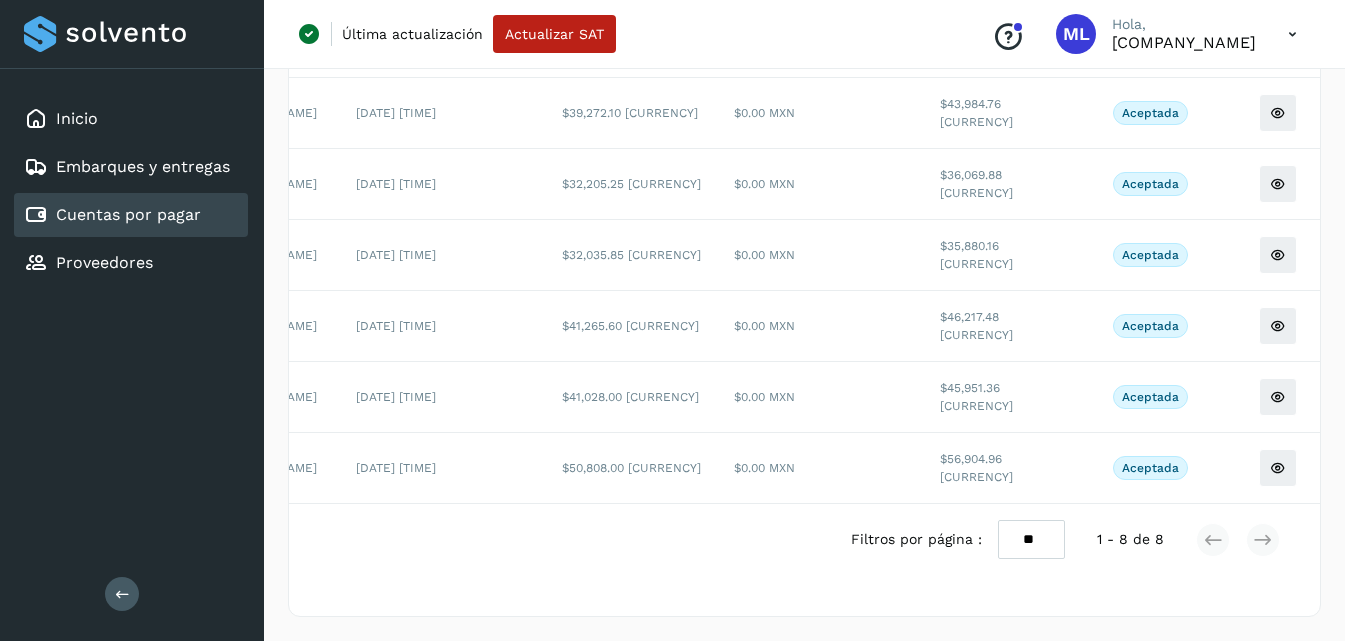 click on "** ** **" at bounding box center [1031, 539] 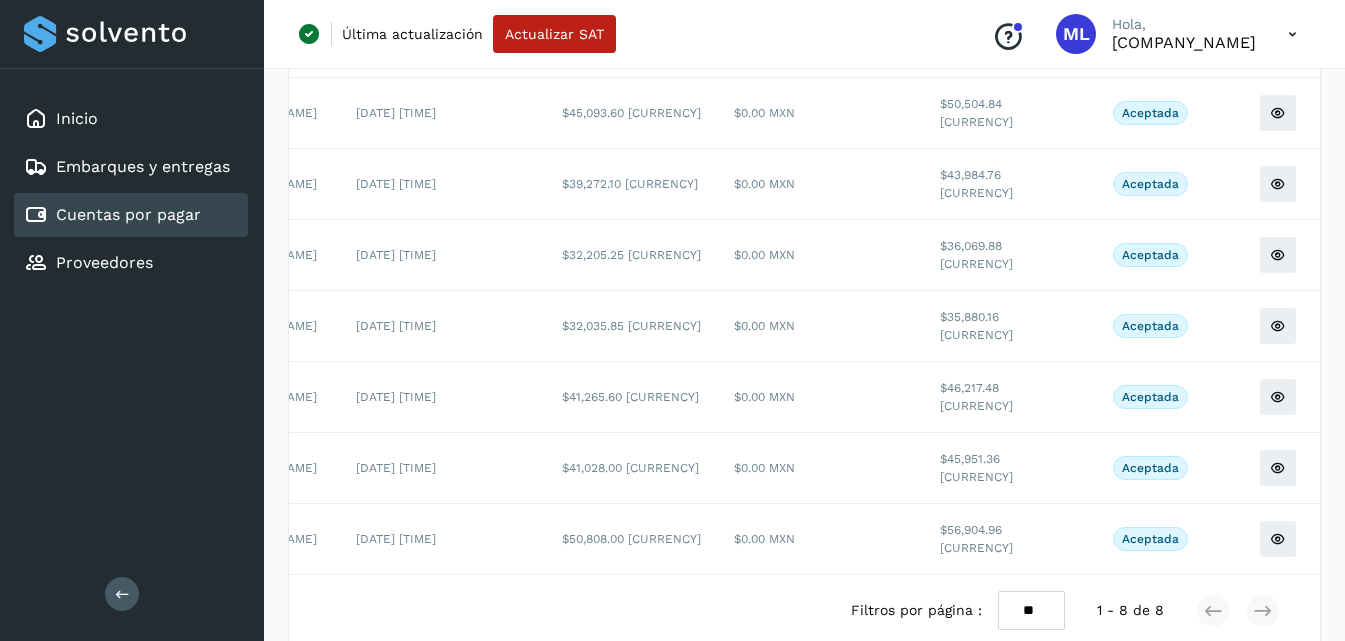 scroll, scrollTop: 300, scrollLeft: 0, axis: vertical 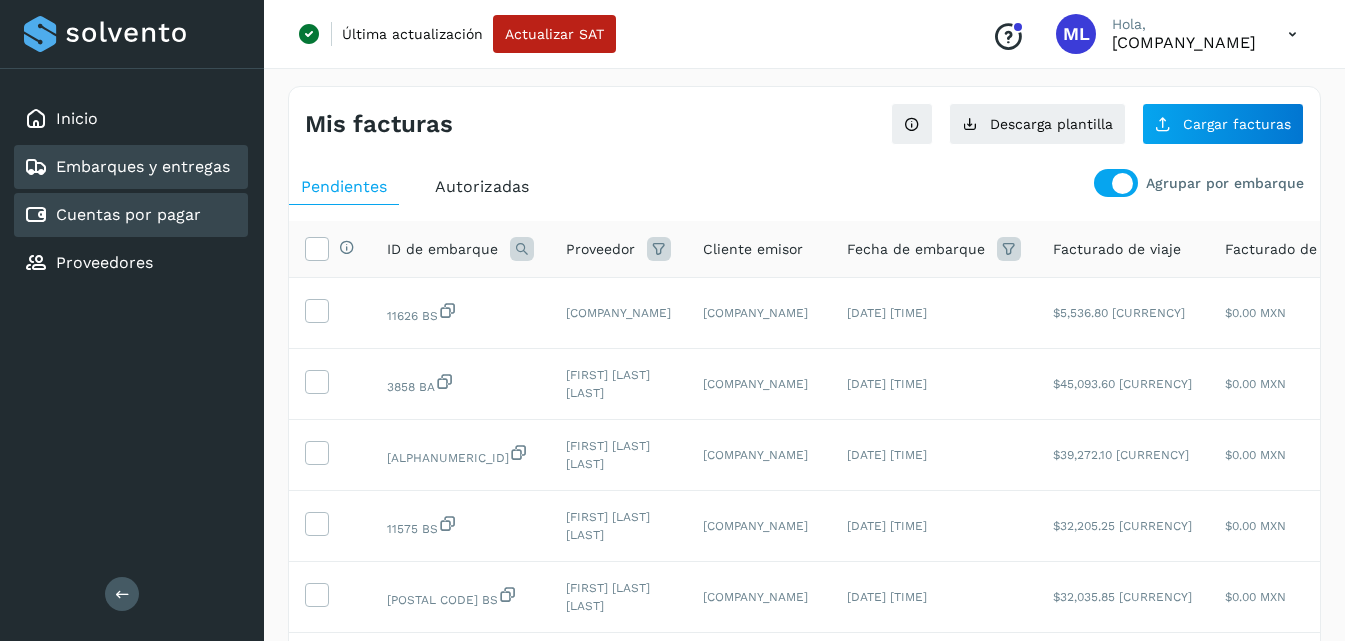 click on "Embarques y entregas" at bounding box center (143, 166) 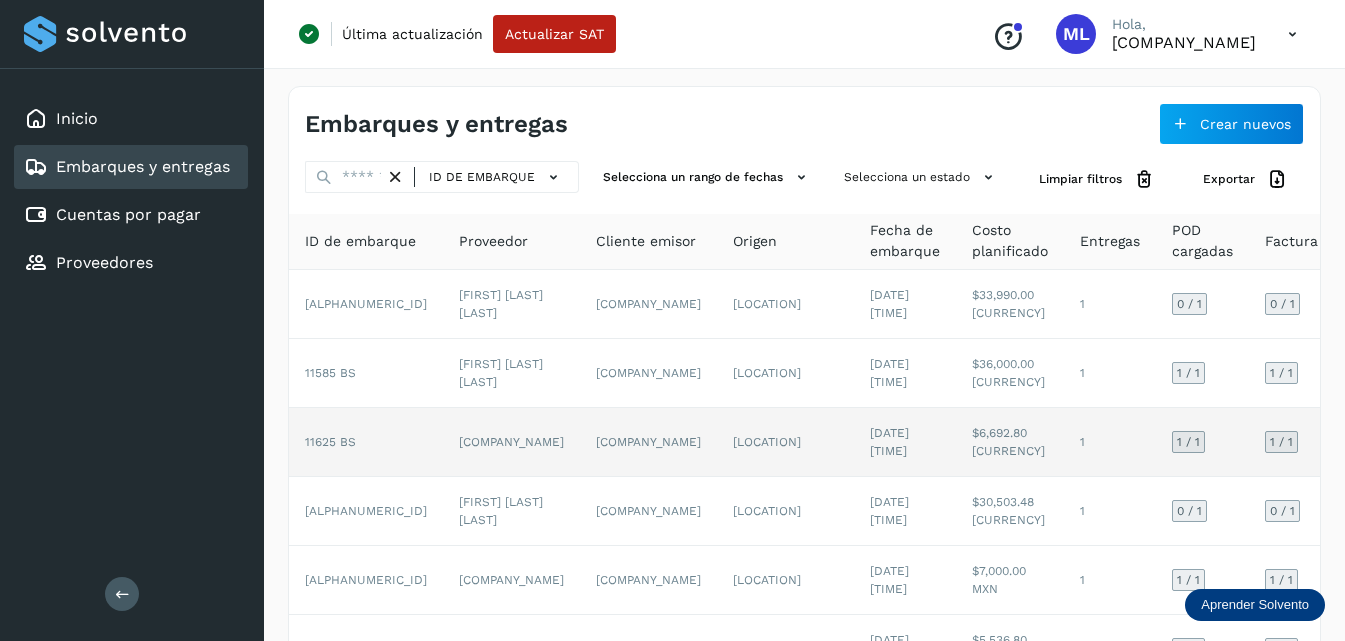click on "11625 BS" 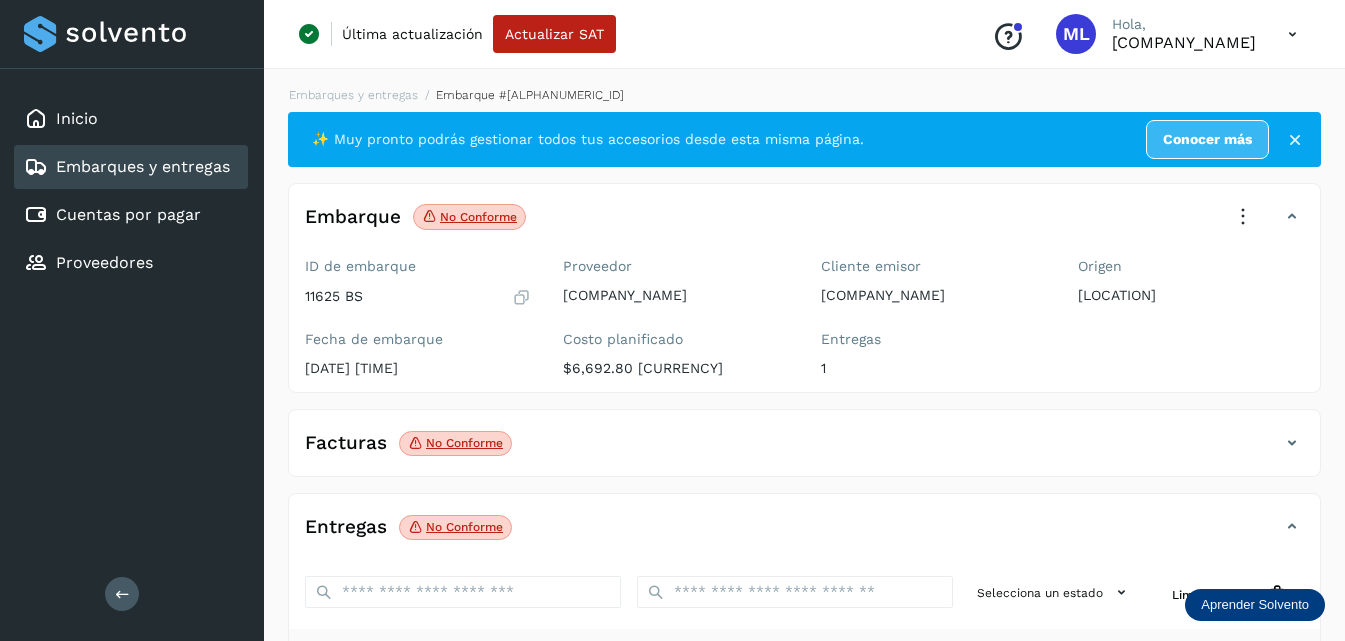 click at bounding box center (1243, 217) 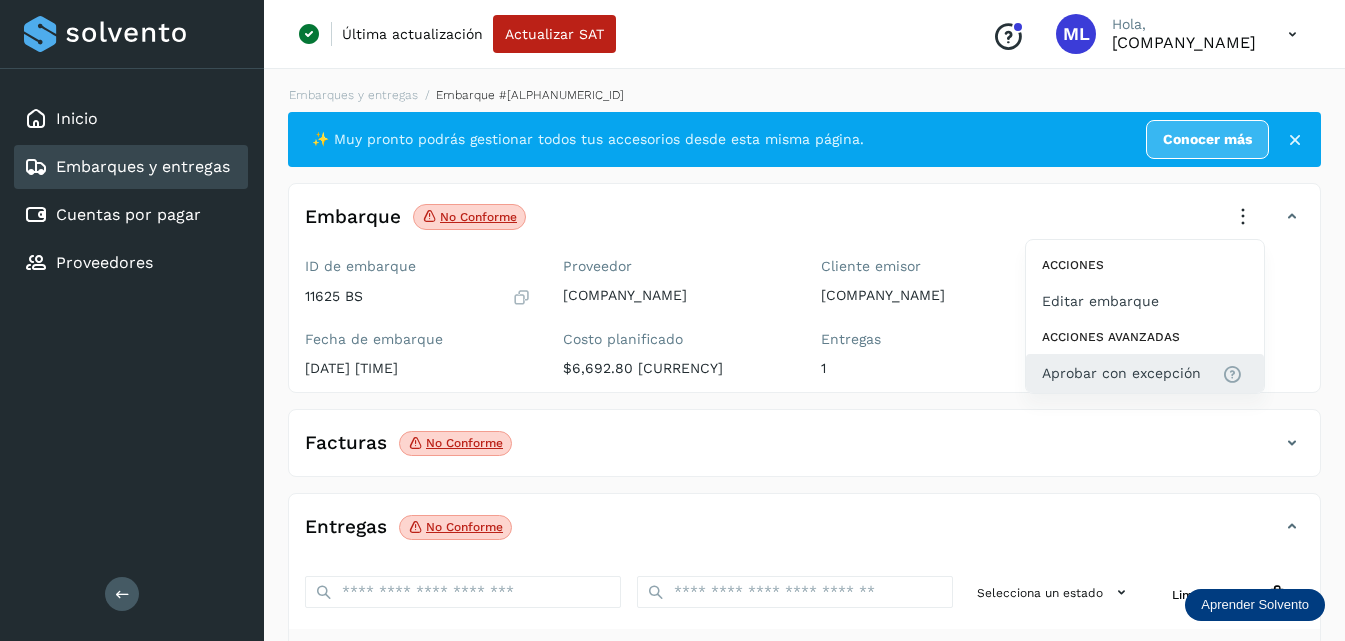 click on "Aprobar con excepción" at bounding box center [1121, 373] 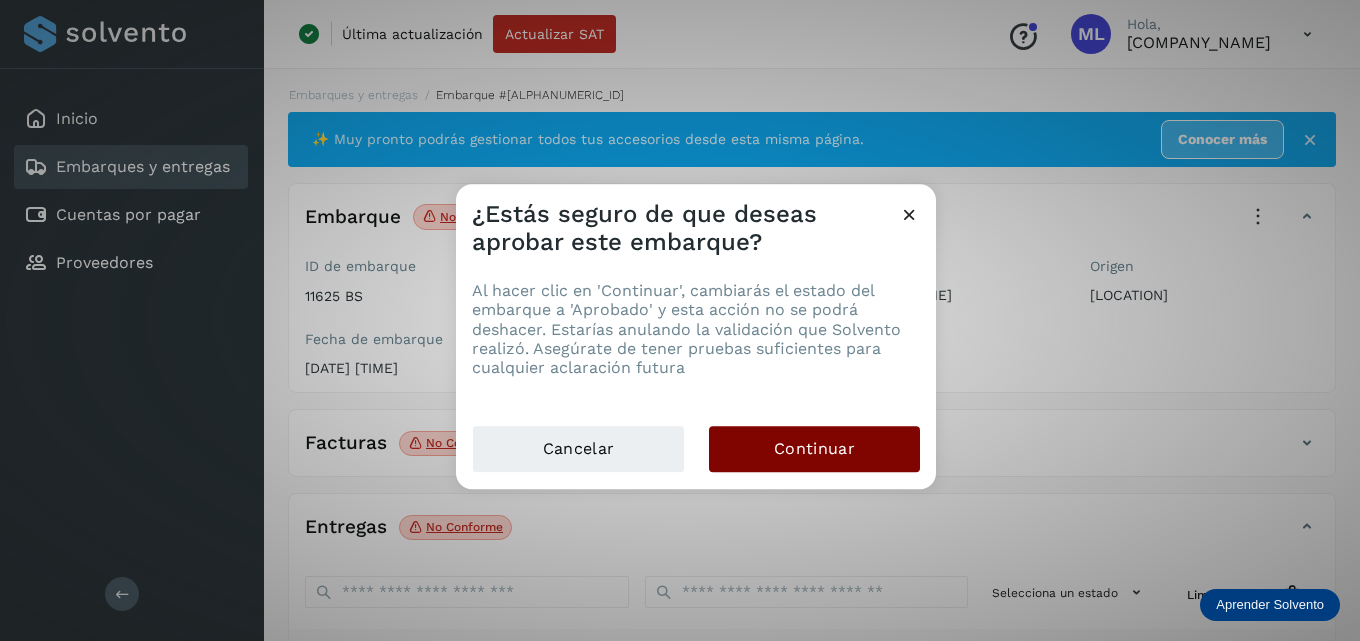 click on "Continuar" 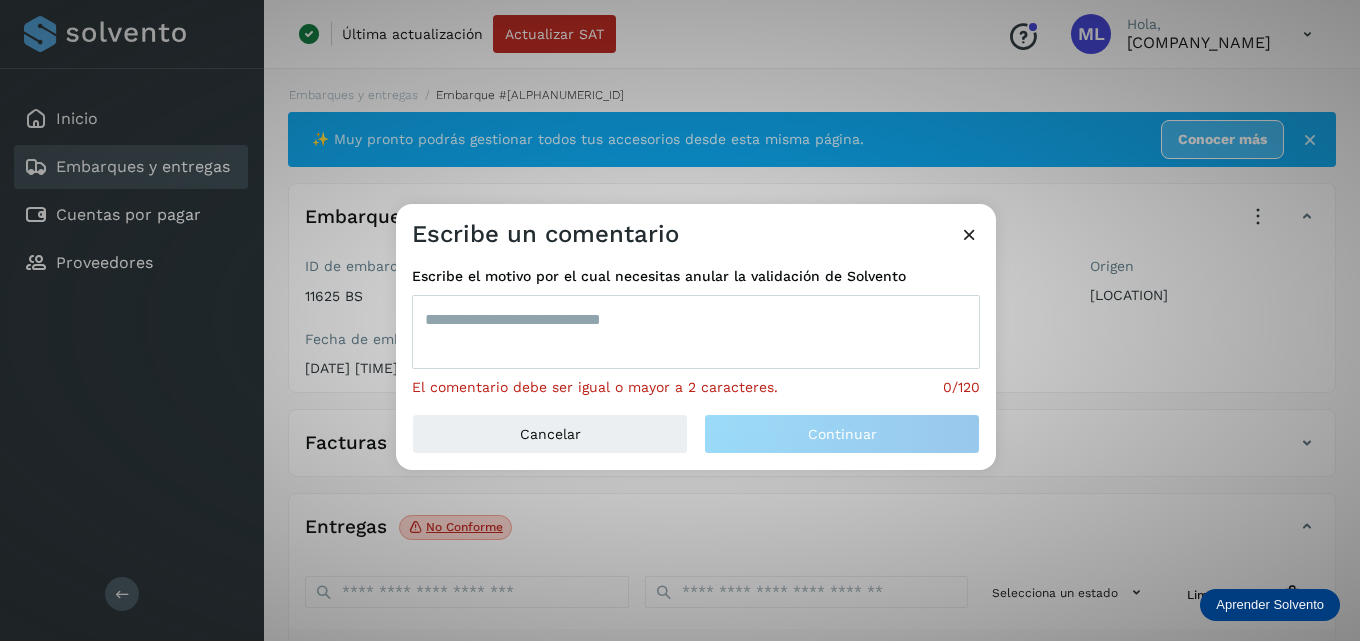 click at bounding box center (696, 332) 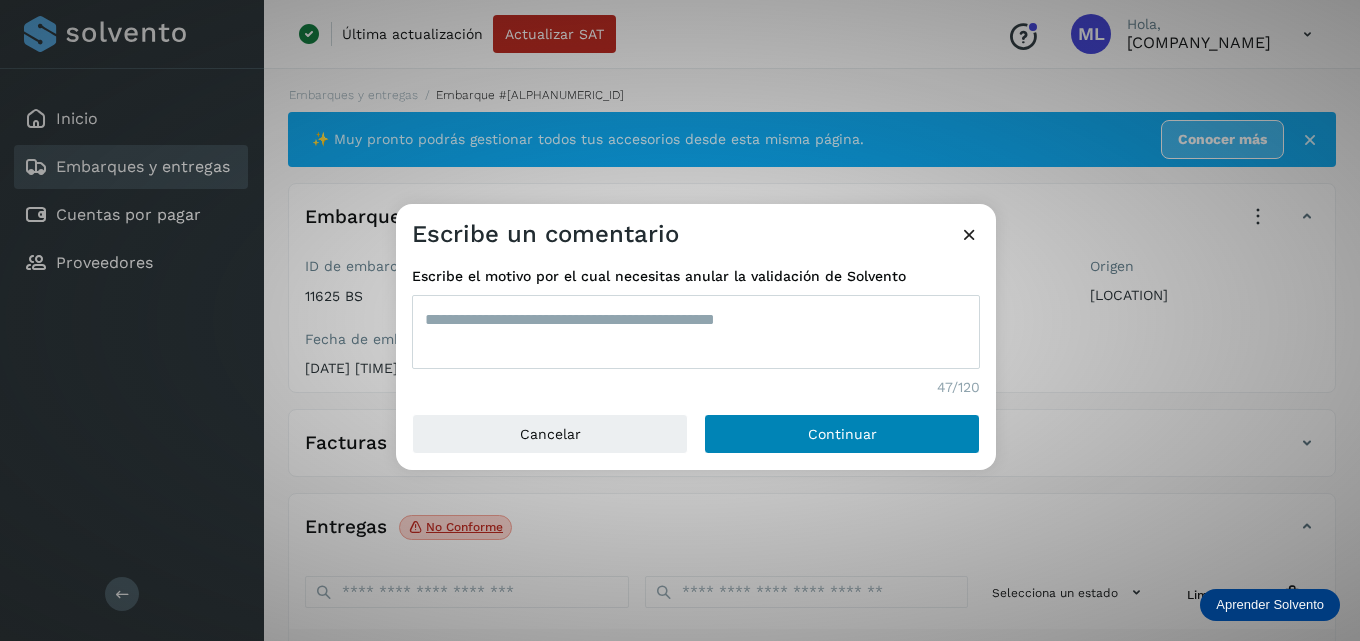 type on "**********" 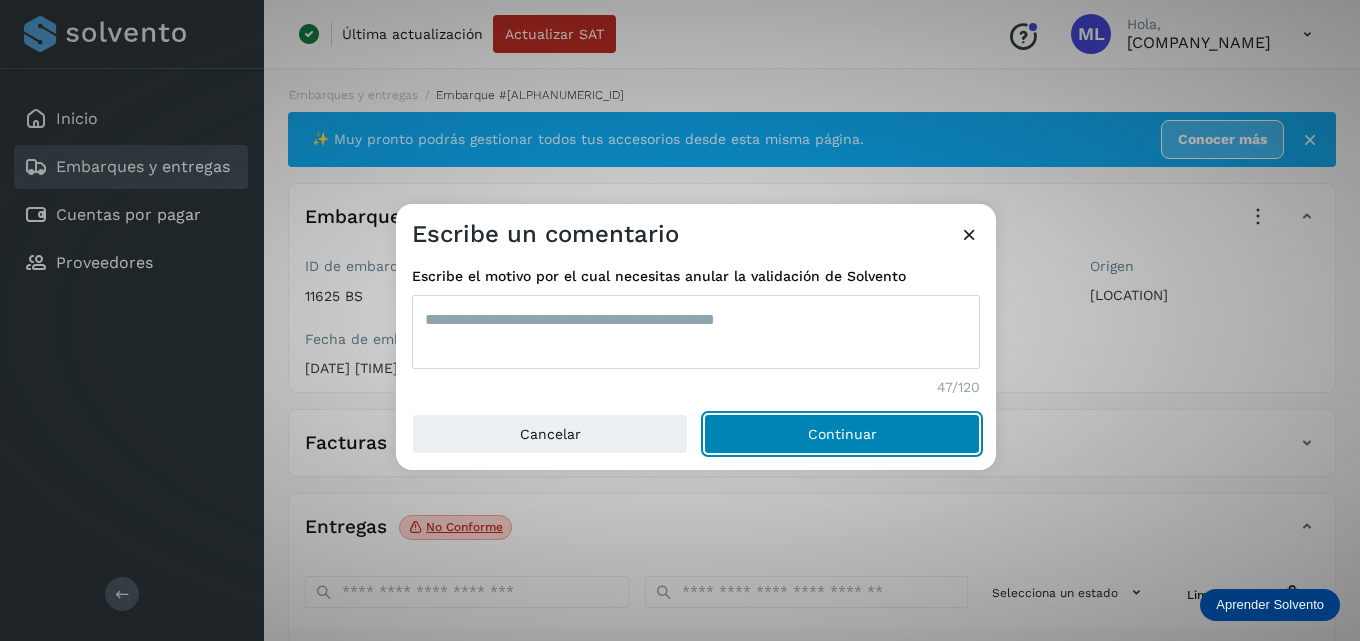 click on "Continuar" 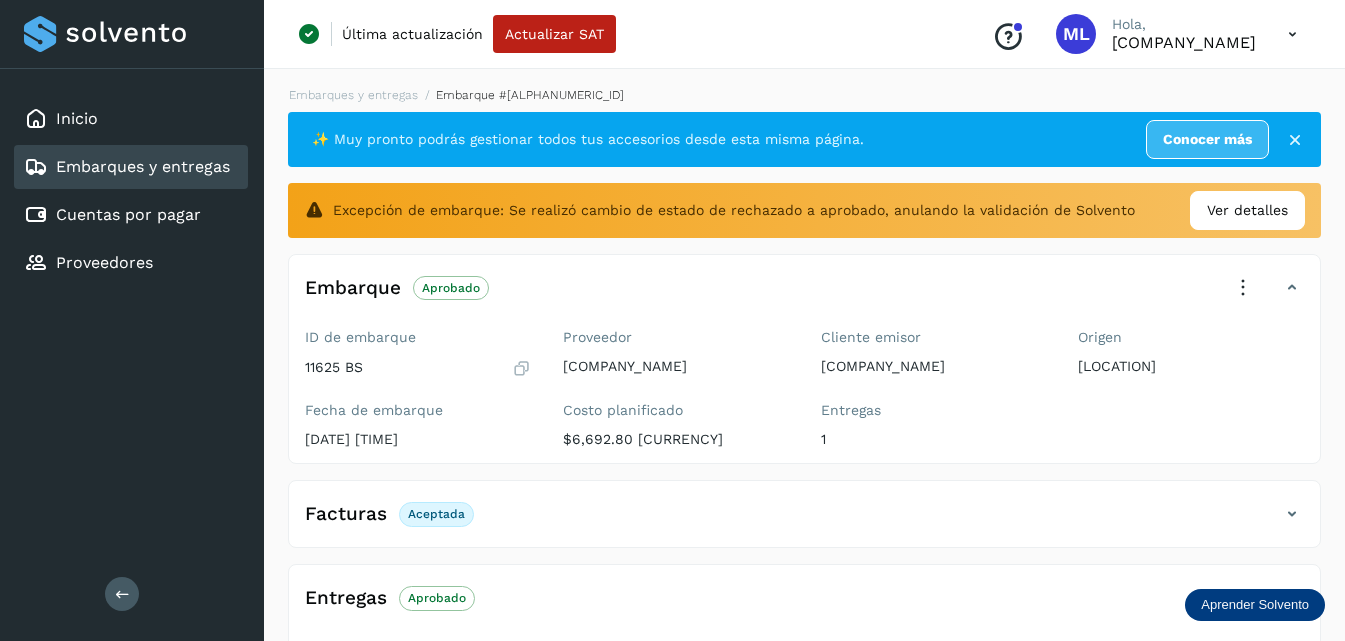 click on "Embarques y entregas" at bounding box center [143, 166] 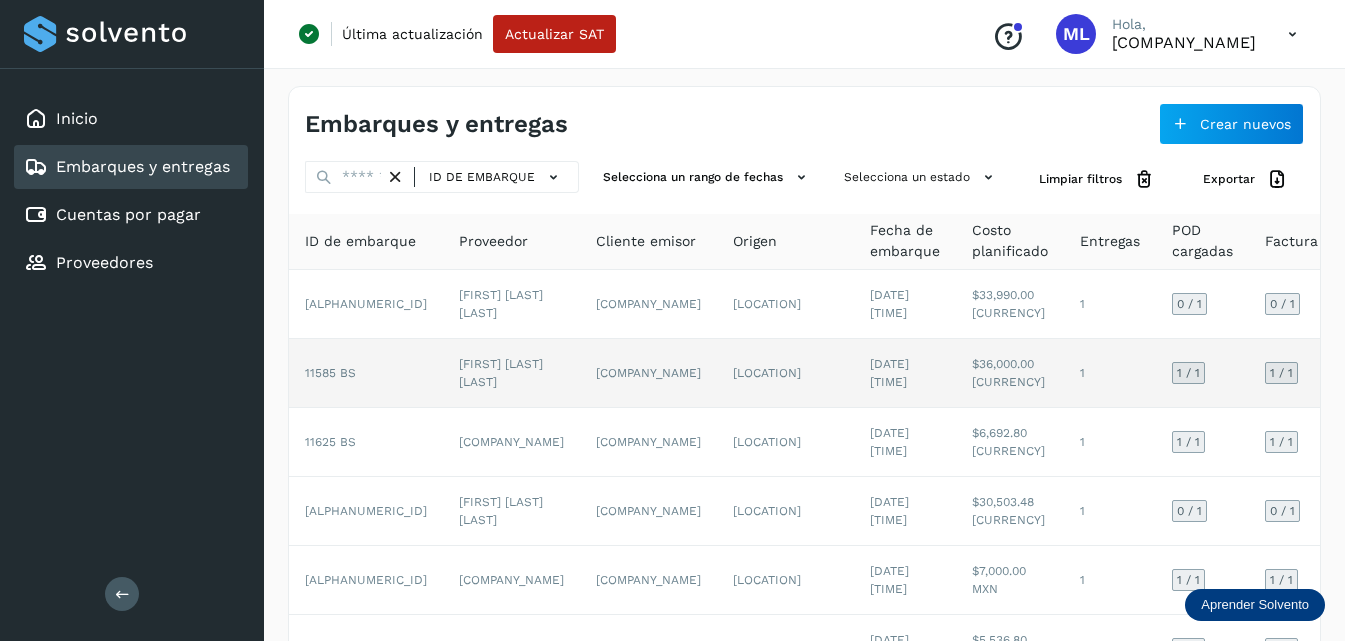 click on "[FIRST] [LAST] [LAST]" 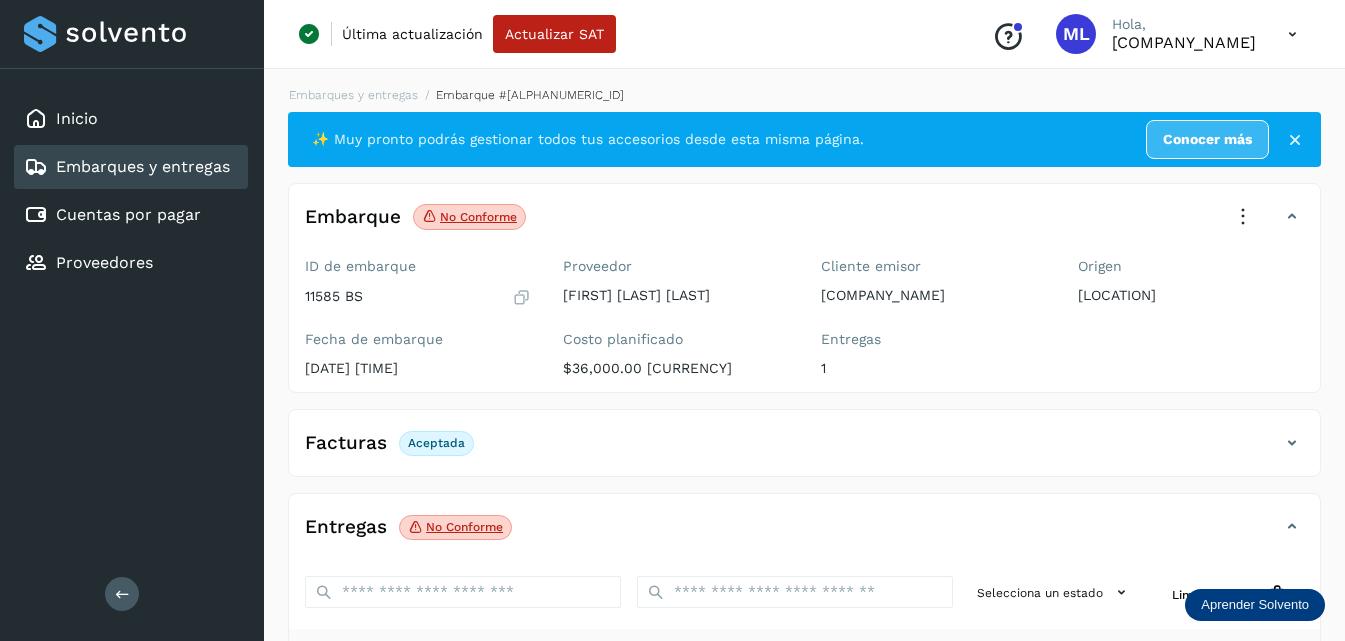 click at bounding box center [1243, 217] 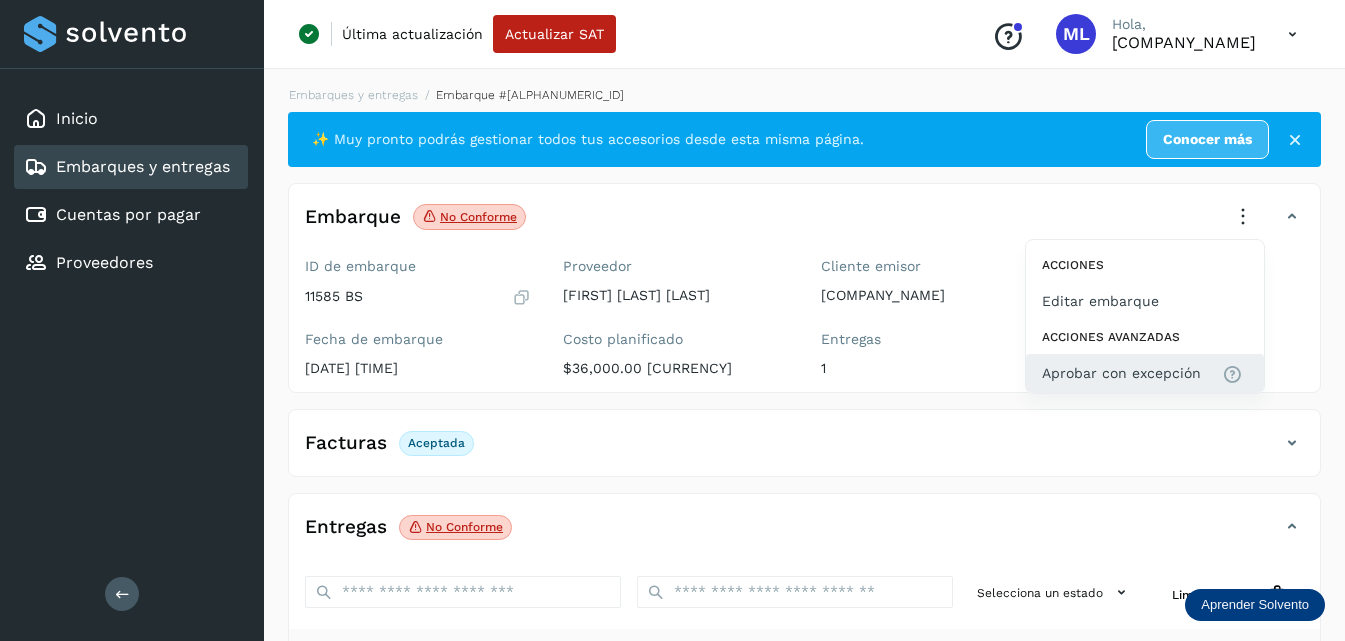 click on "Aprobar con excepción" at bounding box center (1121, 373) 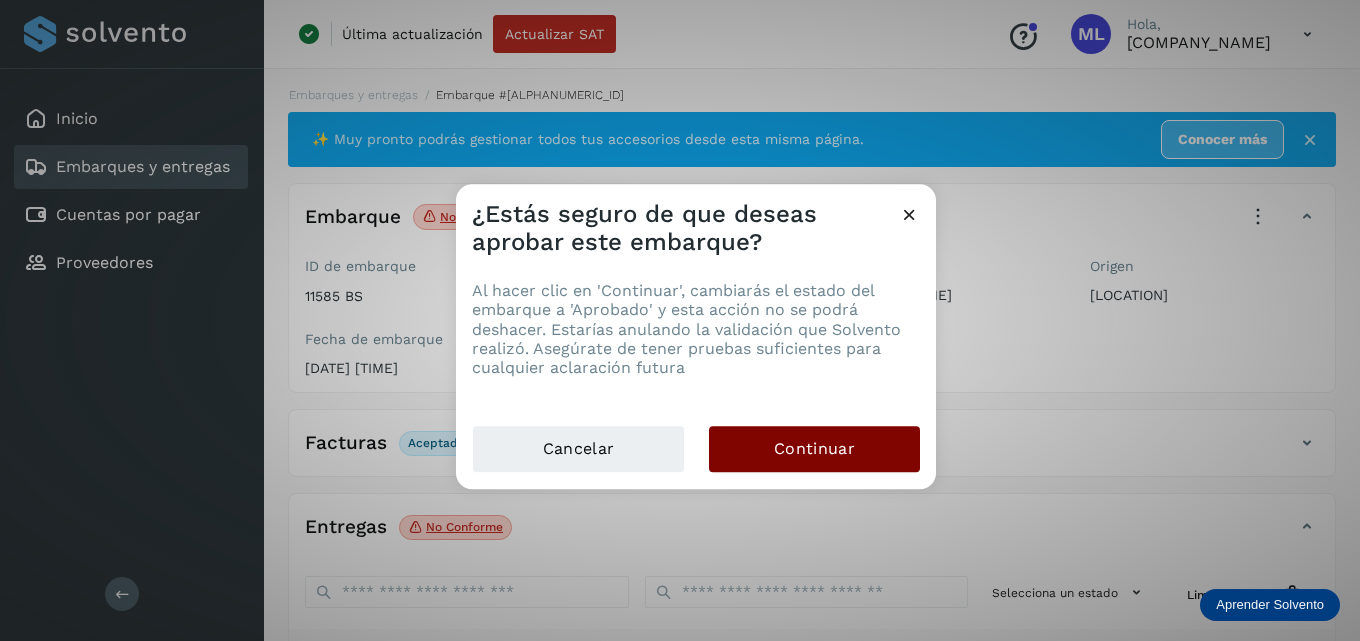 click on "Continuar" 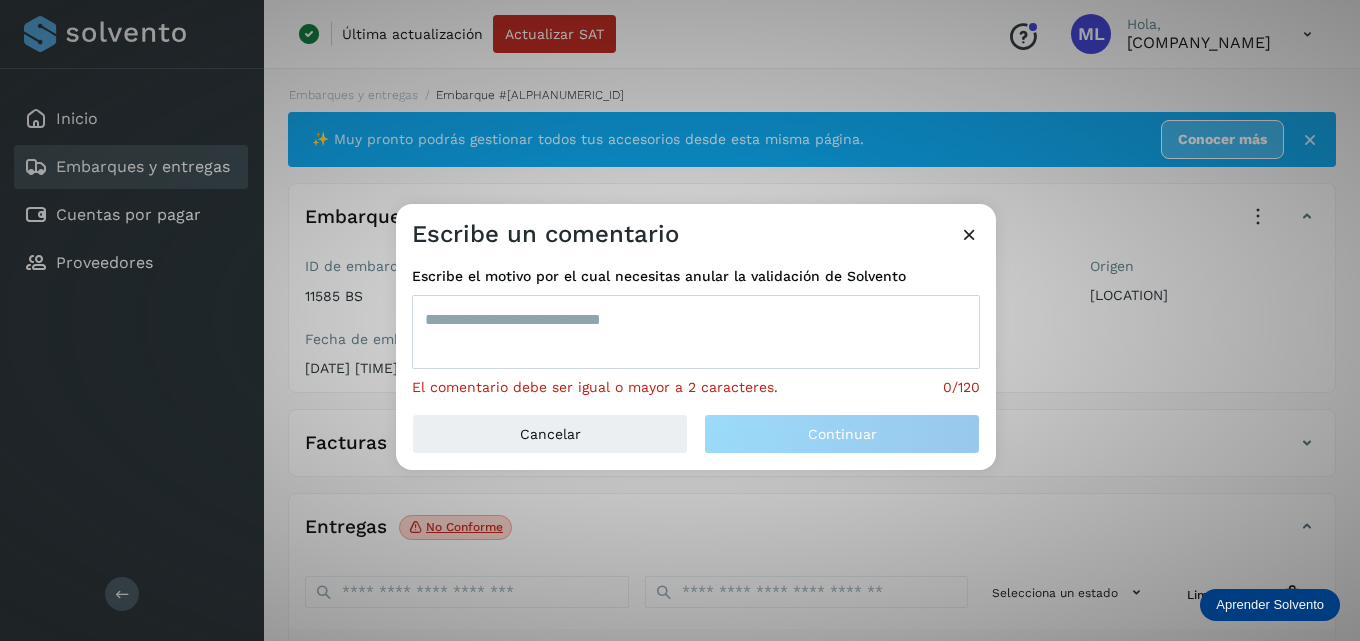 click at bounding box center [696, 332] 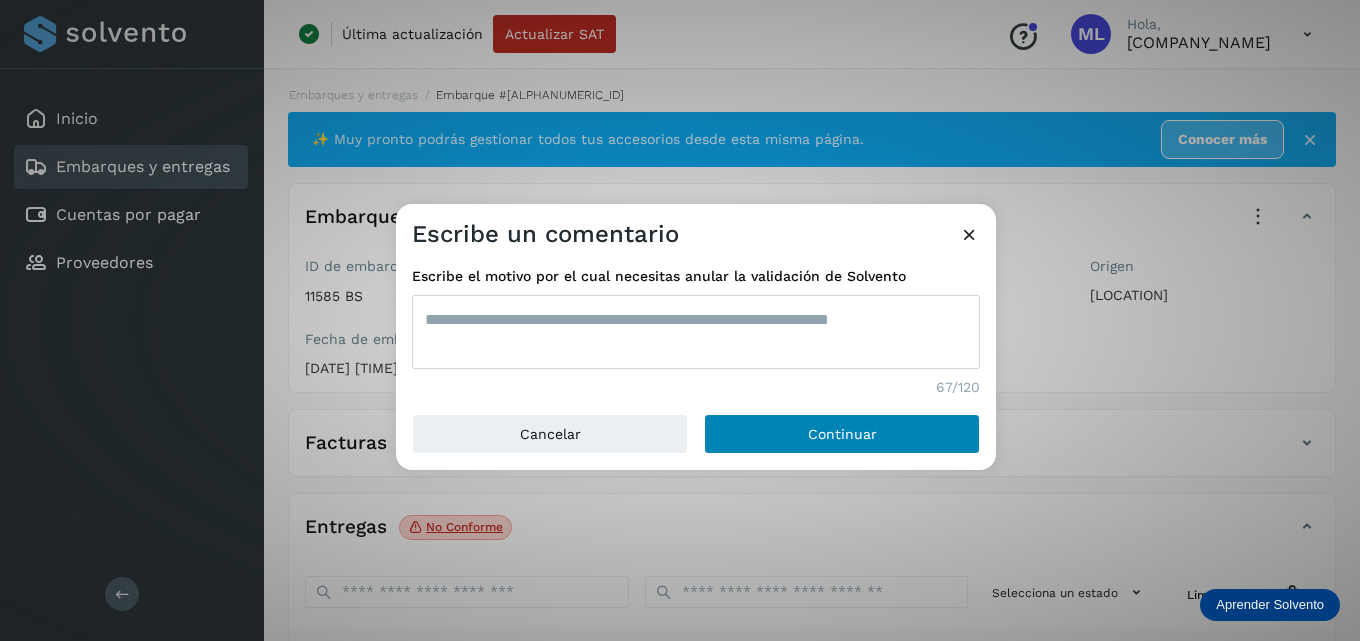 type on "[REDACTED]" 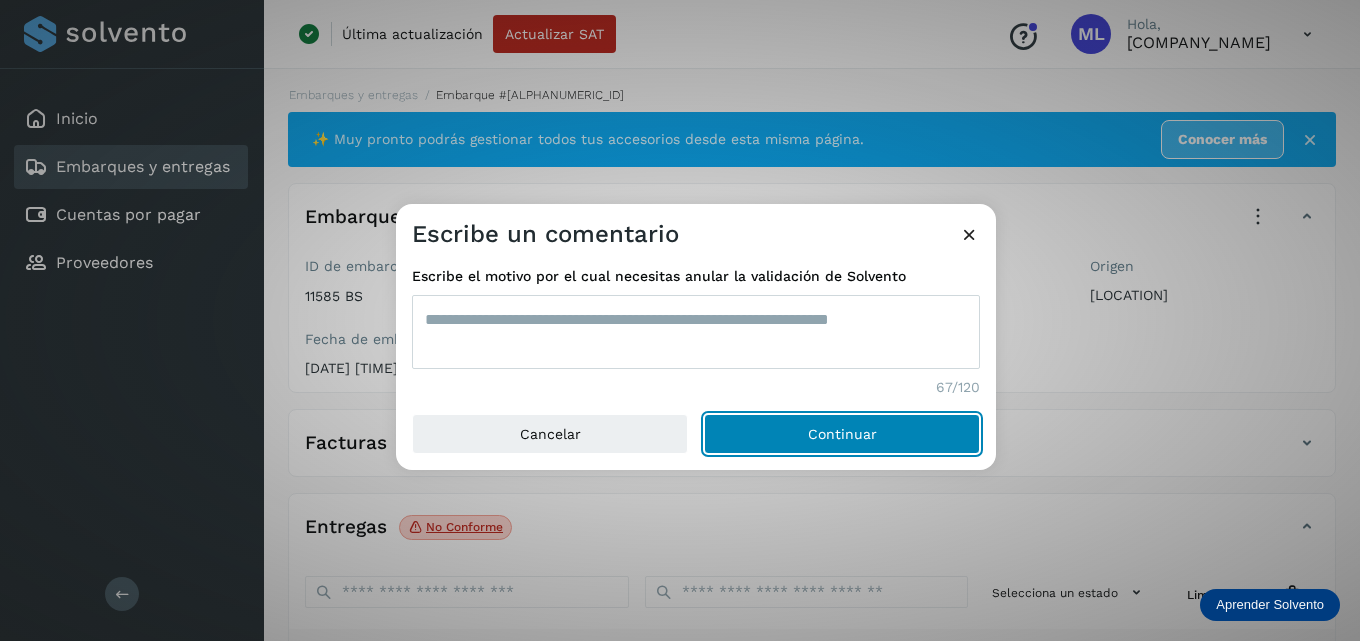 click on "Continuar" 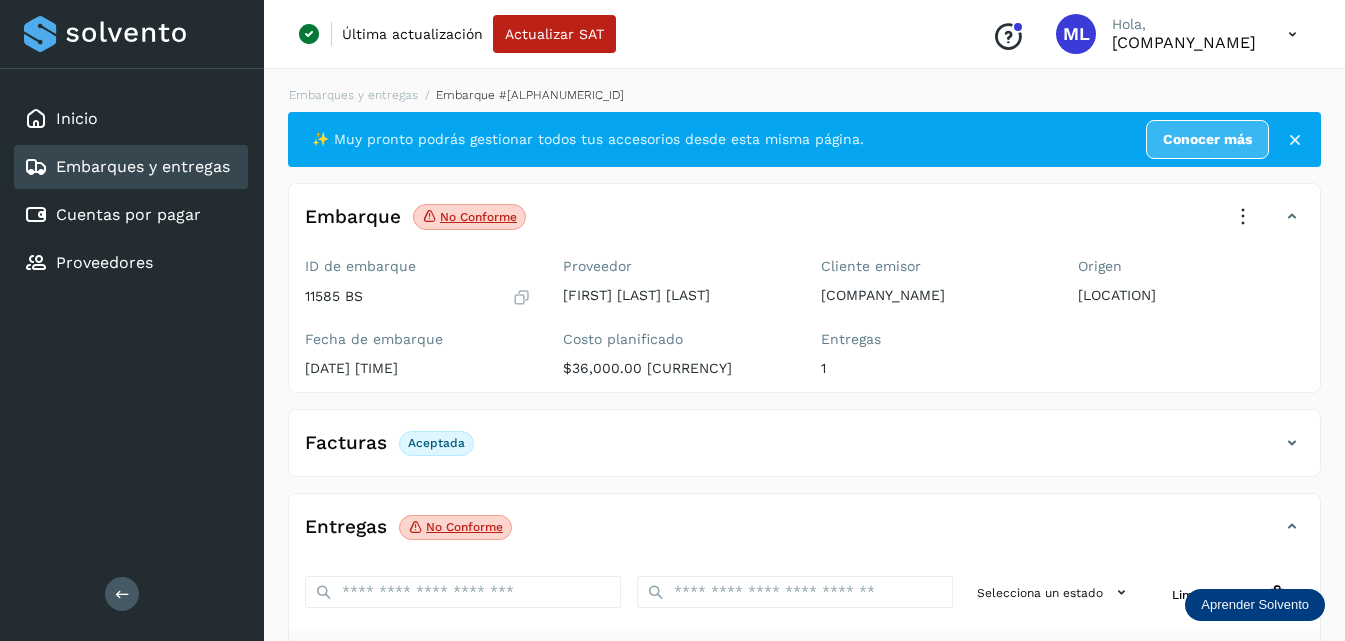 click on "Embarques y entregas" at bounding box center (143, 166) 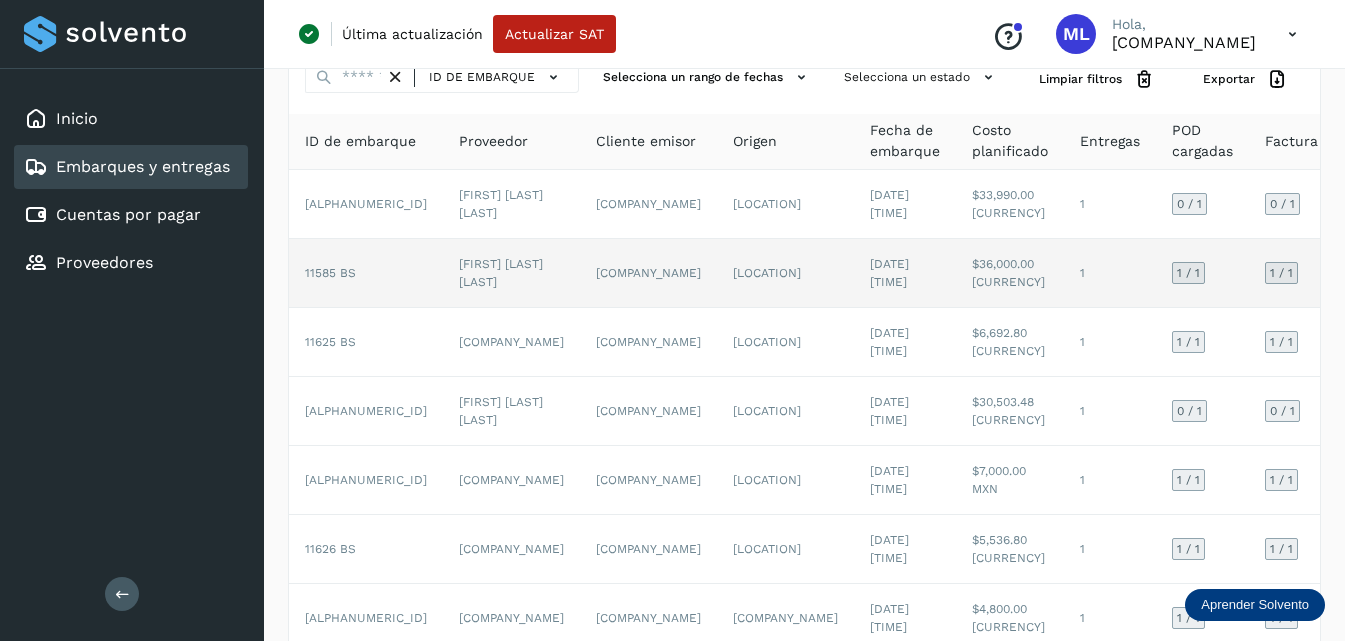 scroll, scrollTop: 200, scrollLeft: 0, axis: vertical 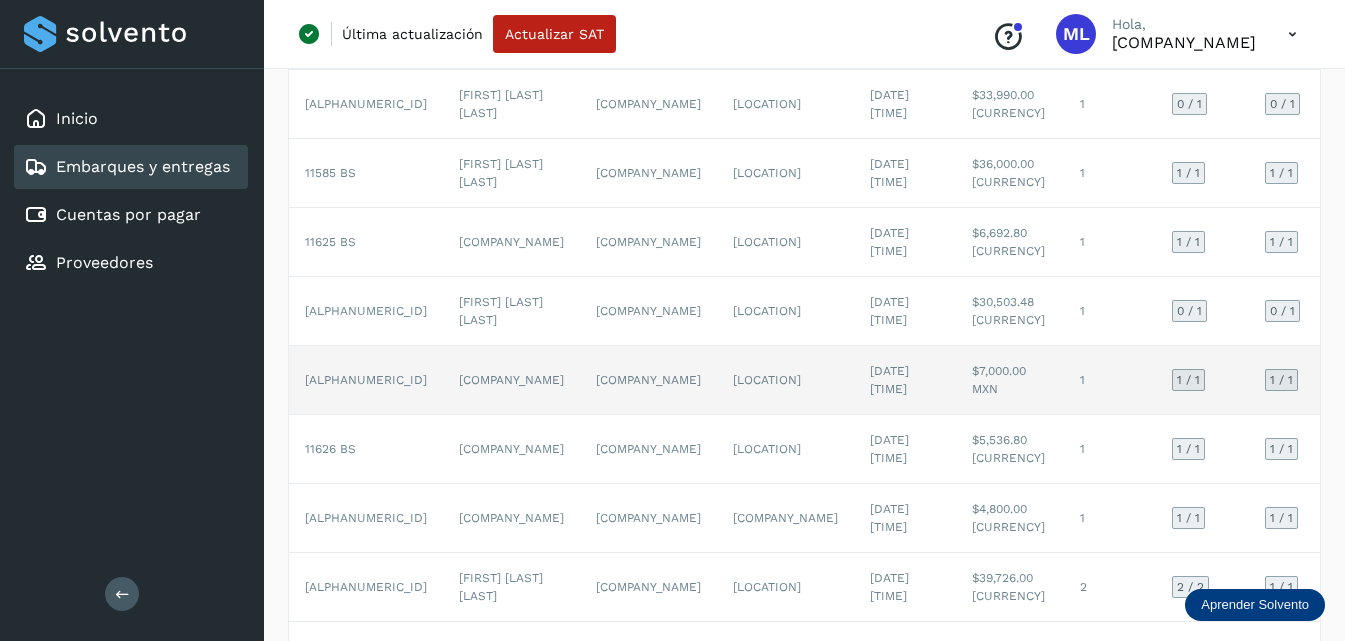 click on "[ALPHANUMERIC_ID]" 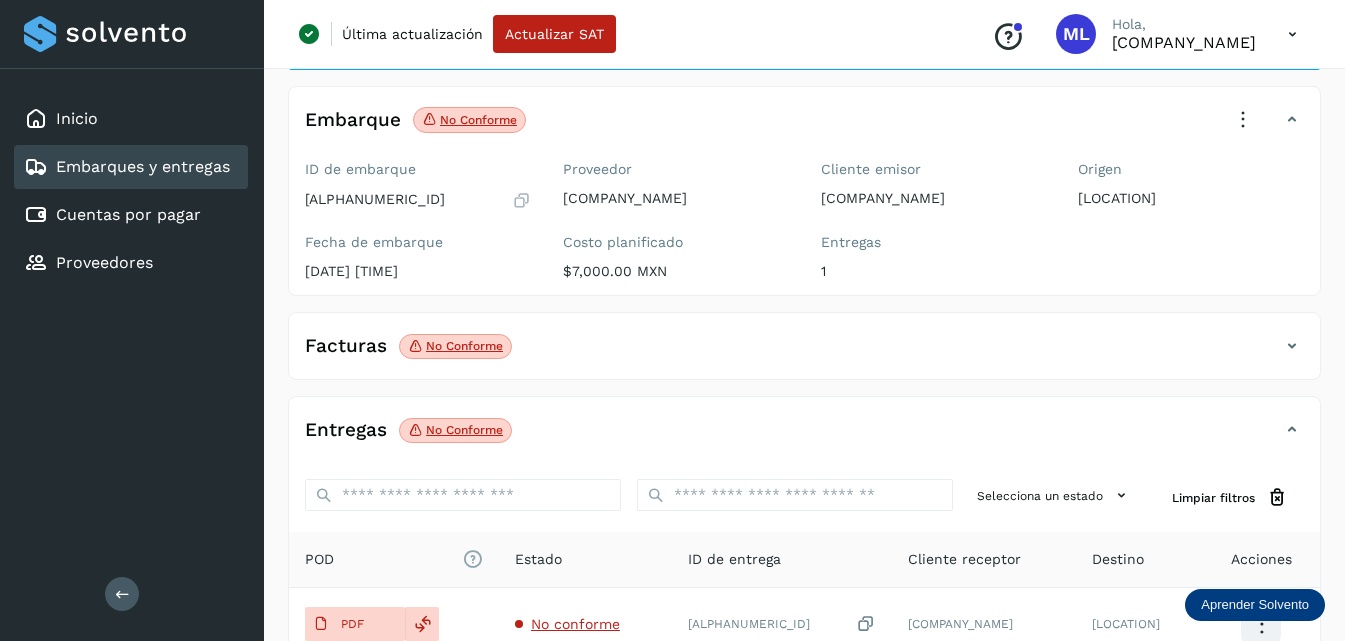 scroll, scrollTop: 0, scrollLeft: 0, axis: both 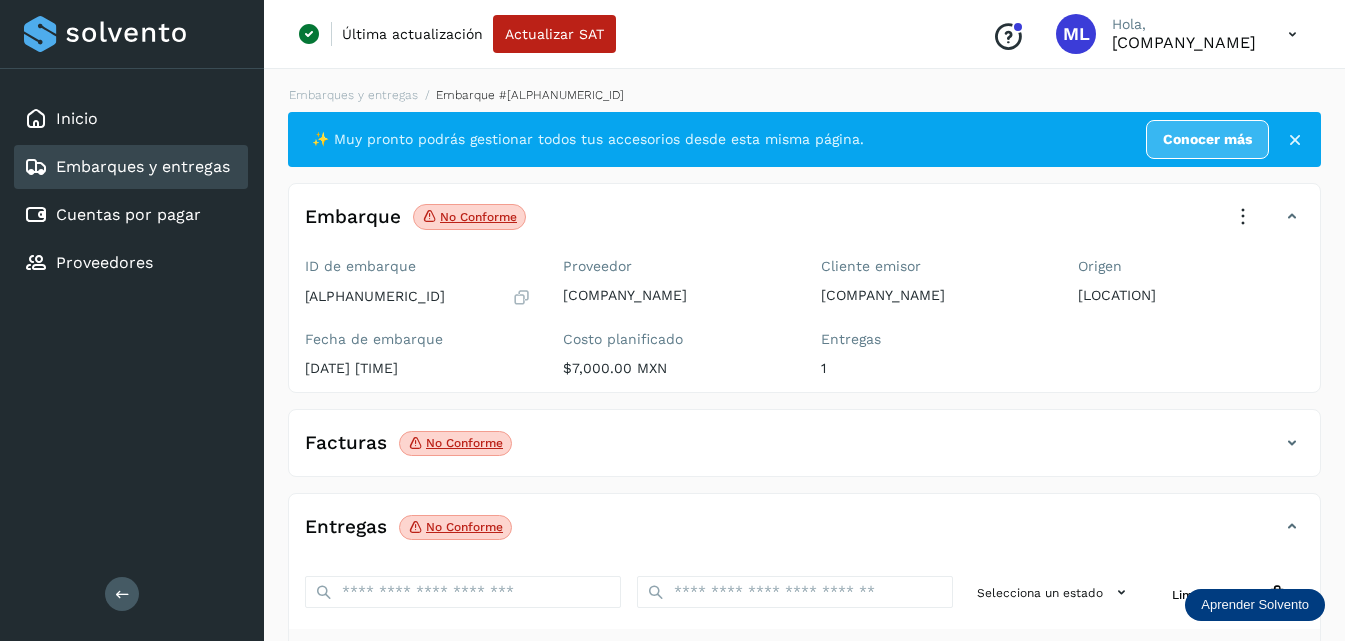 click at bounding box center (1243, 217) 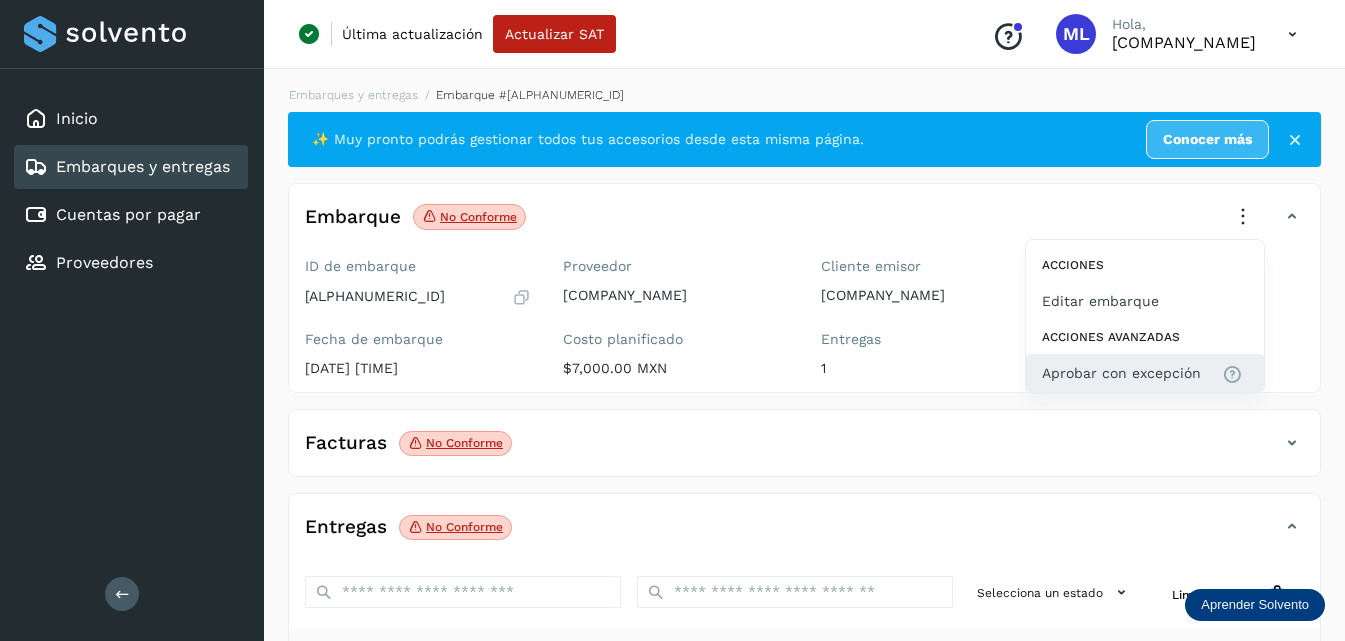 click on "Aprobar con excepción" at bounding box center [1121, 373] 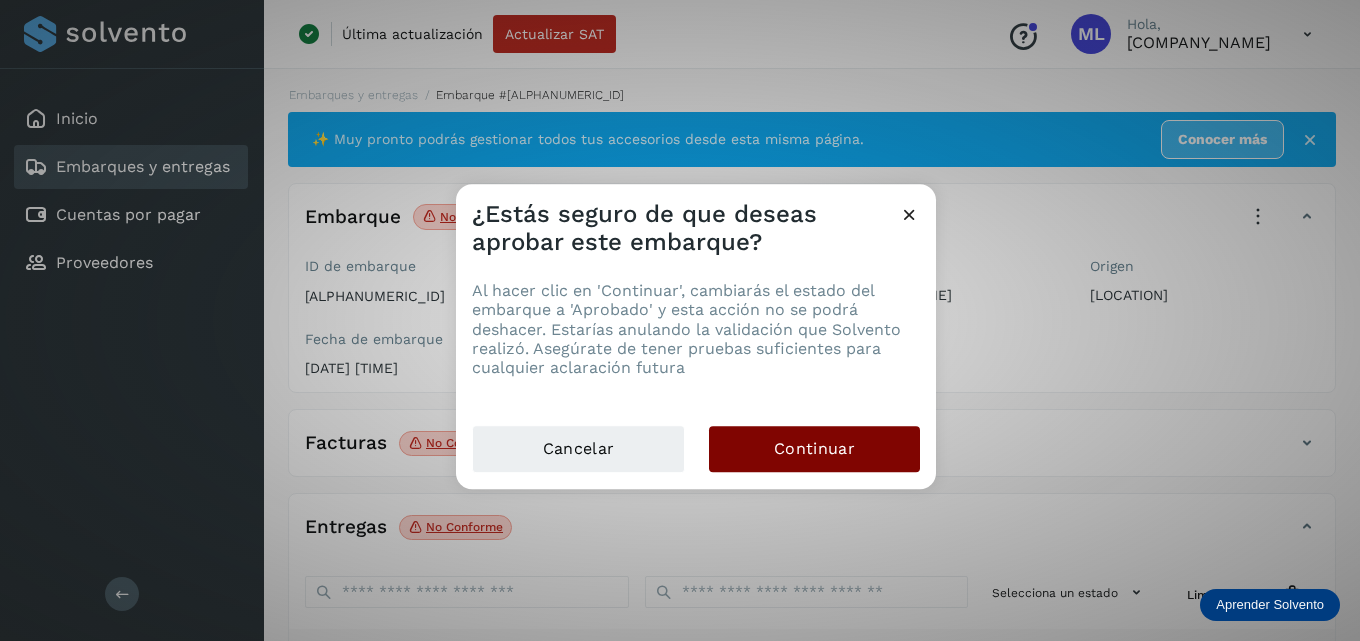 click on "Continuar" 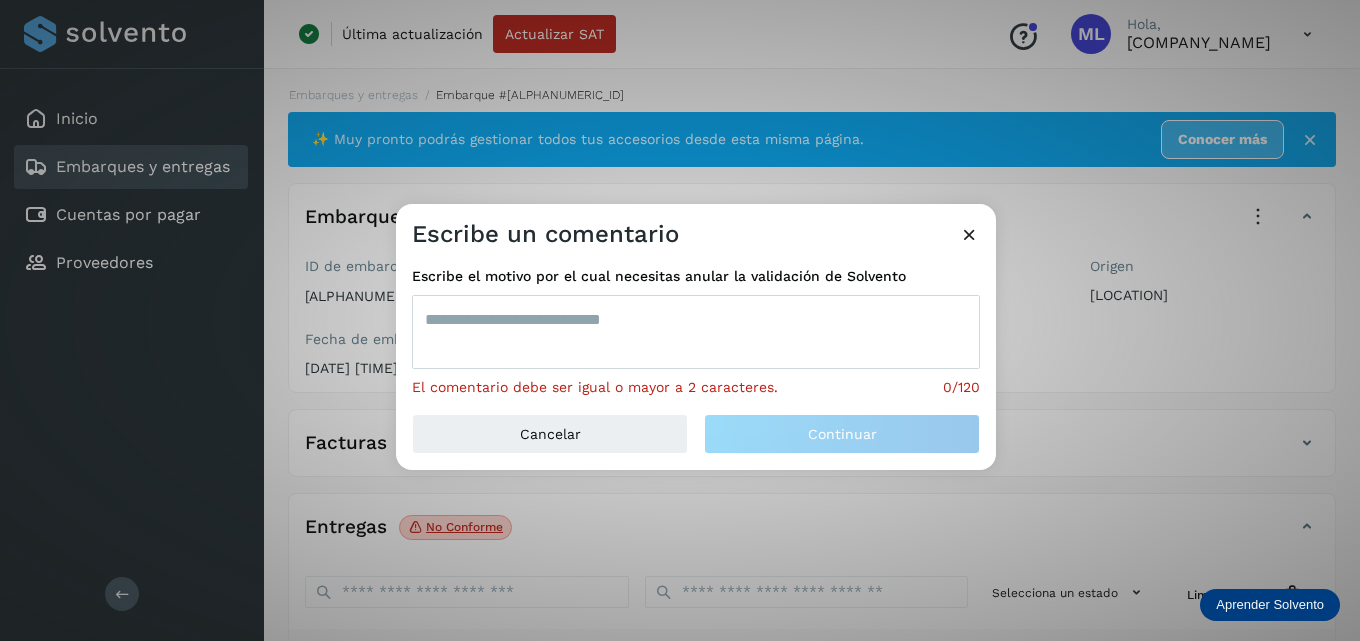 click at bounding box center (696, 332) 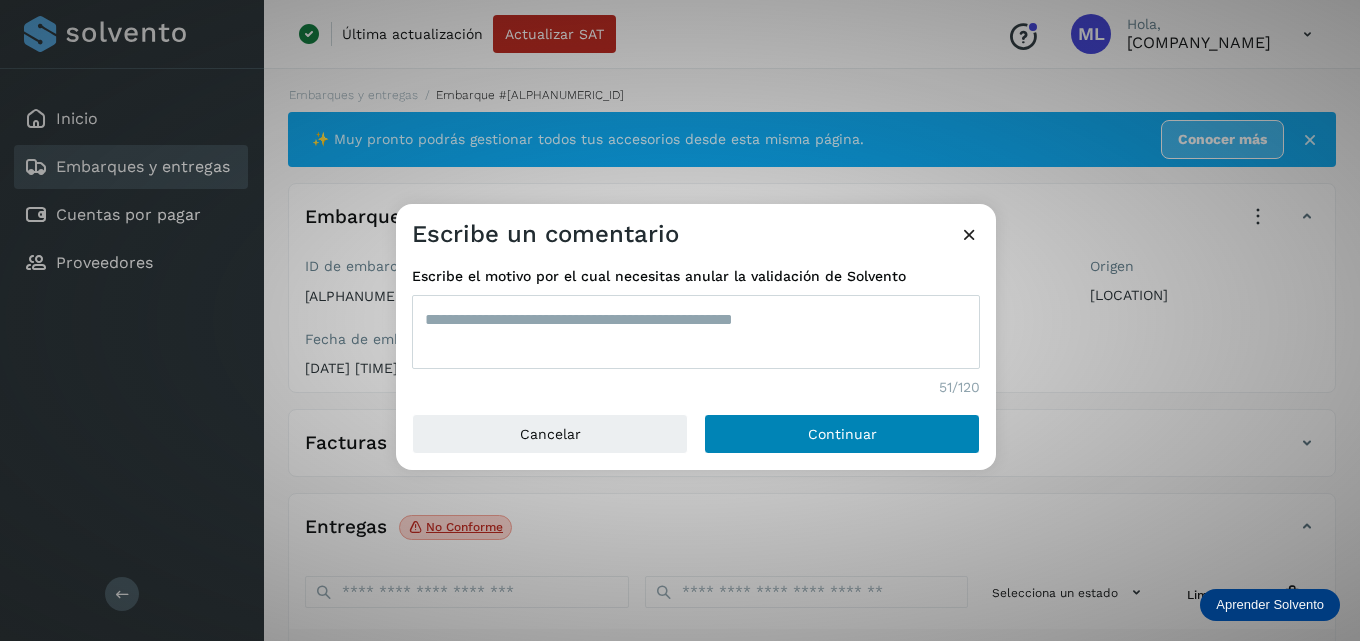 type on "[REDACTED]" 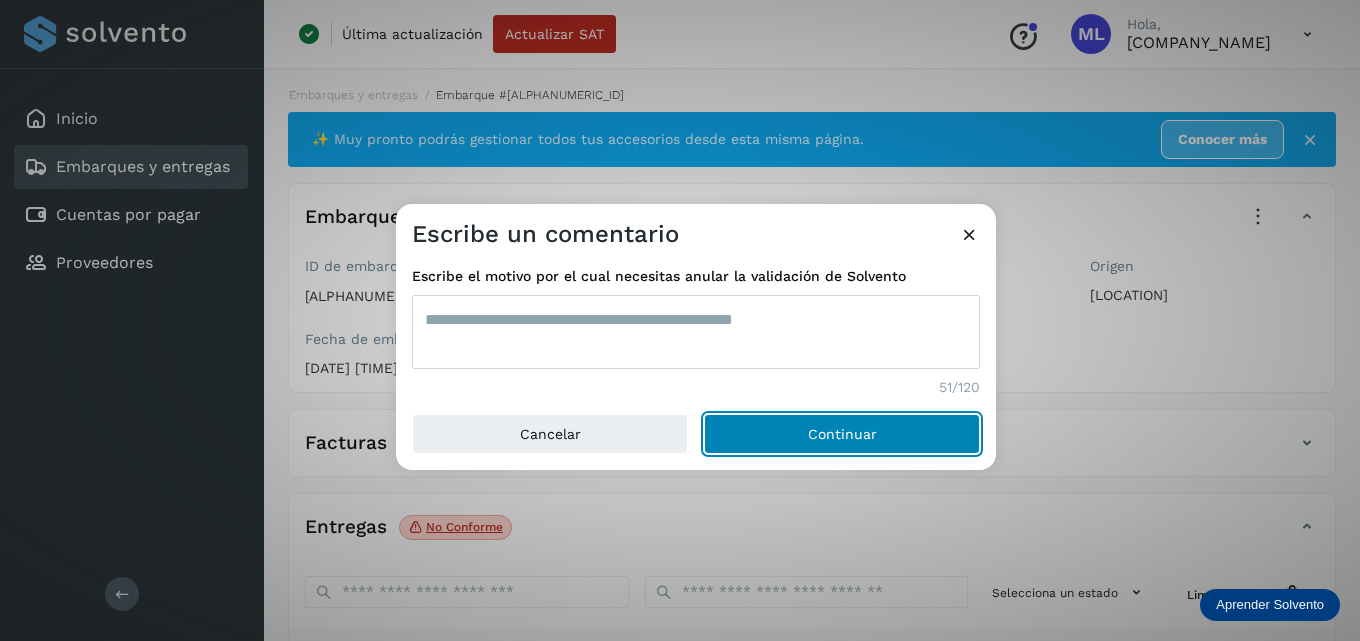 click on "Continuar" 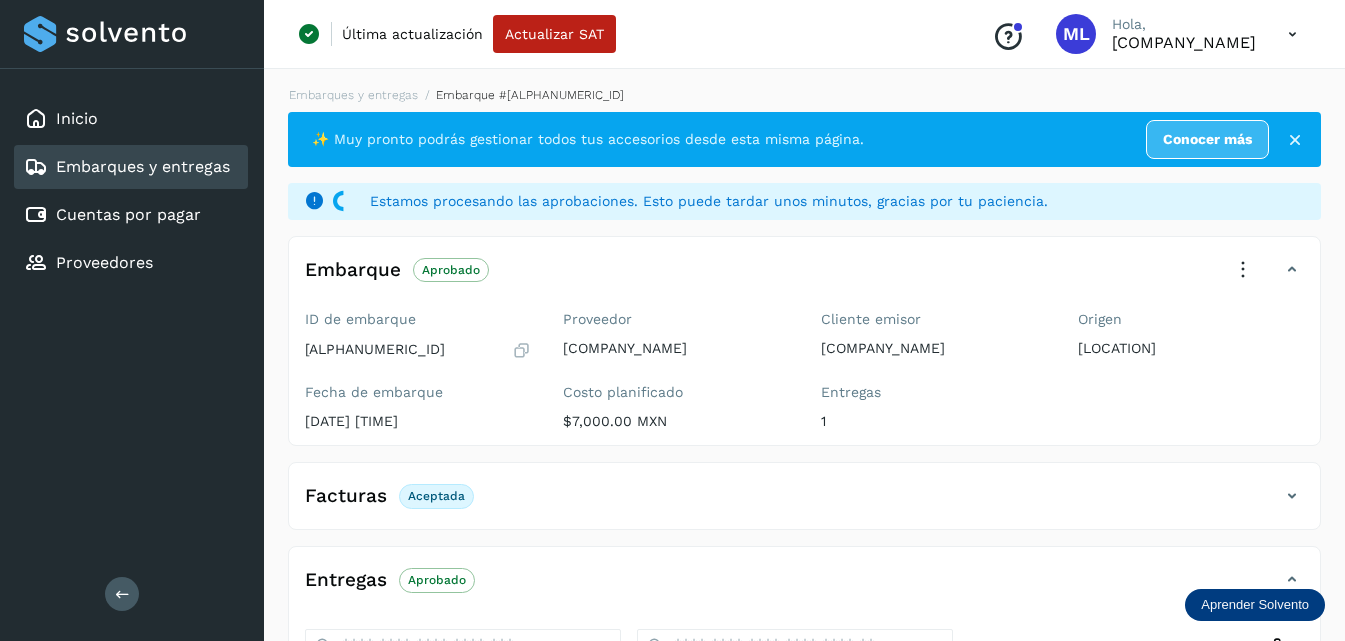 click on "Embarques y entregas" at bounding box center [127, 167] 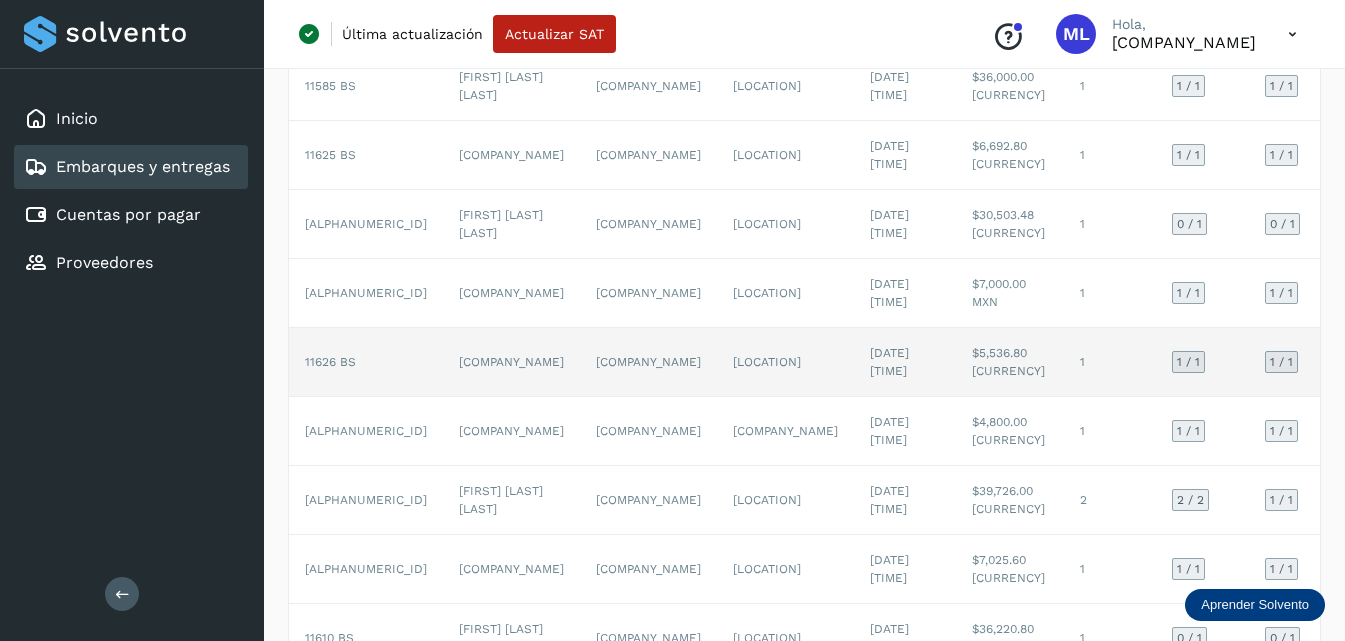 scroll, scrollTop: 400, scrollLeft: 0, axis: vertical 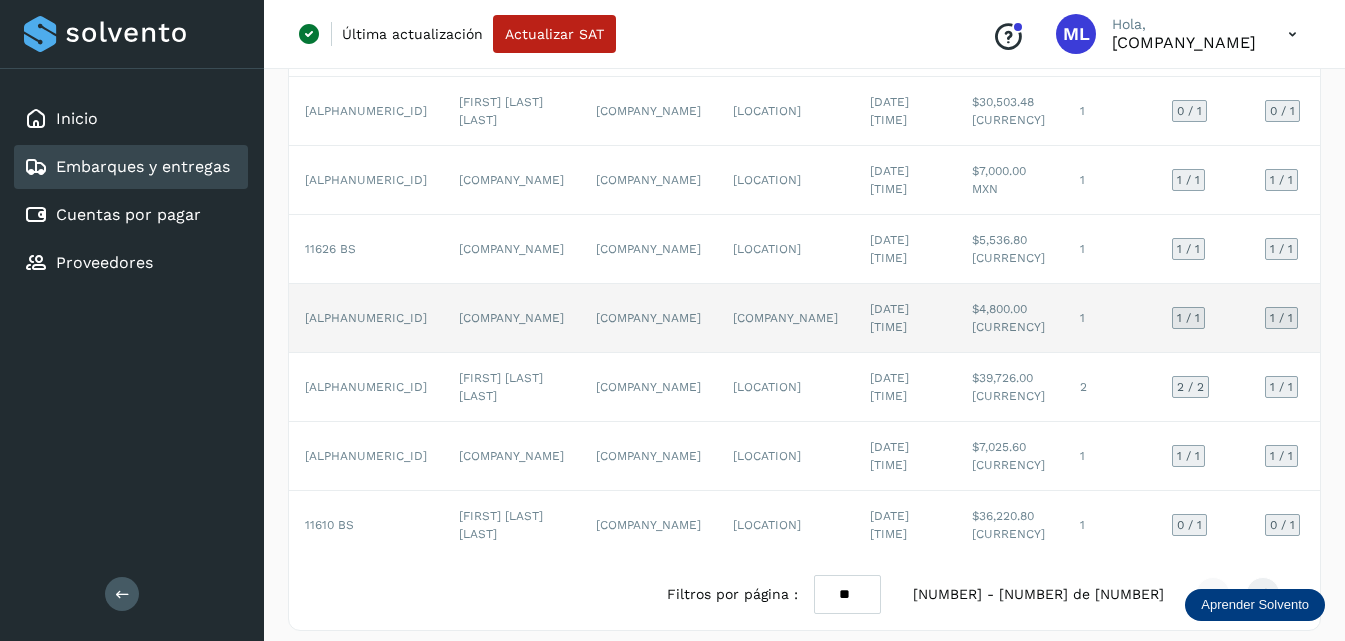 click on "[COMPANY_NAME]" 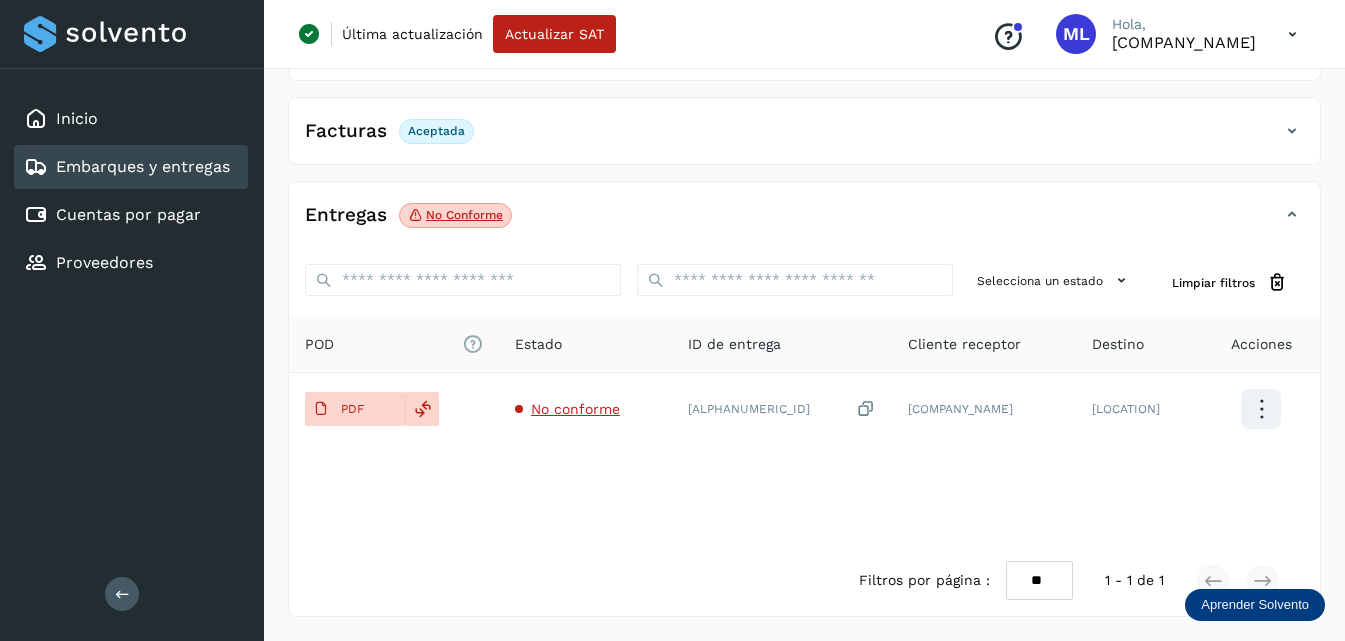 scroll, scrollTop: 326, scrollLeft: 0, axis: vertical 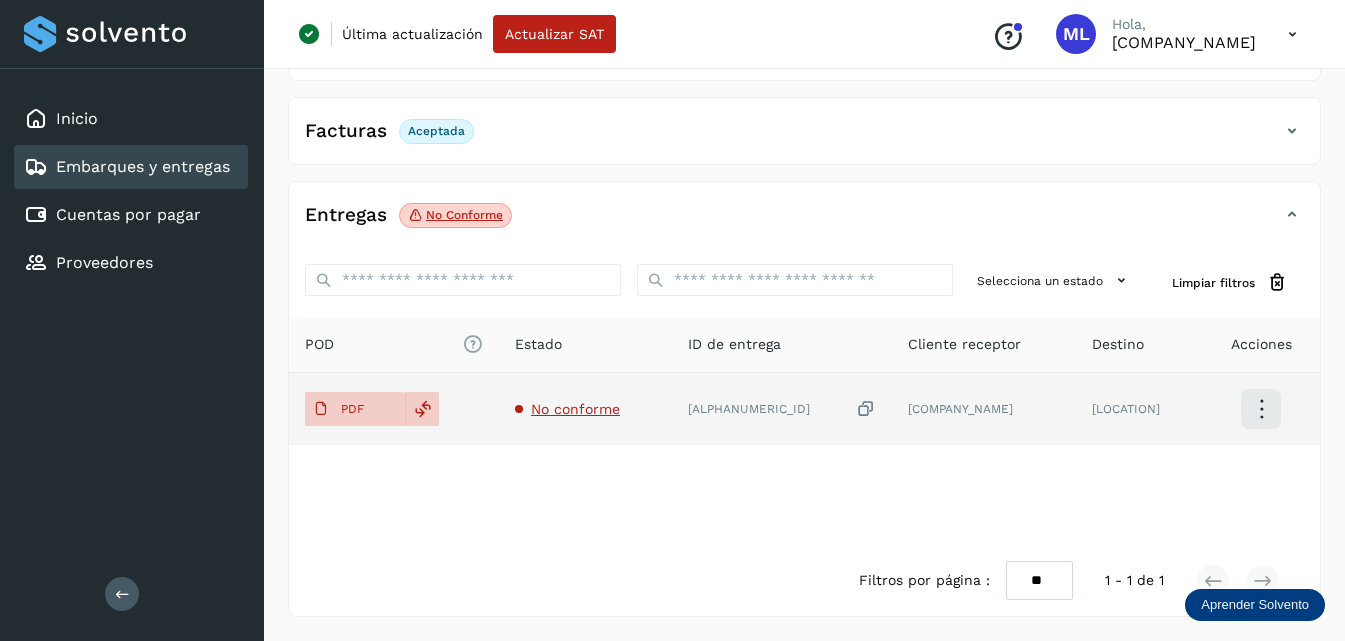 click on "PDF" 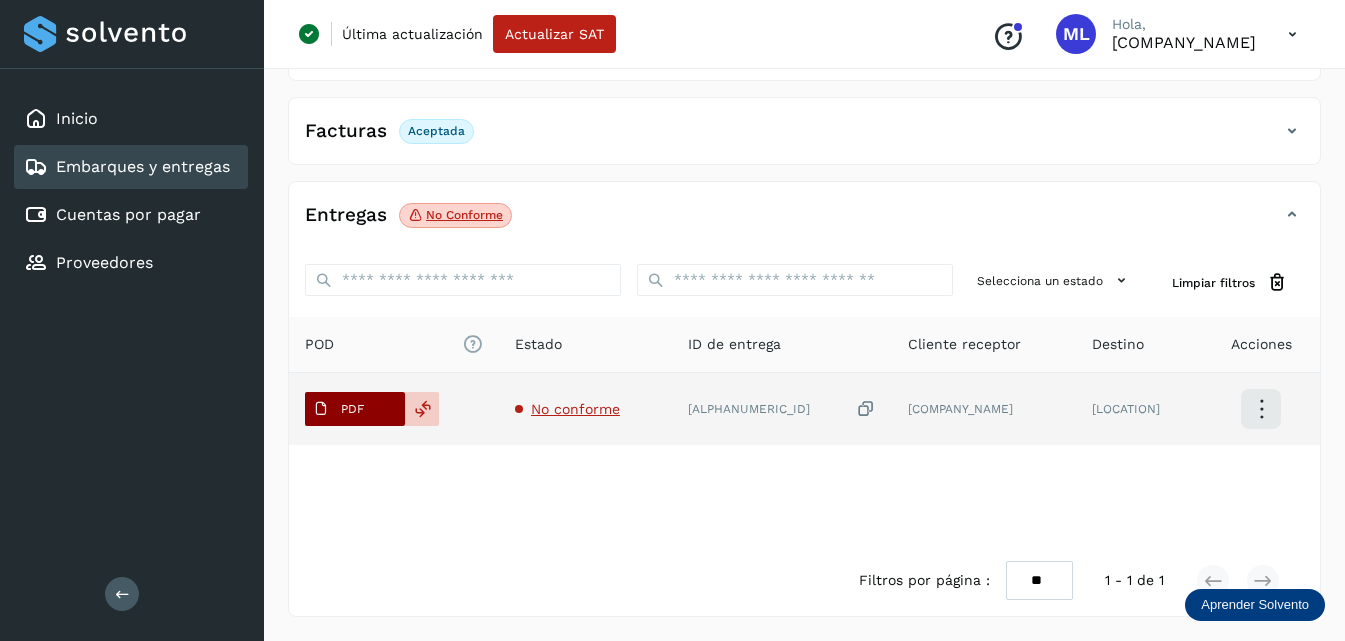 click on "PDF" at bounding box center (352, 409) 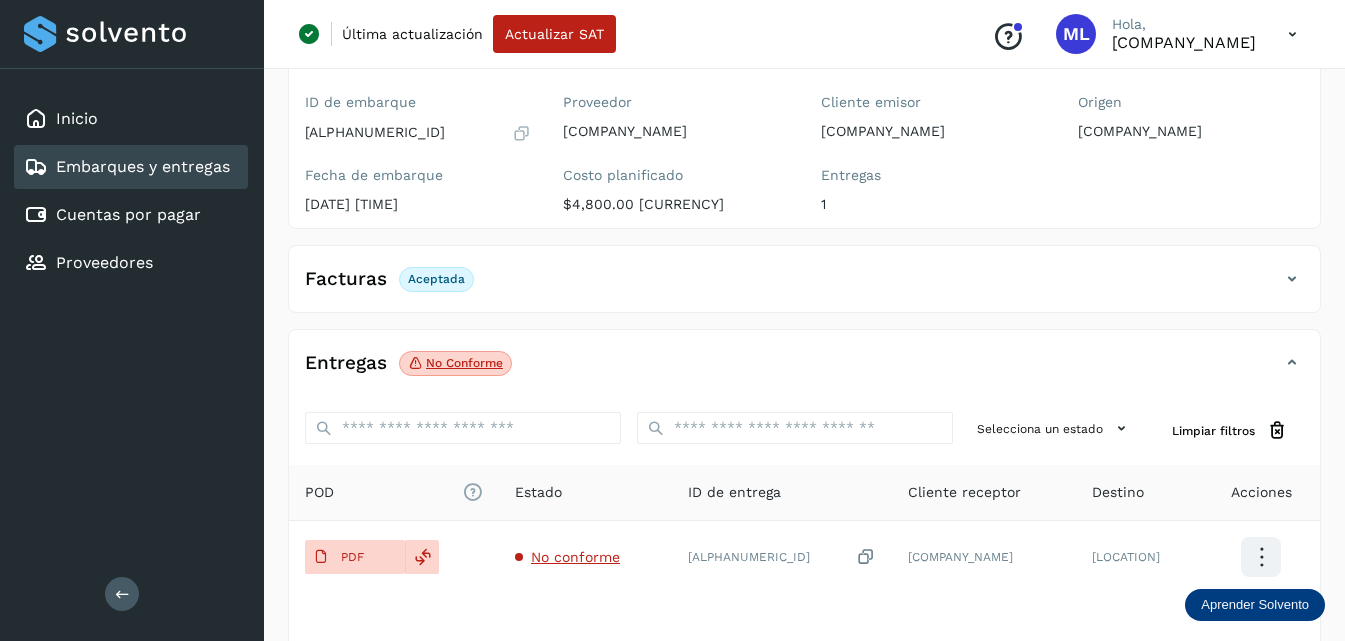 scroll, scrollTop: 0, scrollLeft: 0, axis: both 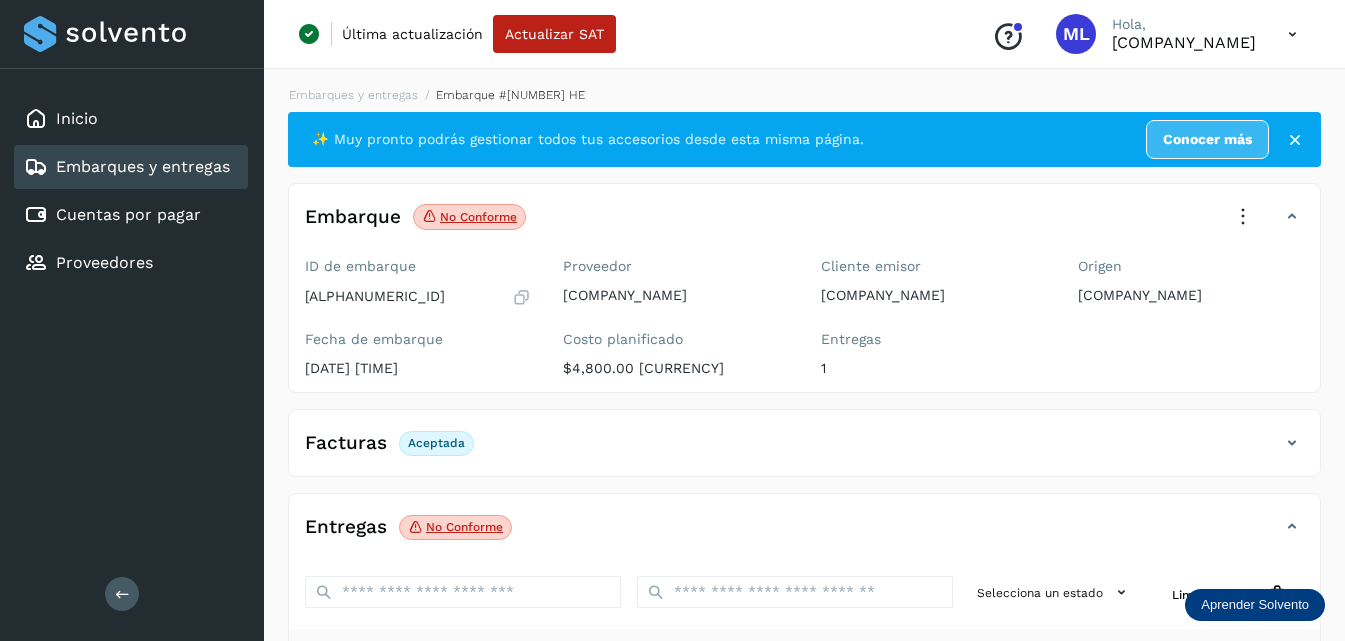 click at bounding box center (1243, 217) 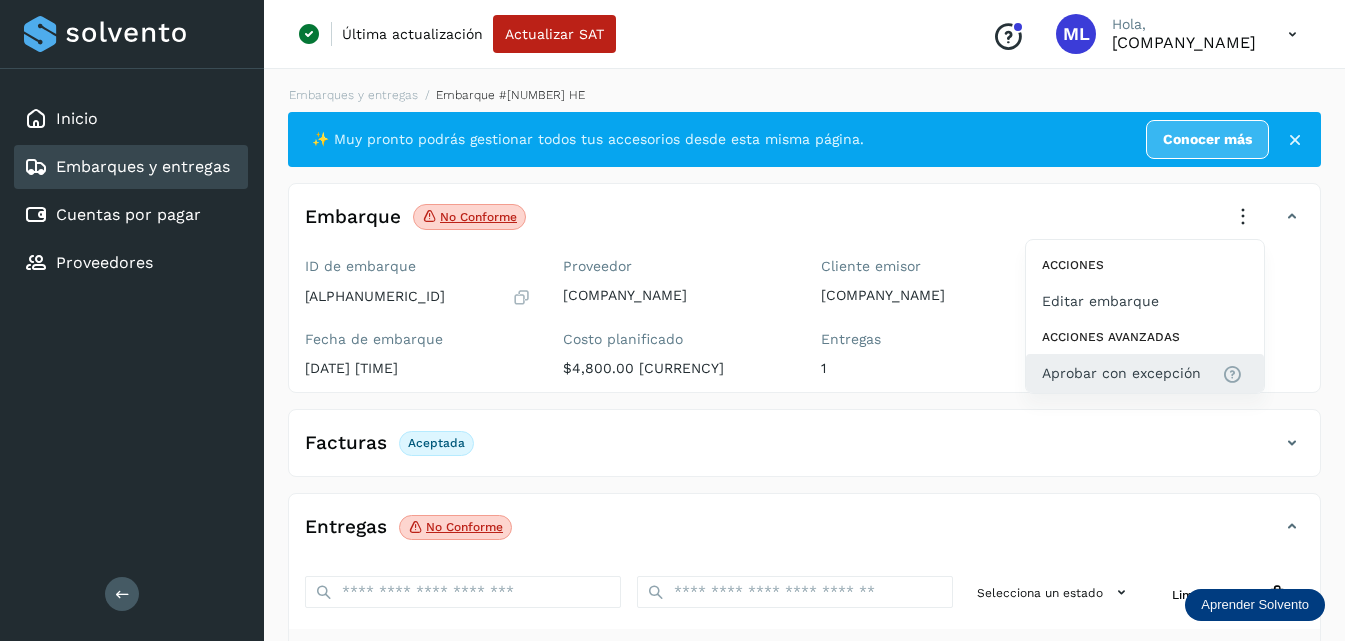 click on "Aprobar con excepción" at bounding box center [1121, 373] 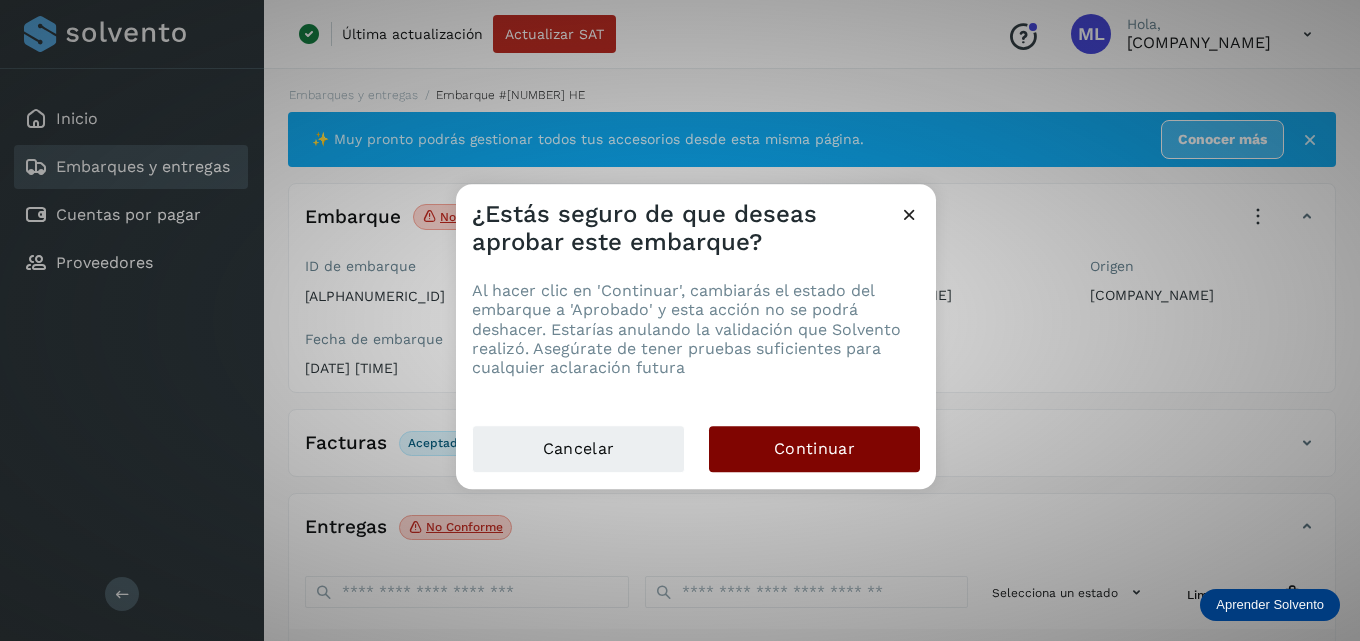 click on "Continuar" 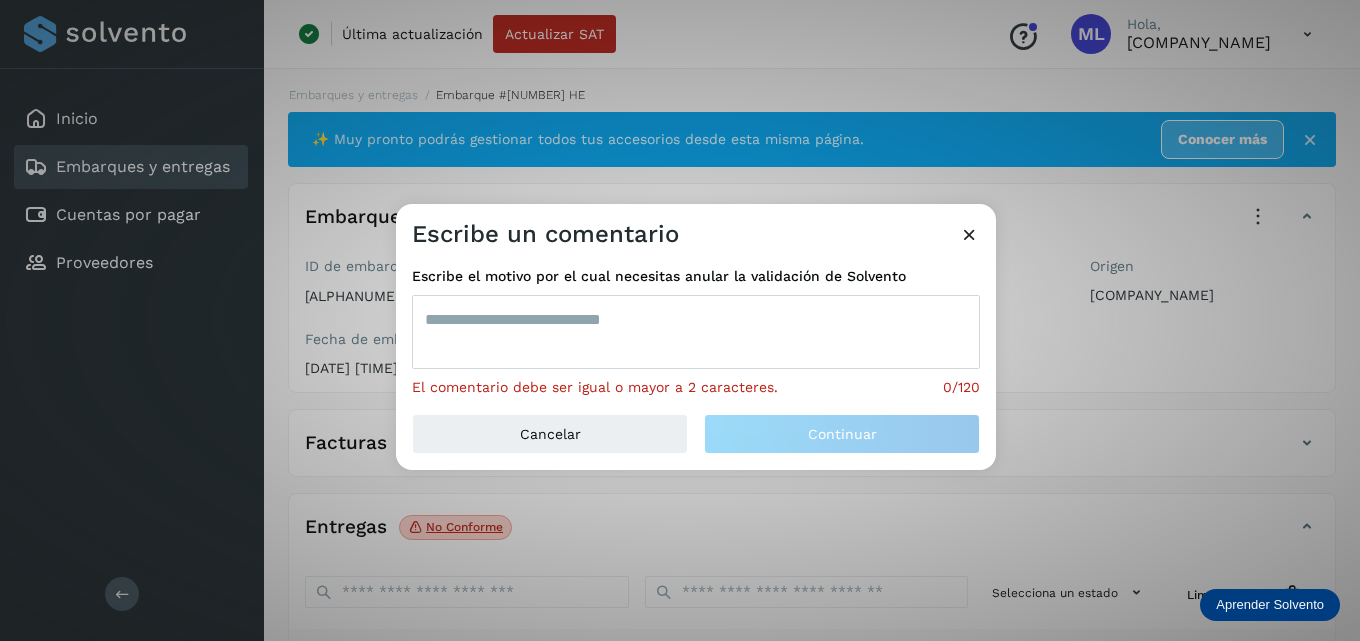click at bounding box center (696, 332) 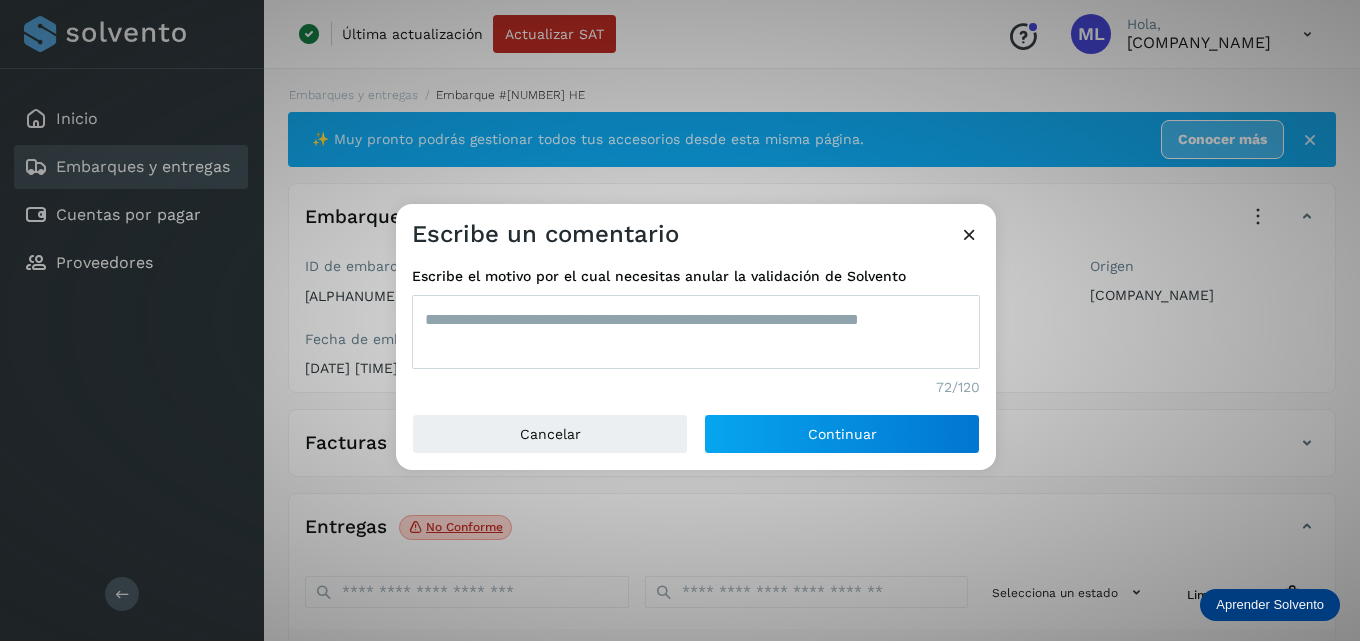 click on "**********" at bounding box center (696, 332) 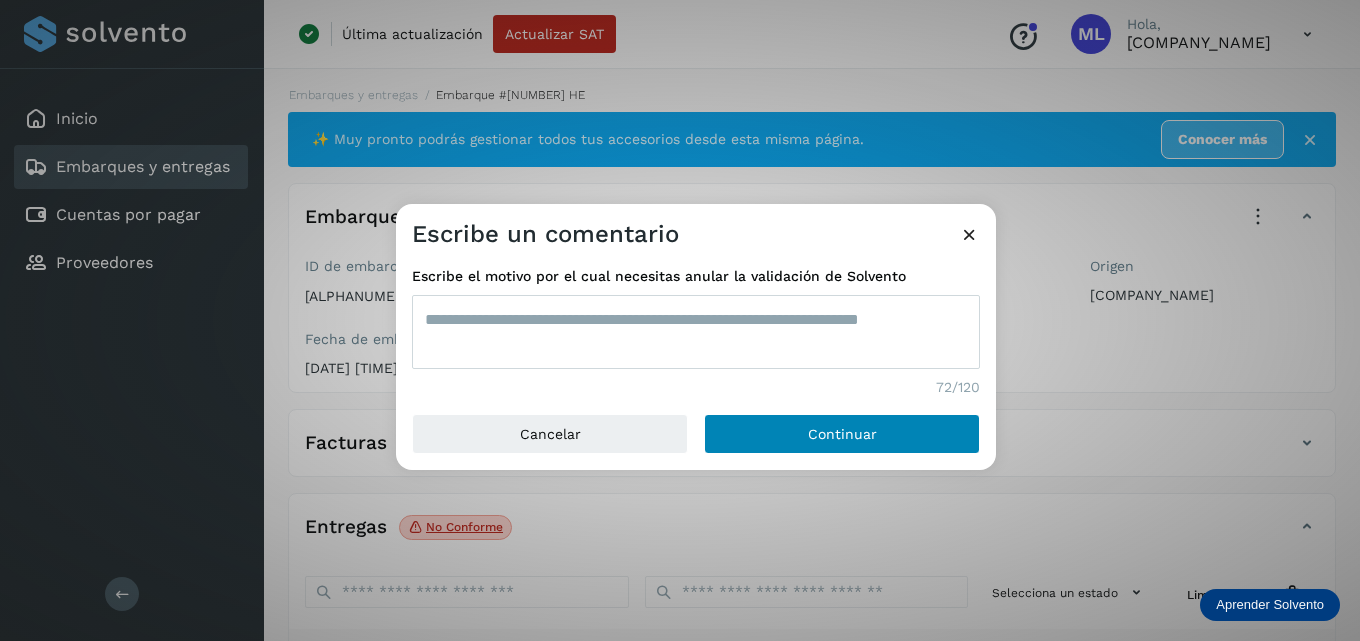 type on "**********" 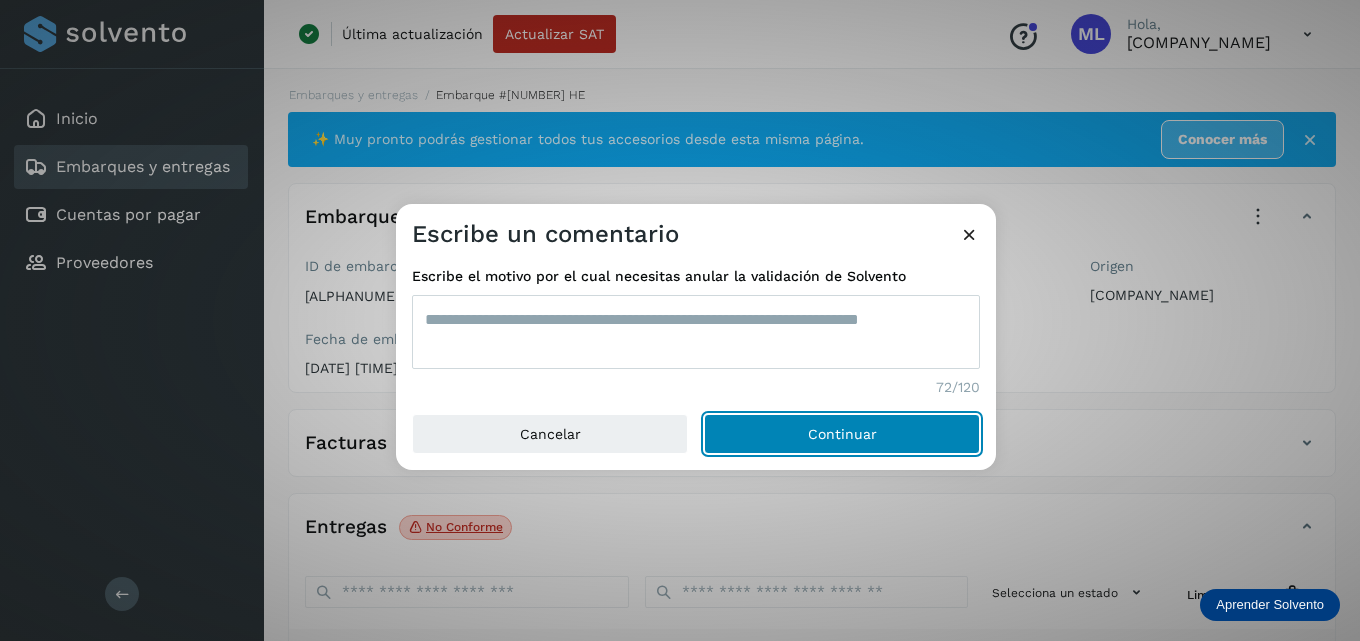 click on "Continuar" 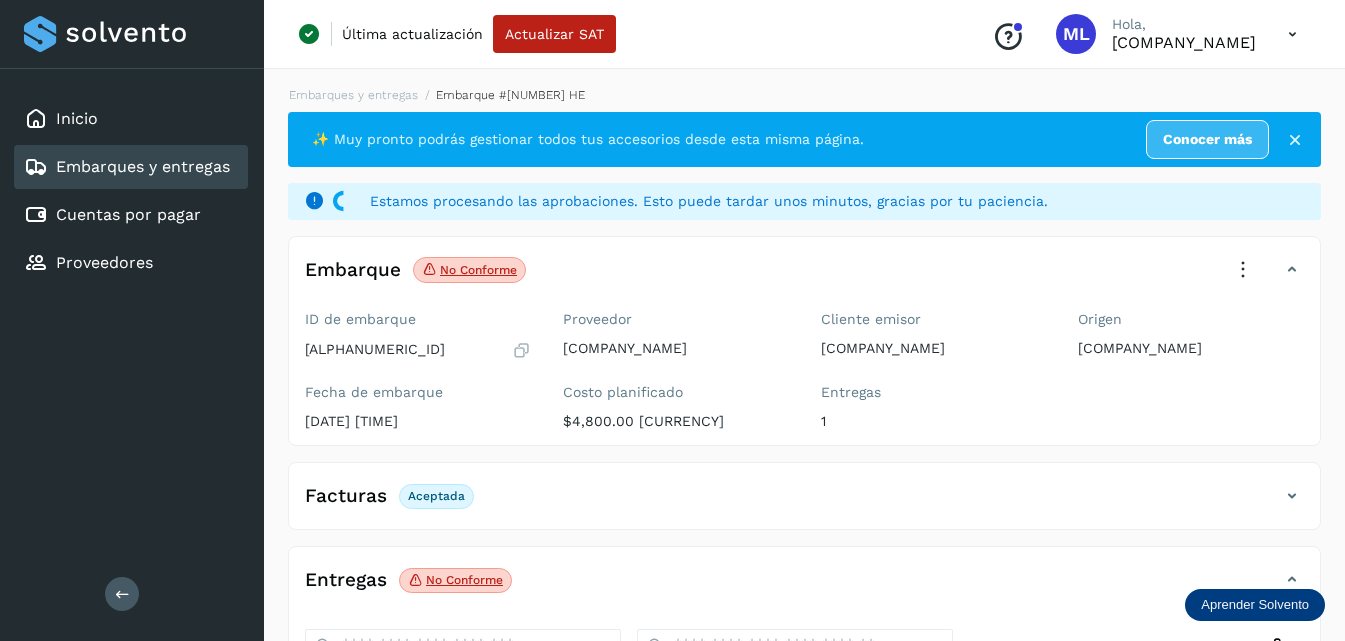 click on "Embarques y entregas" at bounding box center [127, 167] 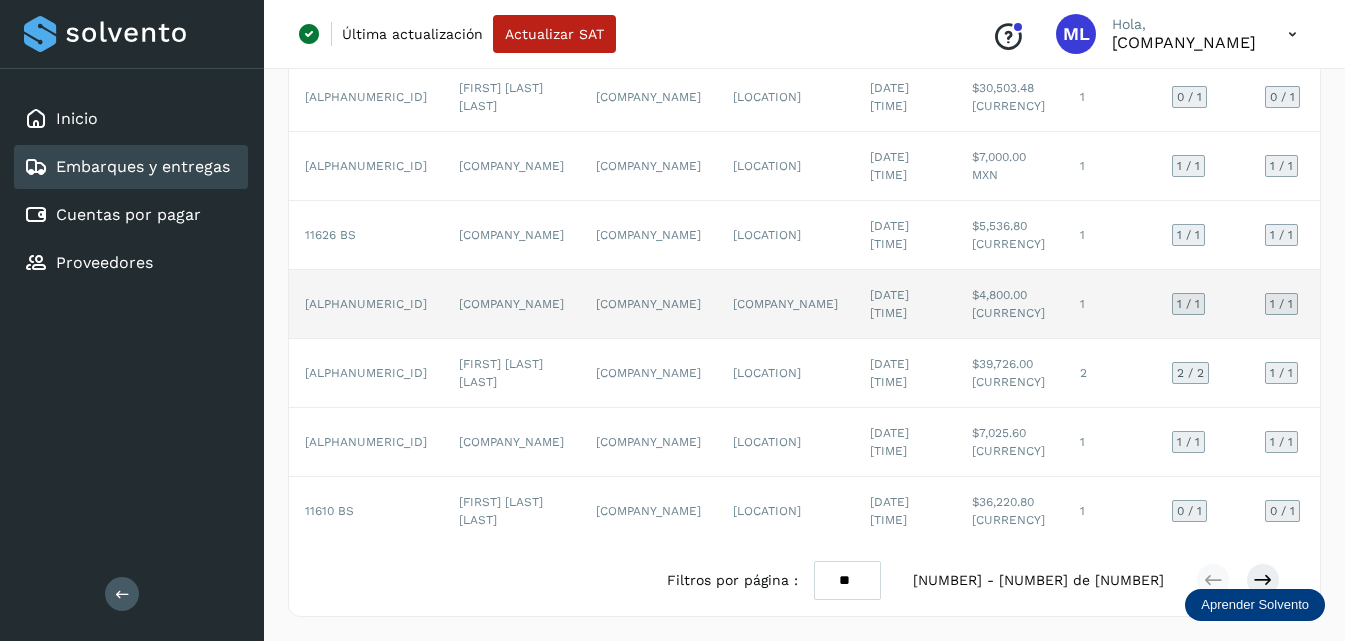 scroll, scrollTop: 500, scrollLeft: 0, axis: vertical 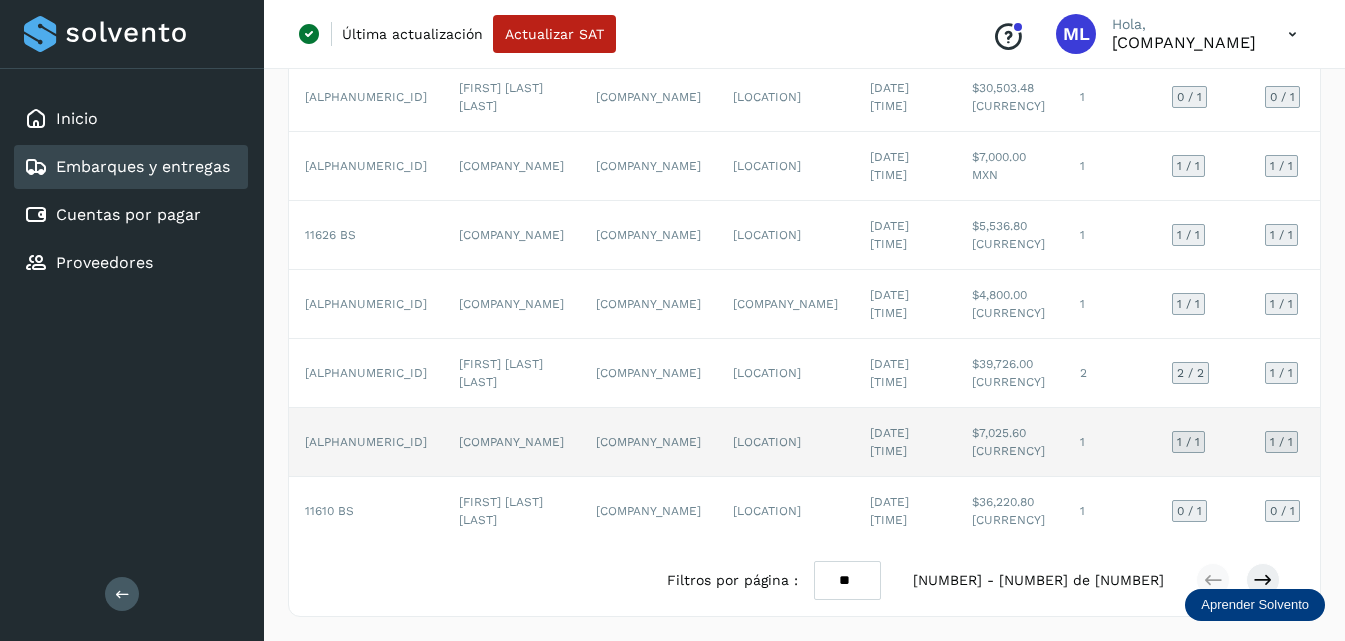 click on "[COMPANY_NAME]" 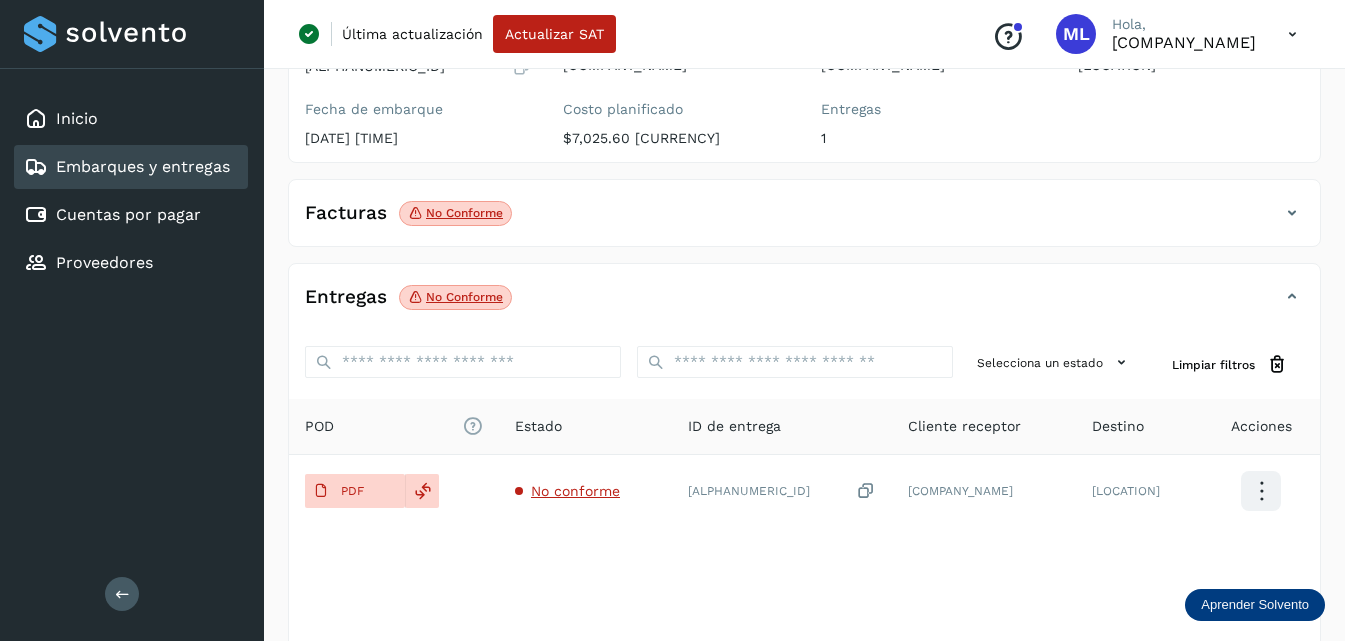 scroll, scrollTop: 0, scrollLeft: 0, axis: both 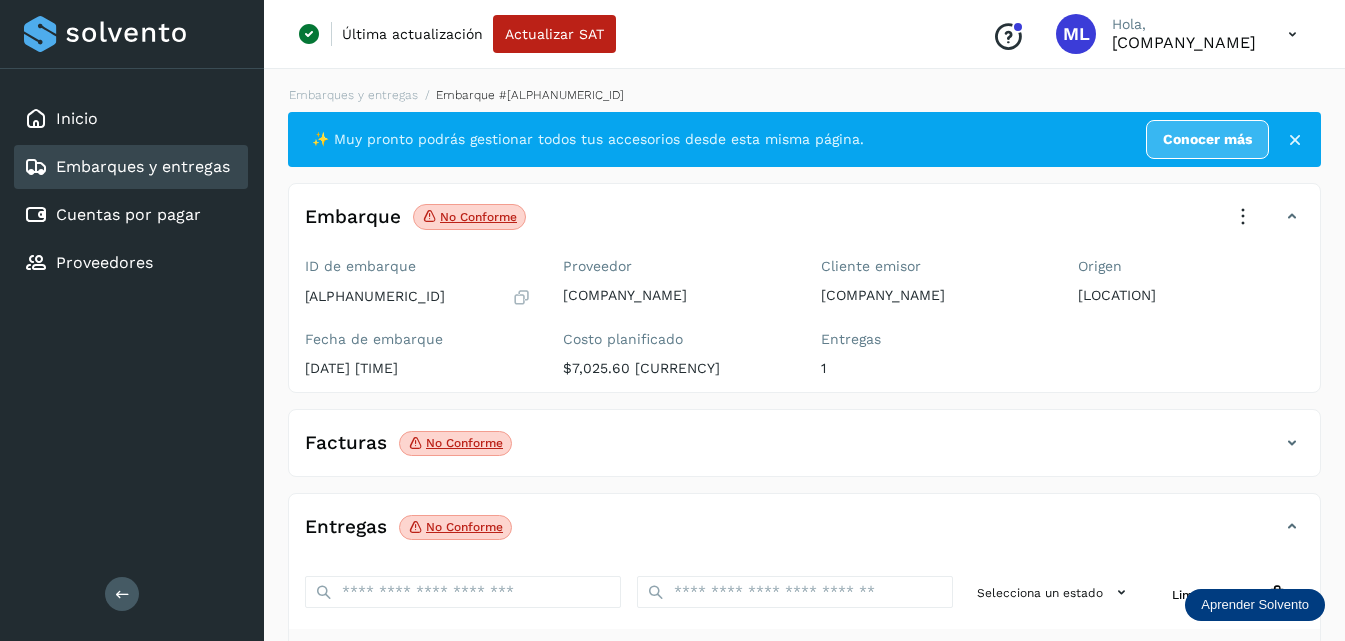 click at bounding box center [1243, 217] 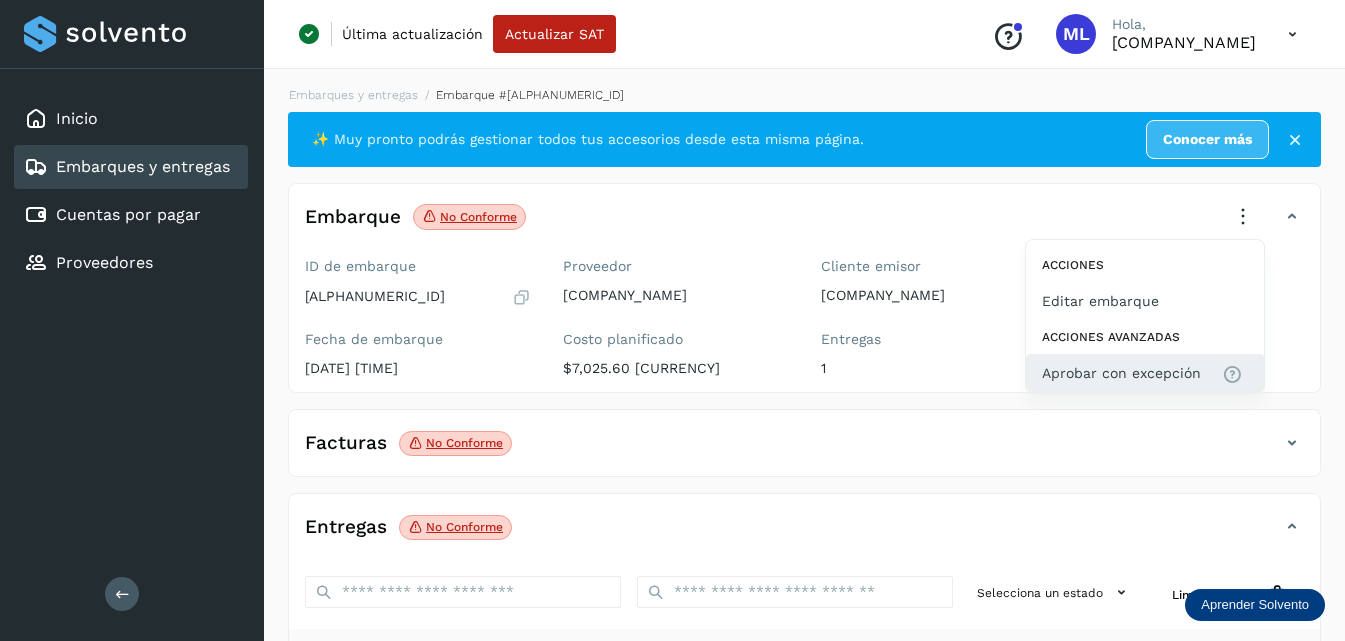 click on "Aprobar con excepción" at bounding box center (1121, 373) 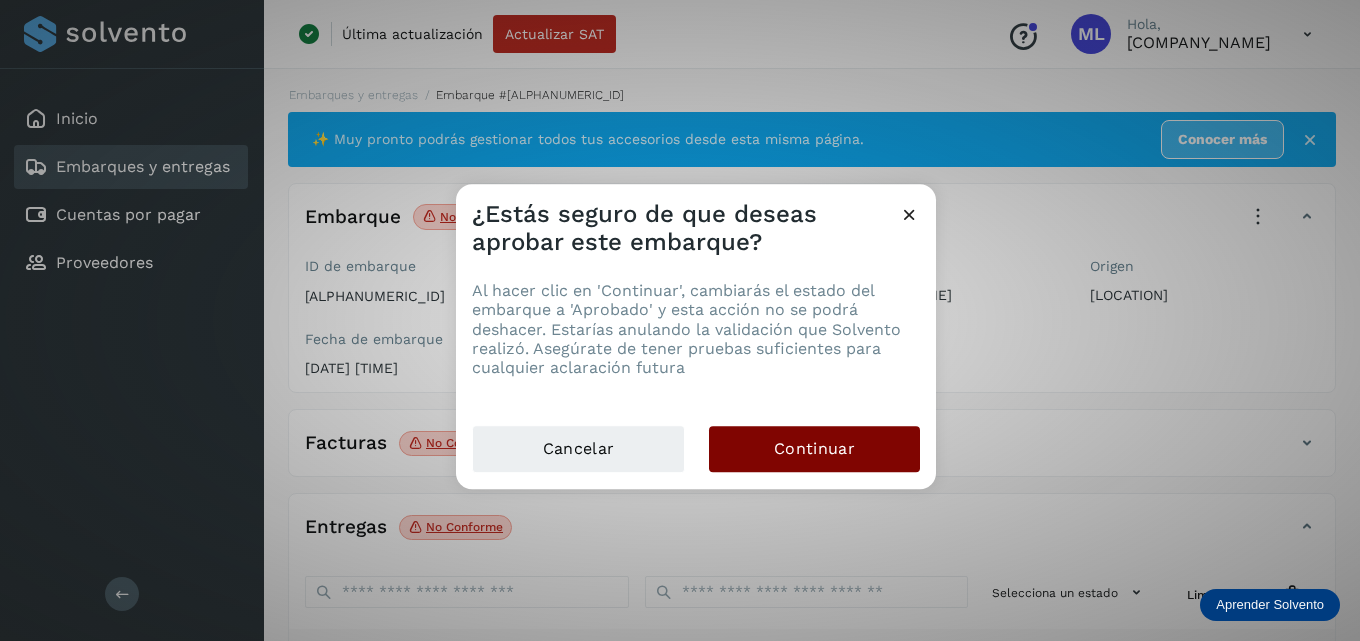 drag, startPoint x: 809, startPoint y: 414, endPoint x: 796, endPoint y: 440, distance: 29.068884 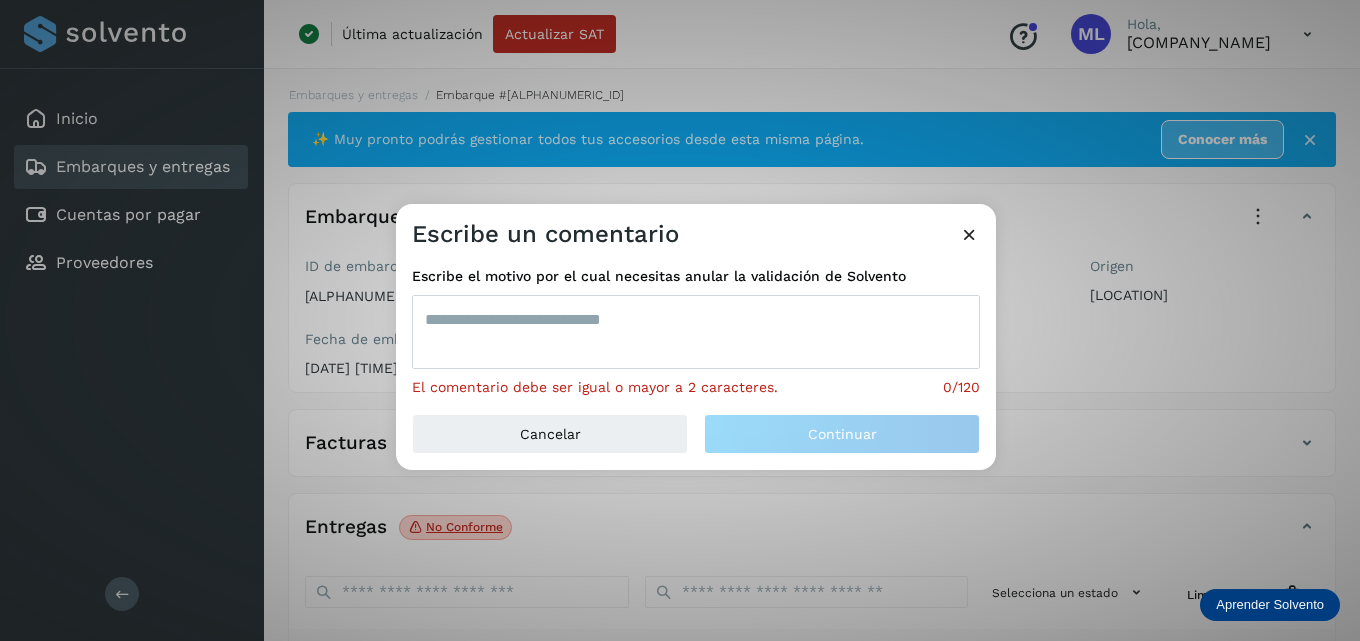 click at bounding box center [696, 332] 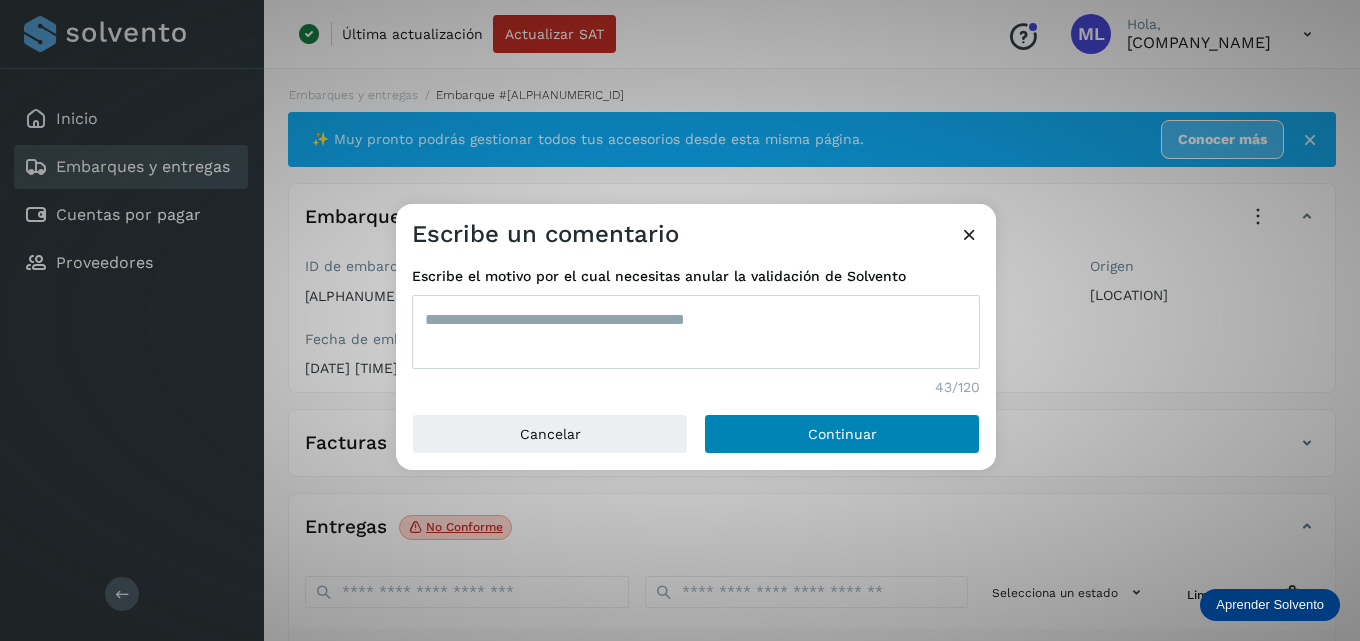 type on "**********" 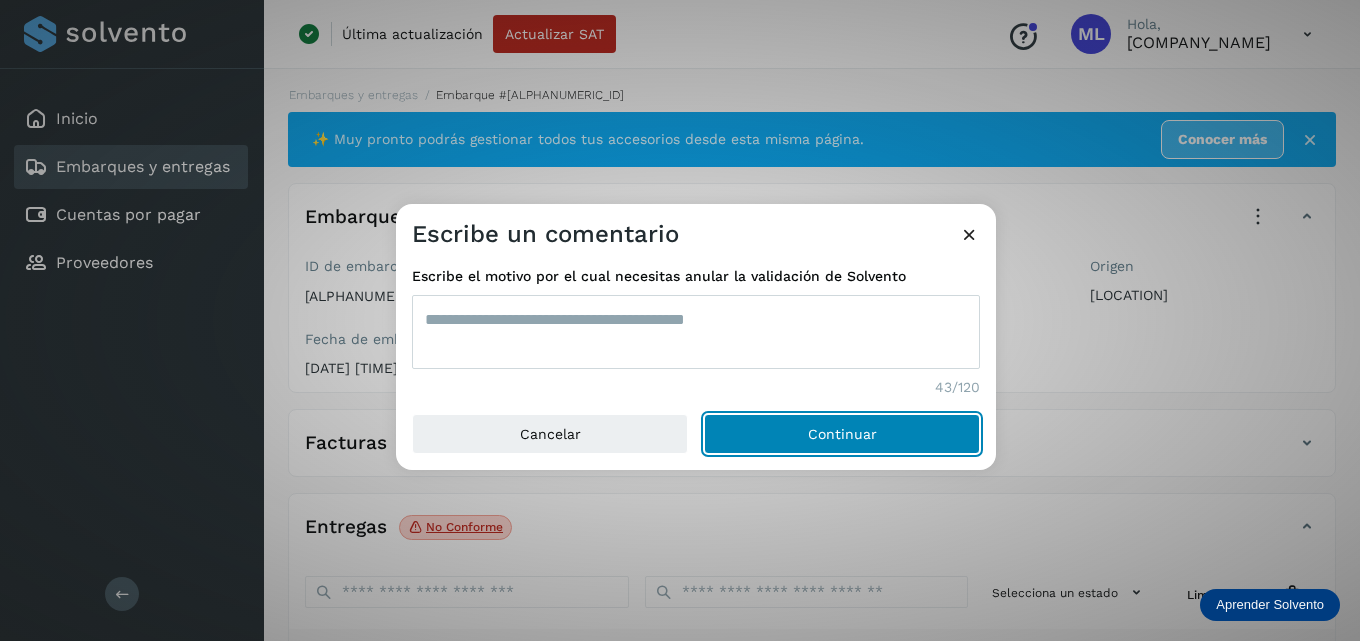 click on "Continuar" 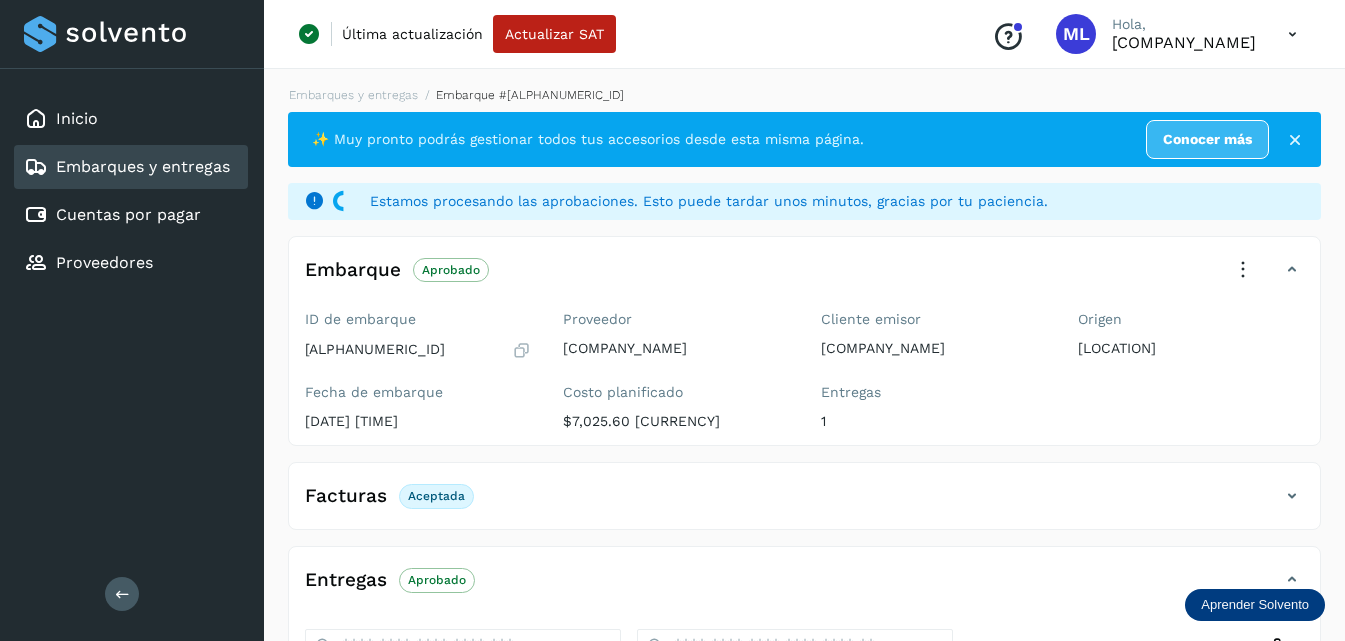 click on "Embarques y entregas" at bounding box center [143, 166] 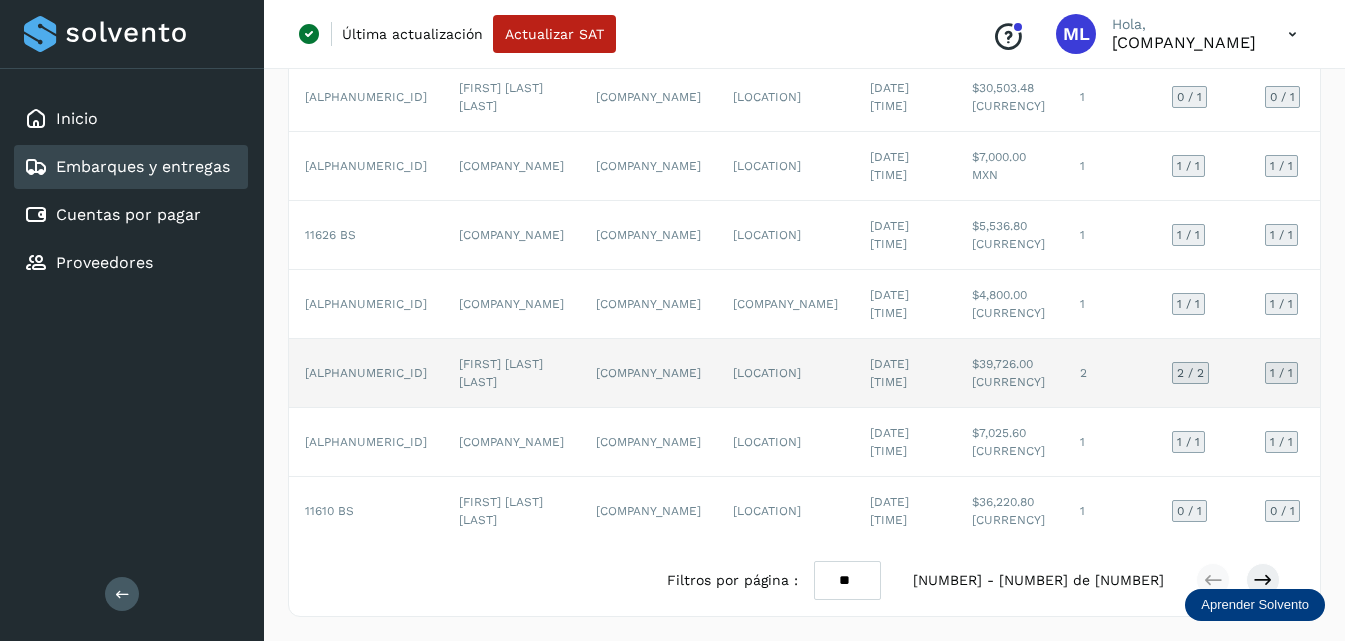 click on "[FIRST] [LAST] [LAST]" 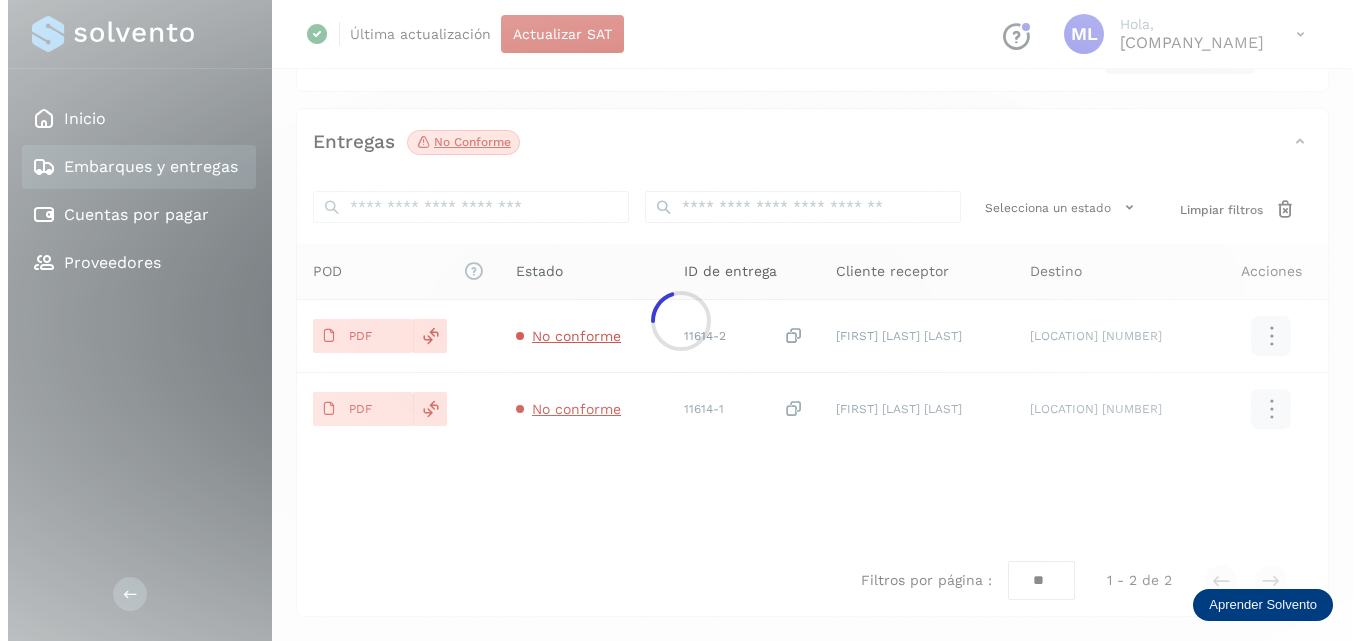 scroll, scrollTop: 385, scrollLeft: 0, axis: vertical 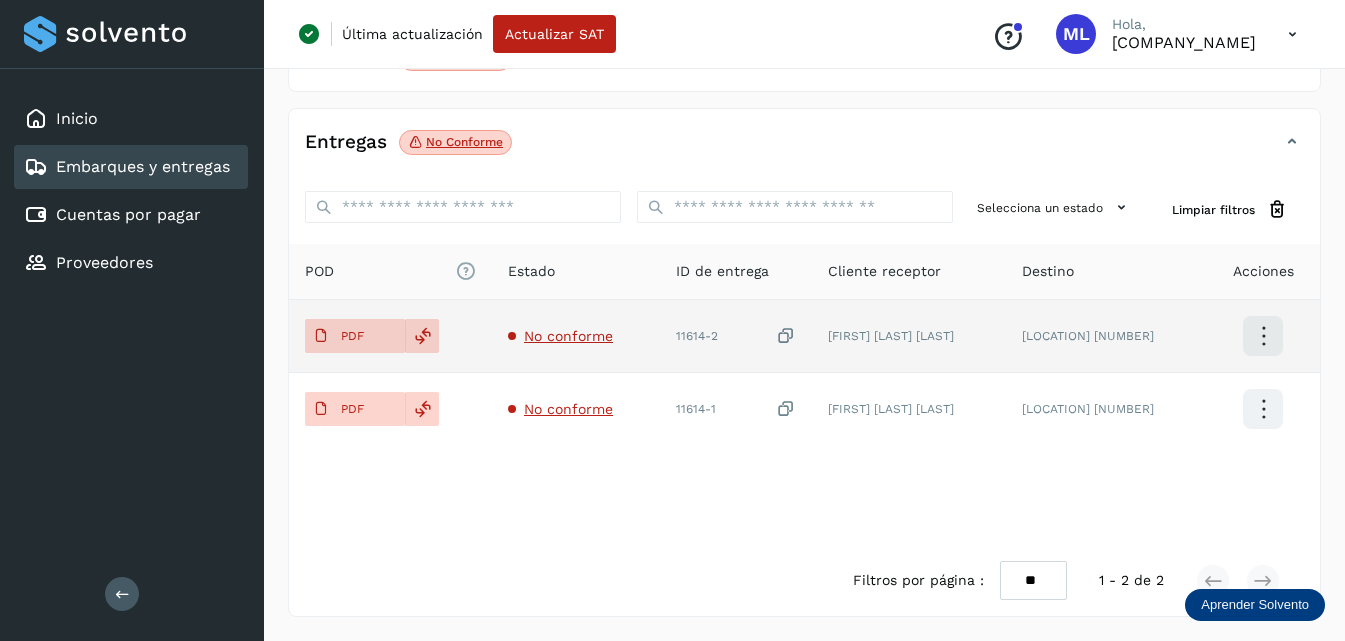 click on "No conforme" at bounding box center [568, 336] 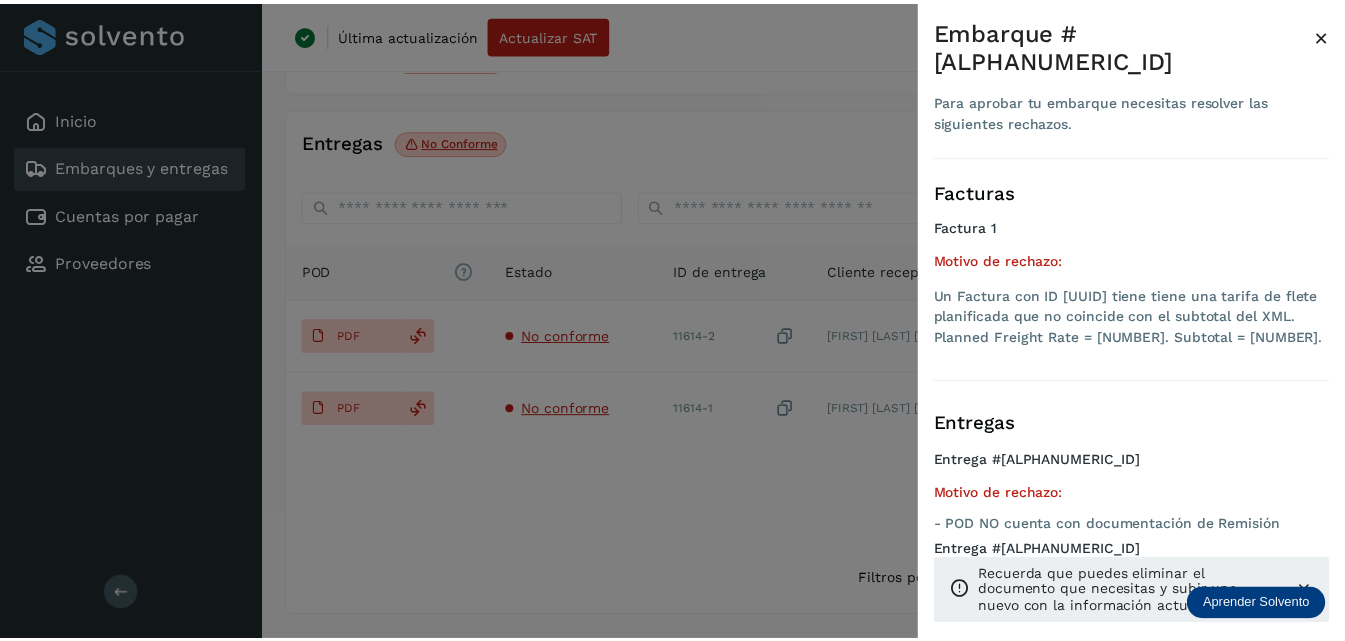 scroll, scrollTop: 25, scrollLeft: 0, axis: vertical 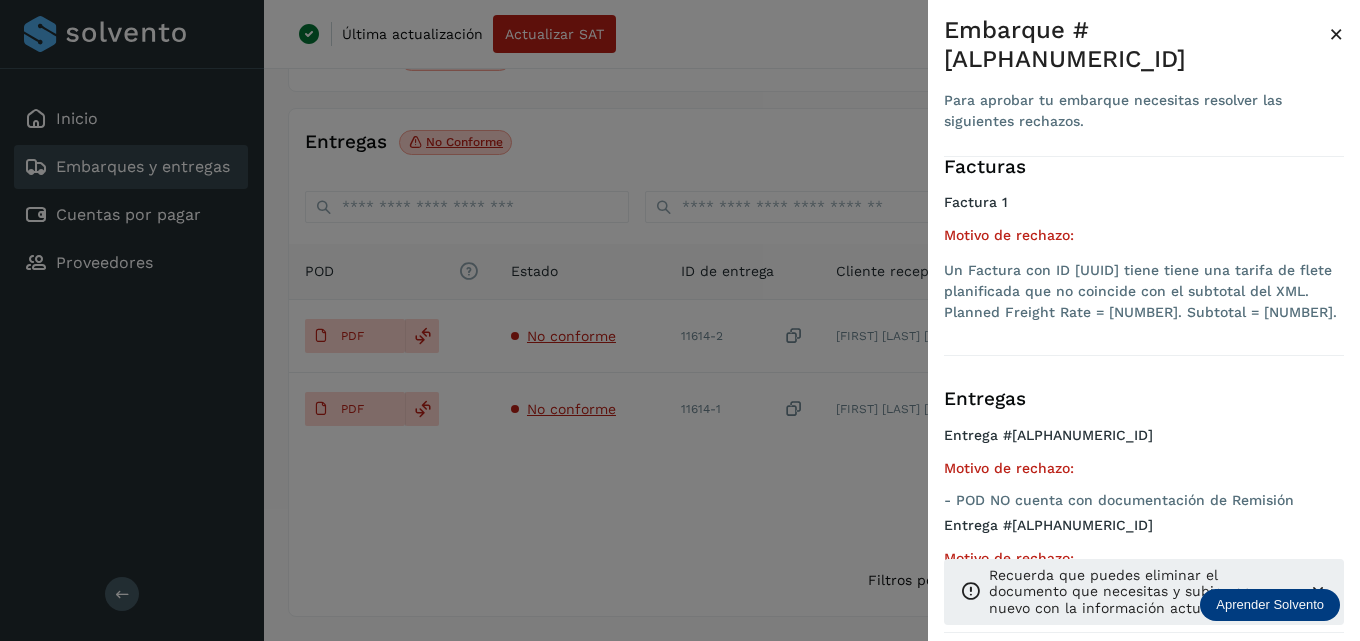 click at bounding box center (680, 320) 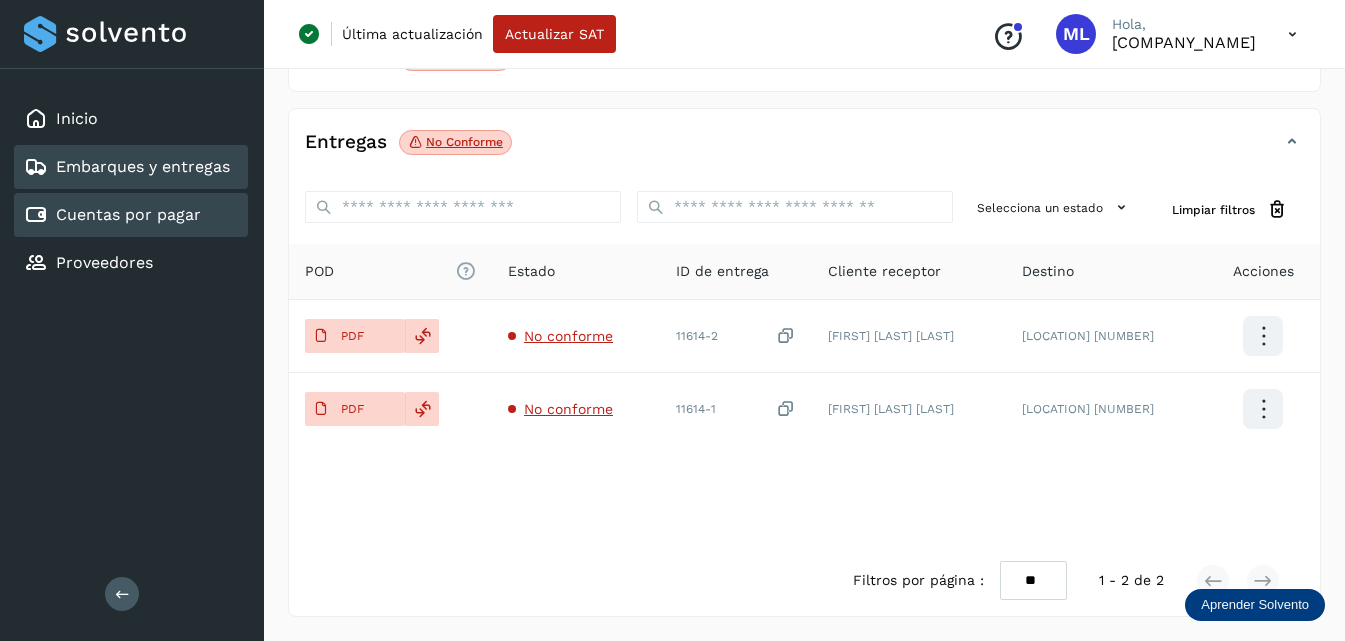 click on "Cuentas por pagar" at bounding box center (128, 214) 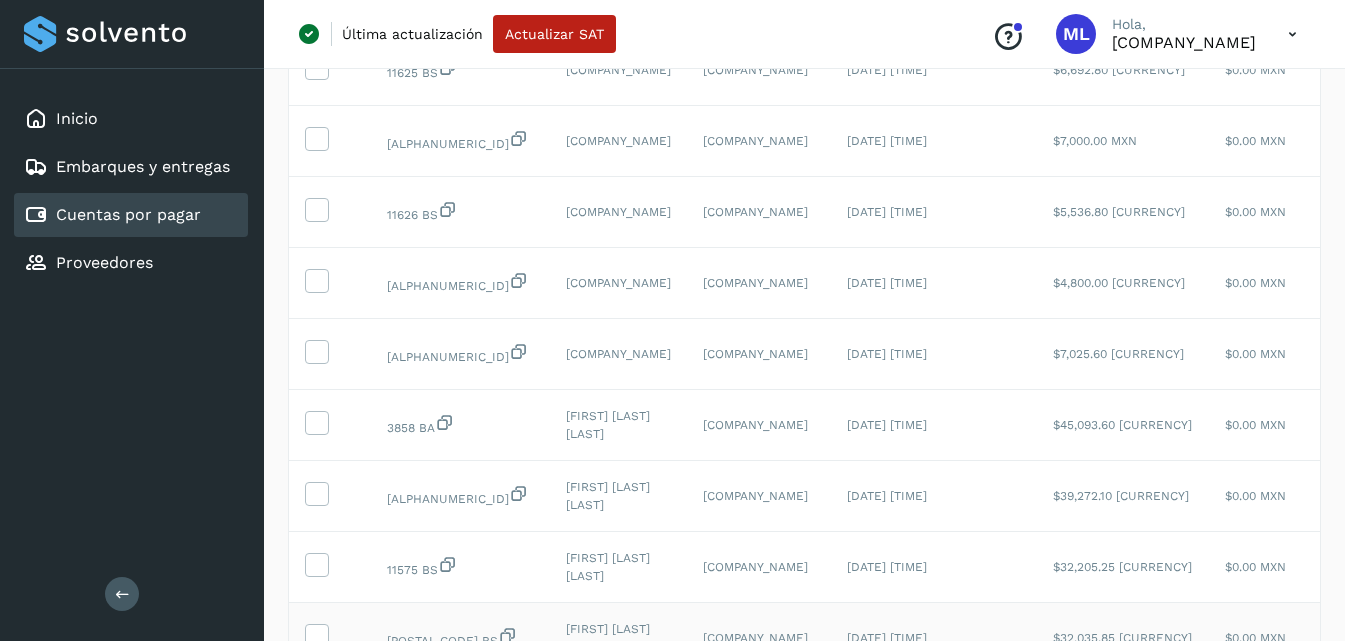 scroll, scrollTop: 600, scrollLeft: 0, axis: vertical 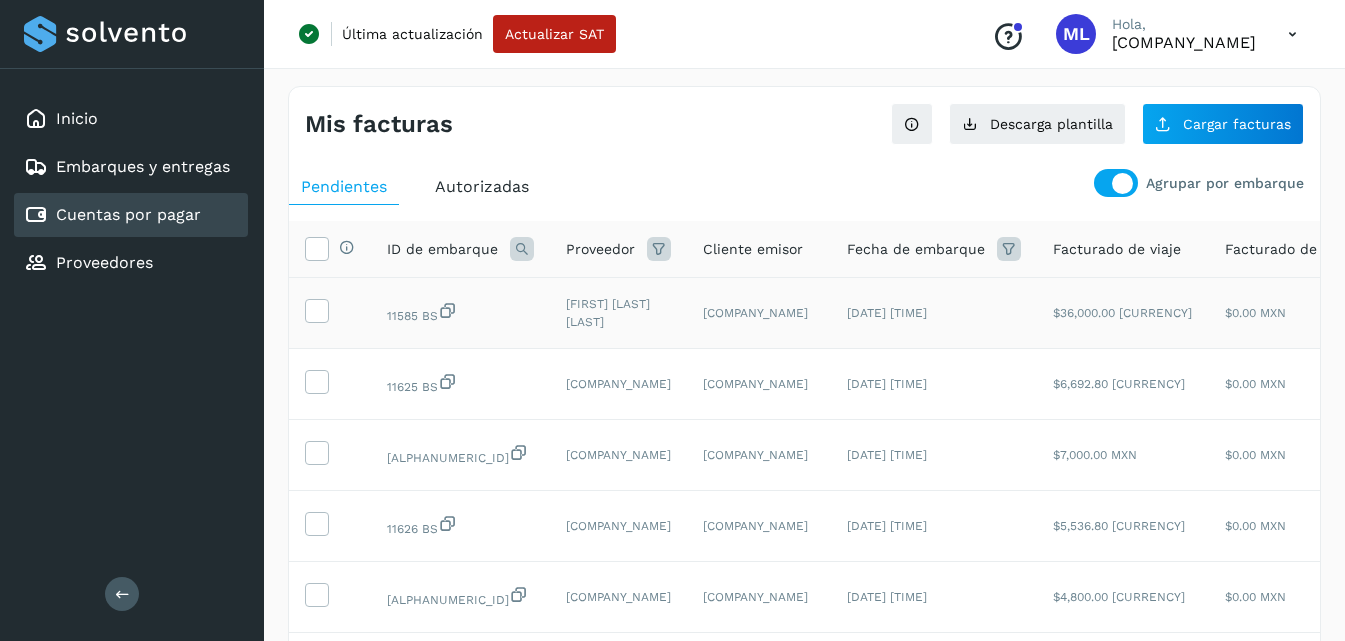 click on "11585 BS" 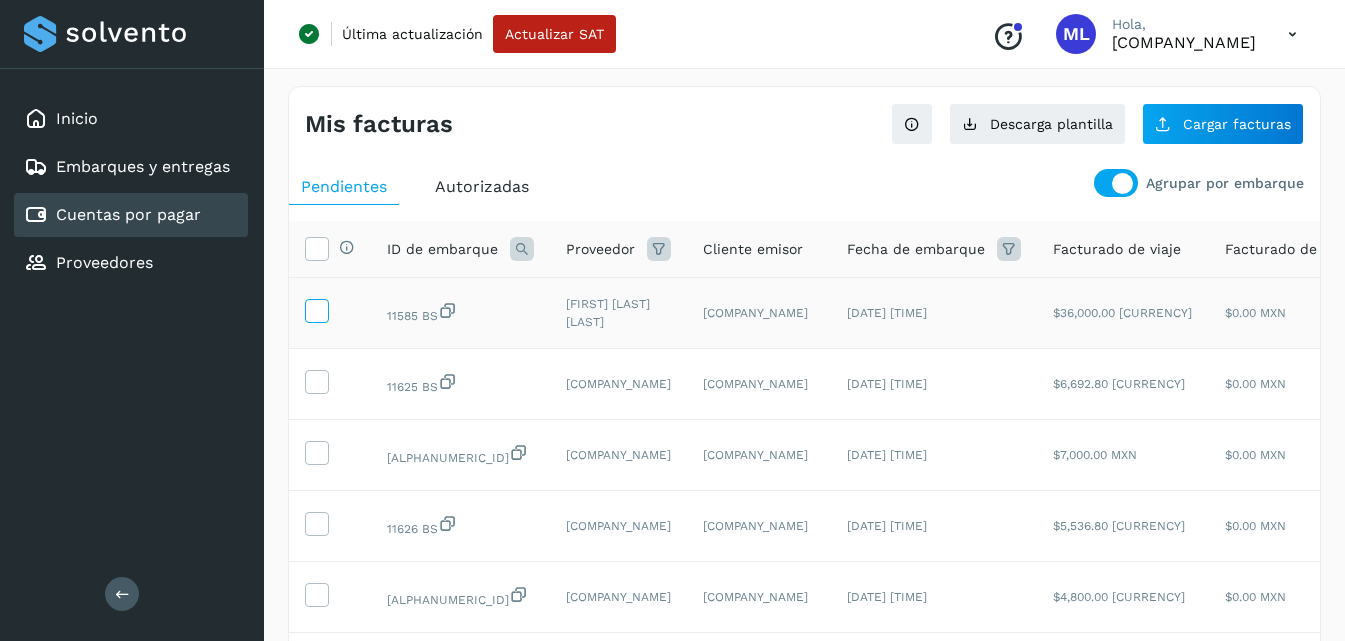 click at bounding box center [316, 309] 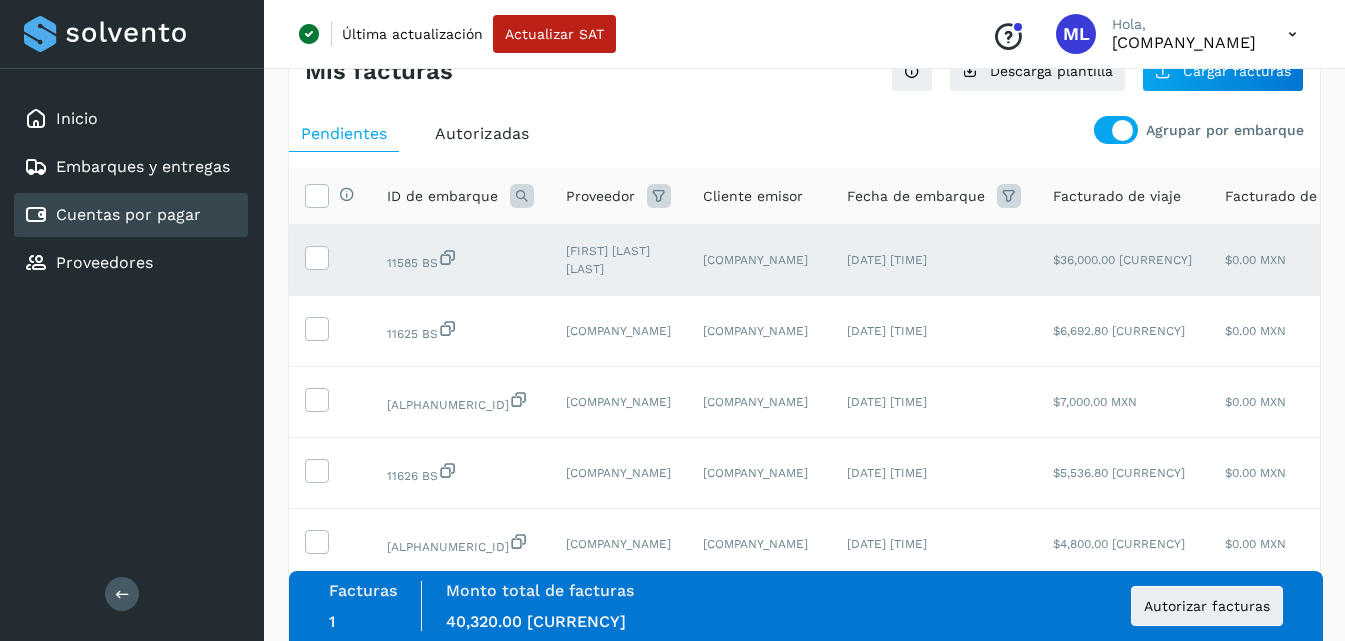 scroll, scrollTop: 100, scrollLeft: 0, axis: vertical 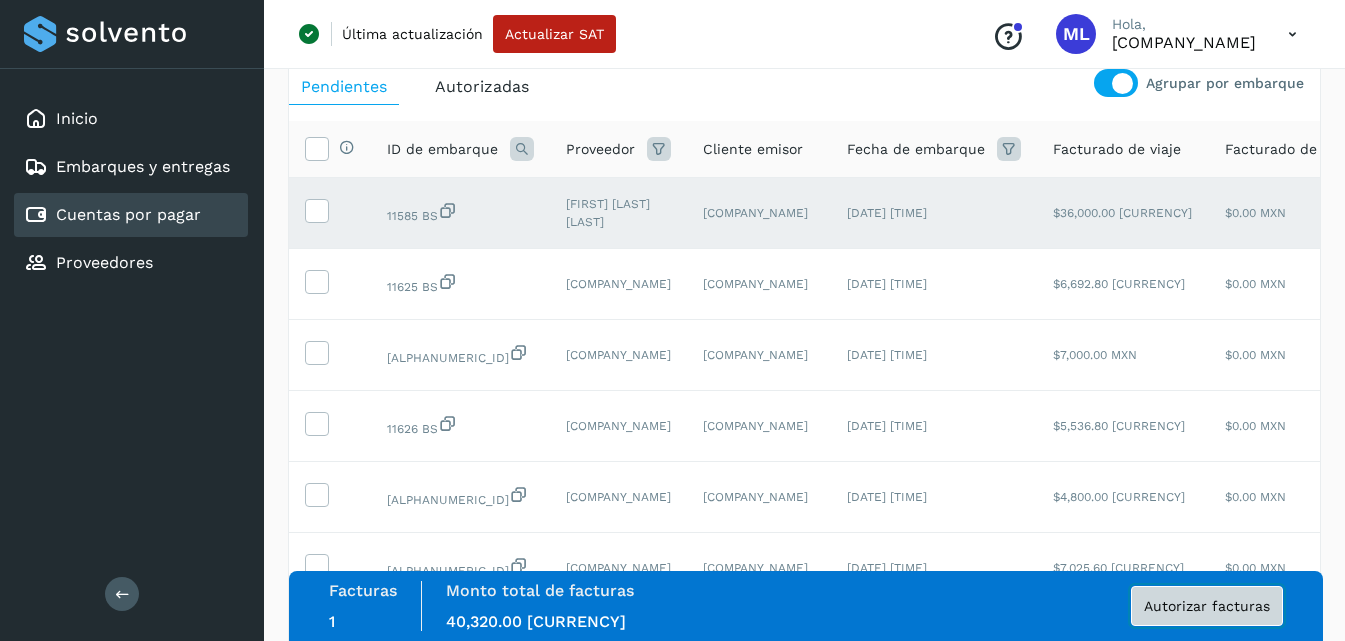 click on "Autorizar facturas" 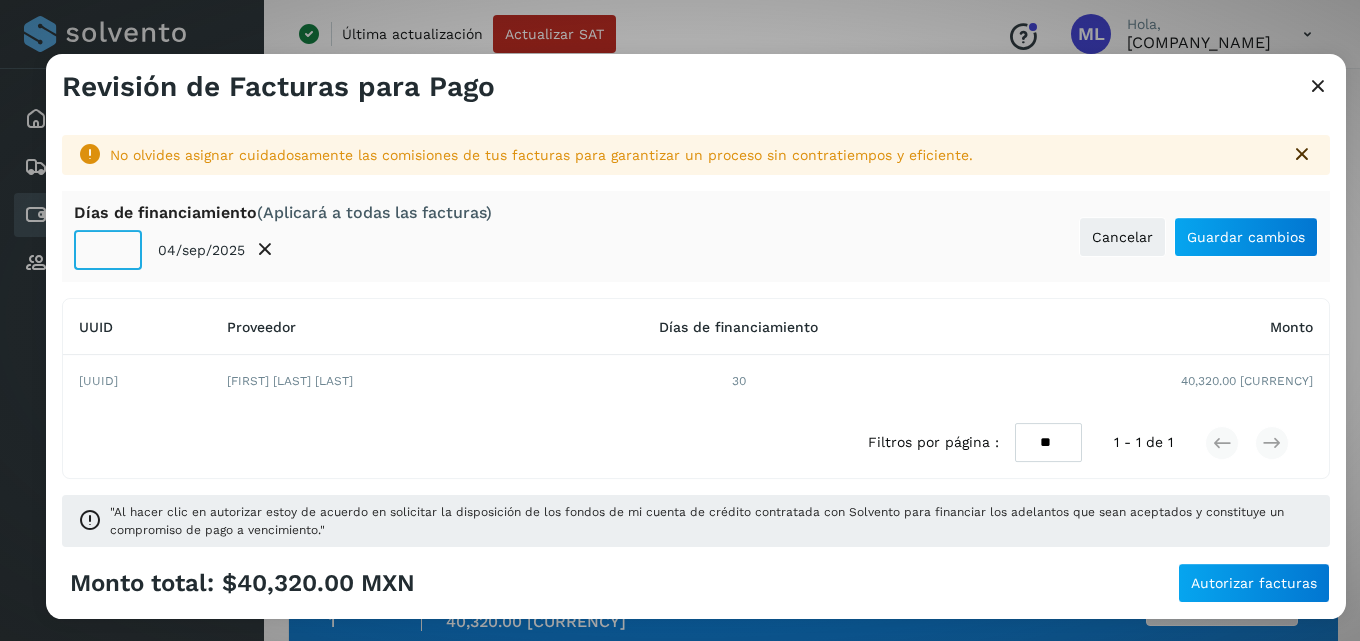 click on "**" 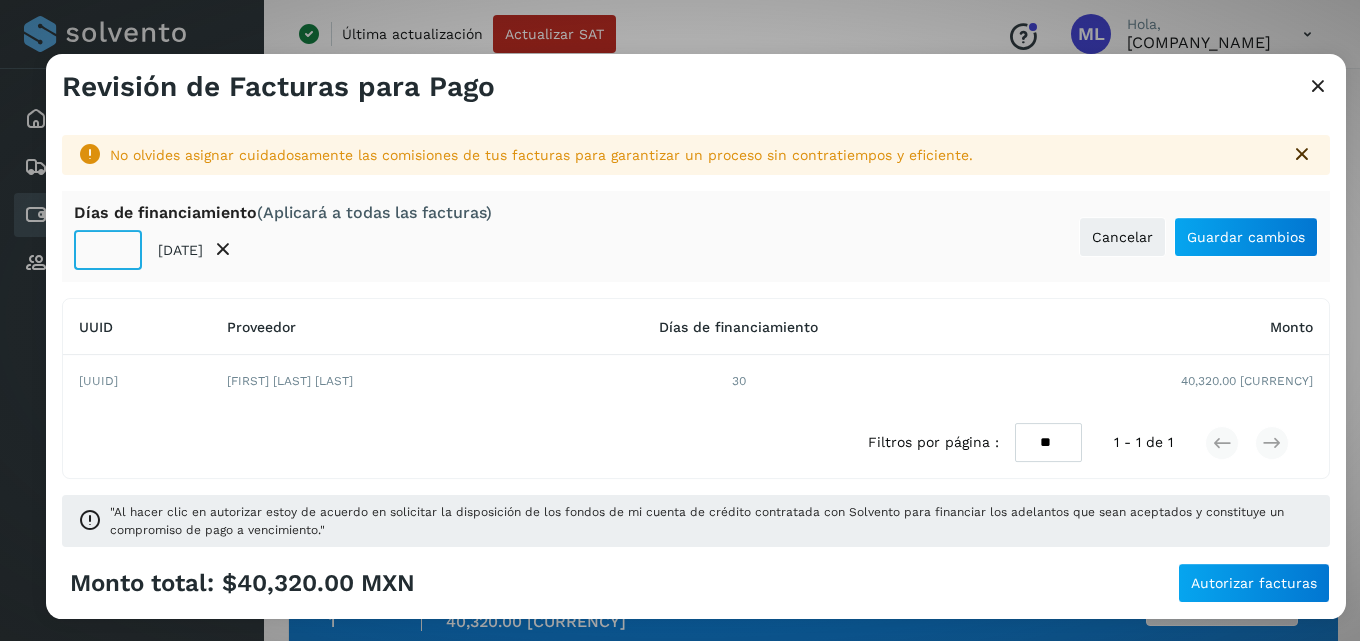 click on "**" 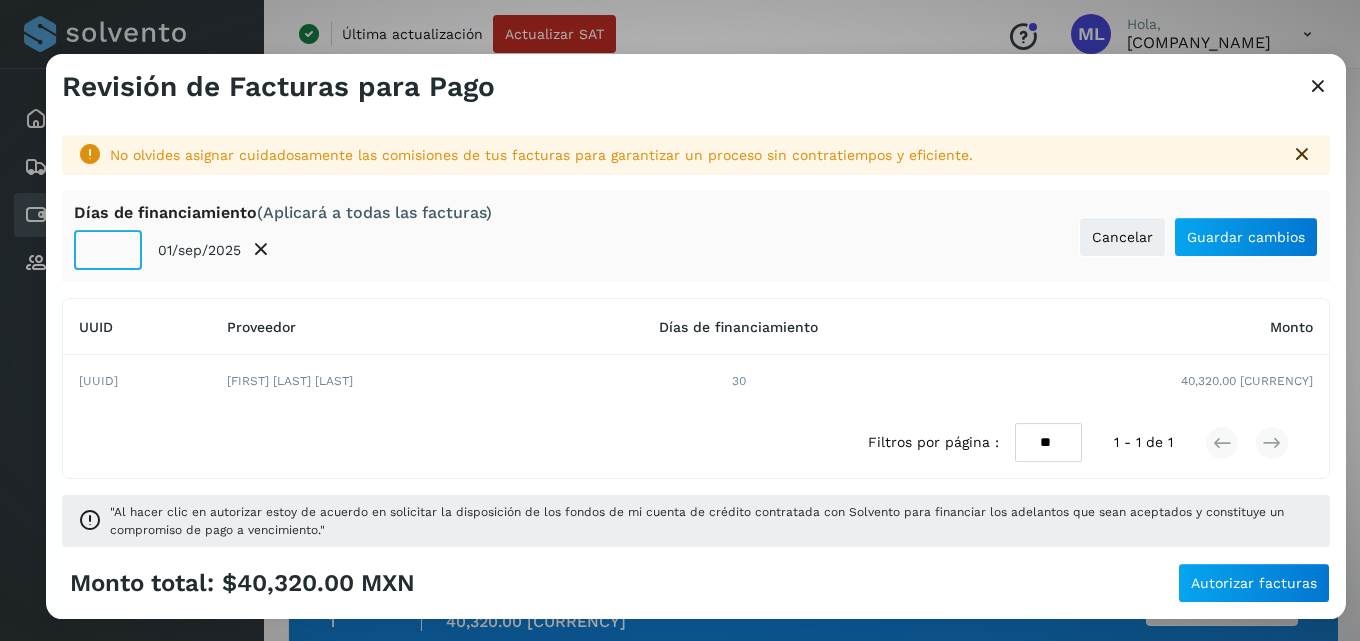 click on "**" 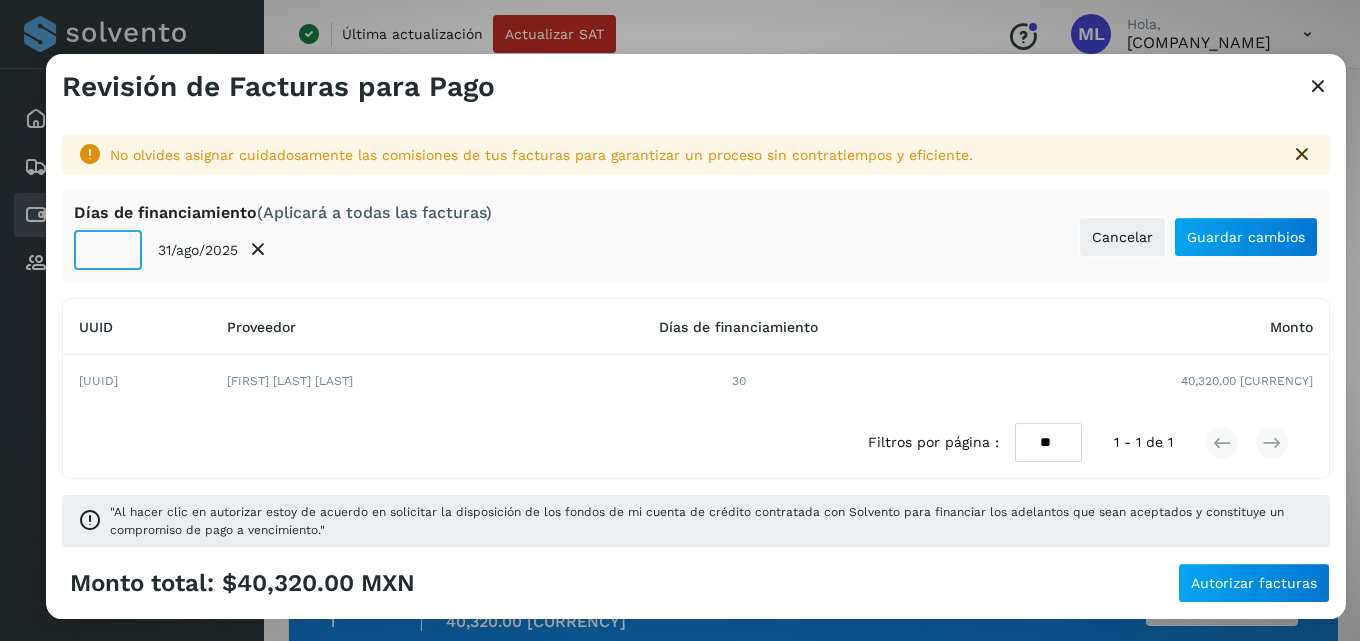 click on "**" 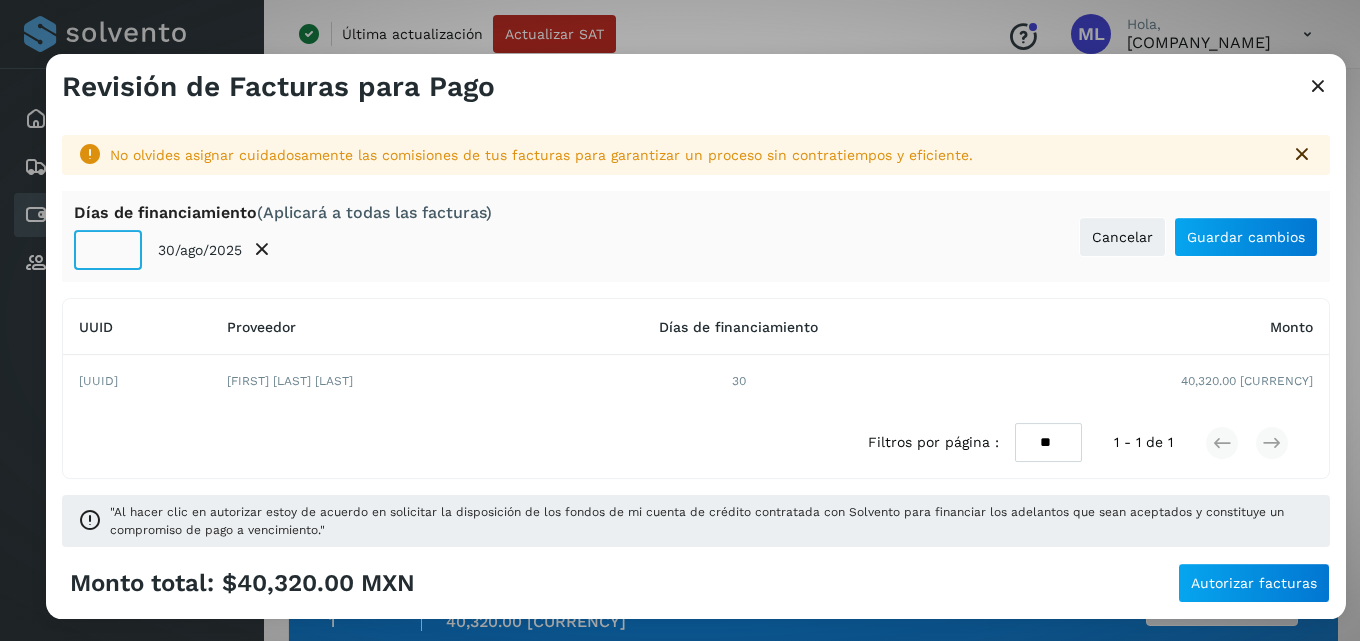 click on "**" 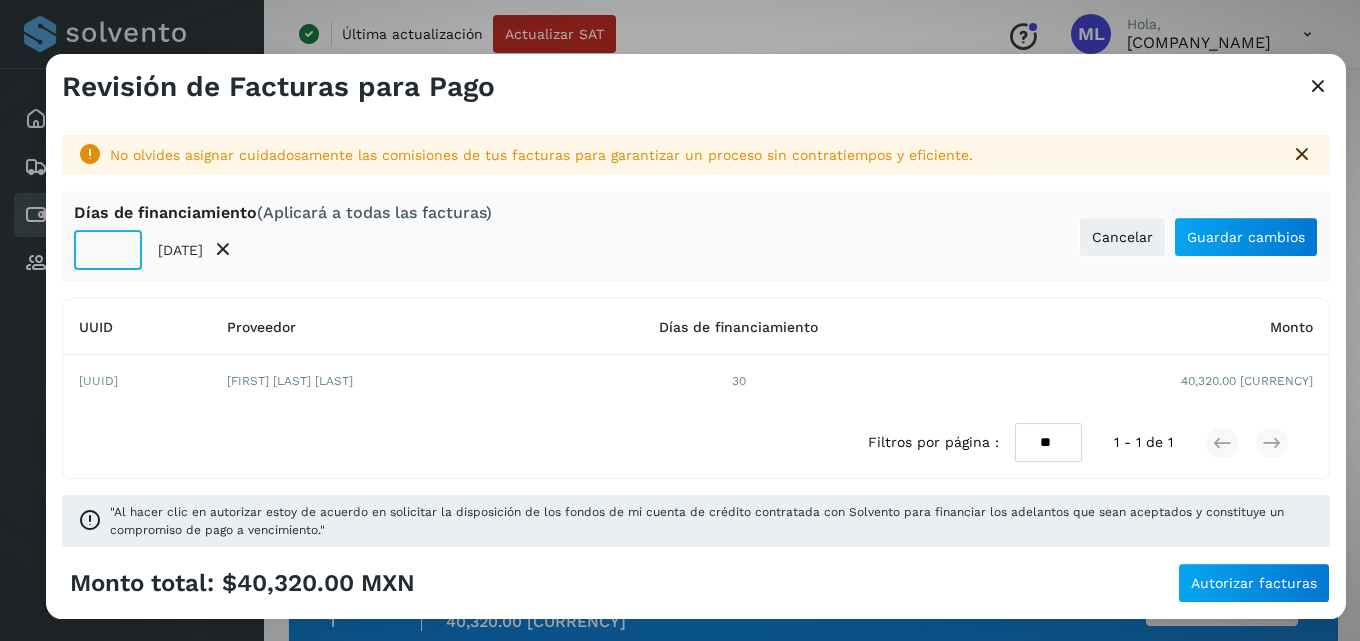 click on "**" 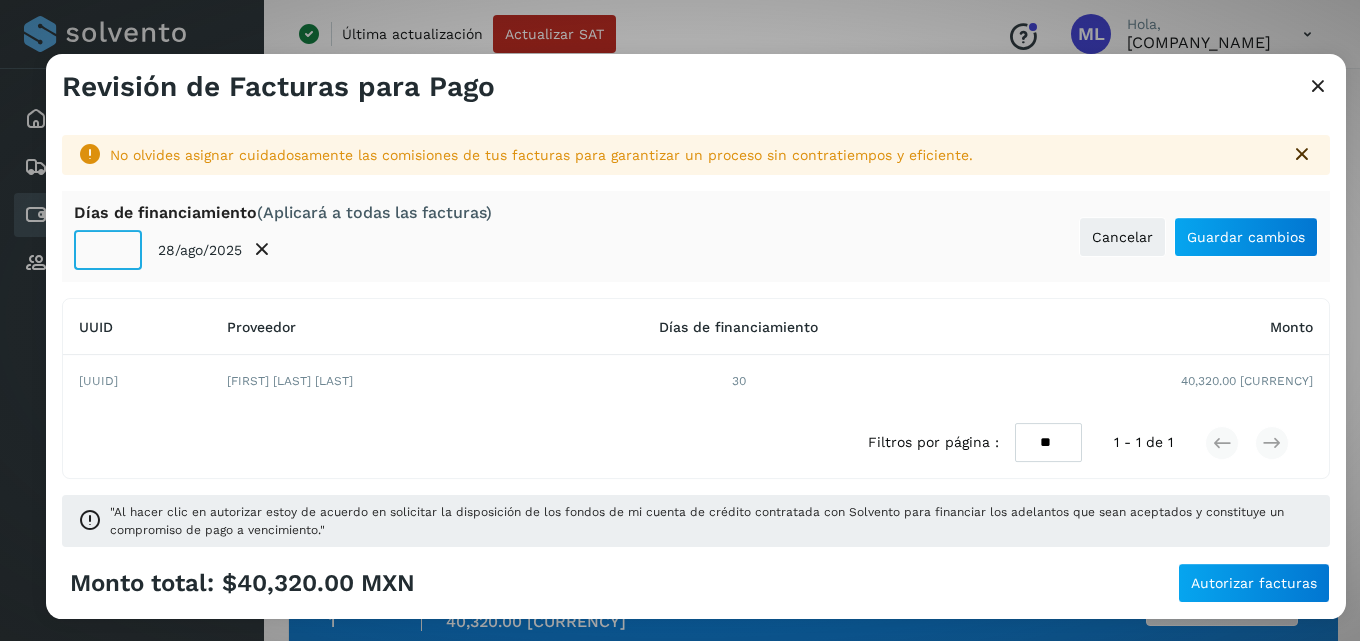 click on "**" 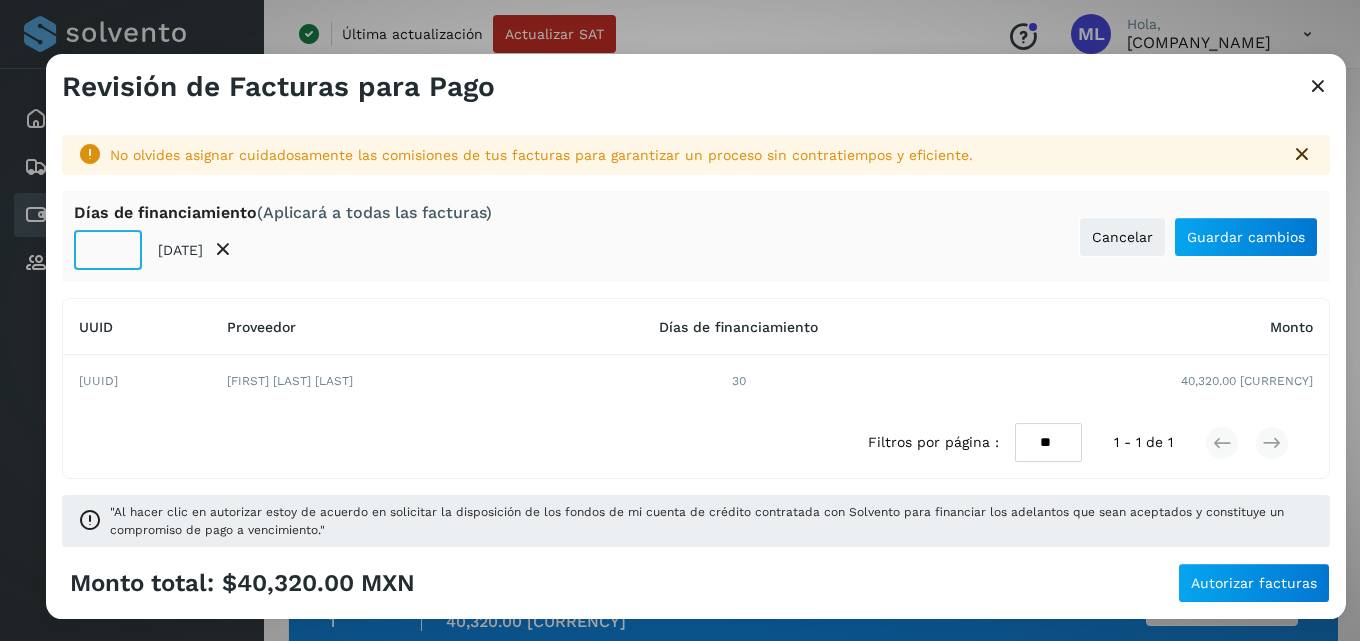 click on "**" 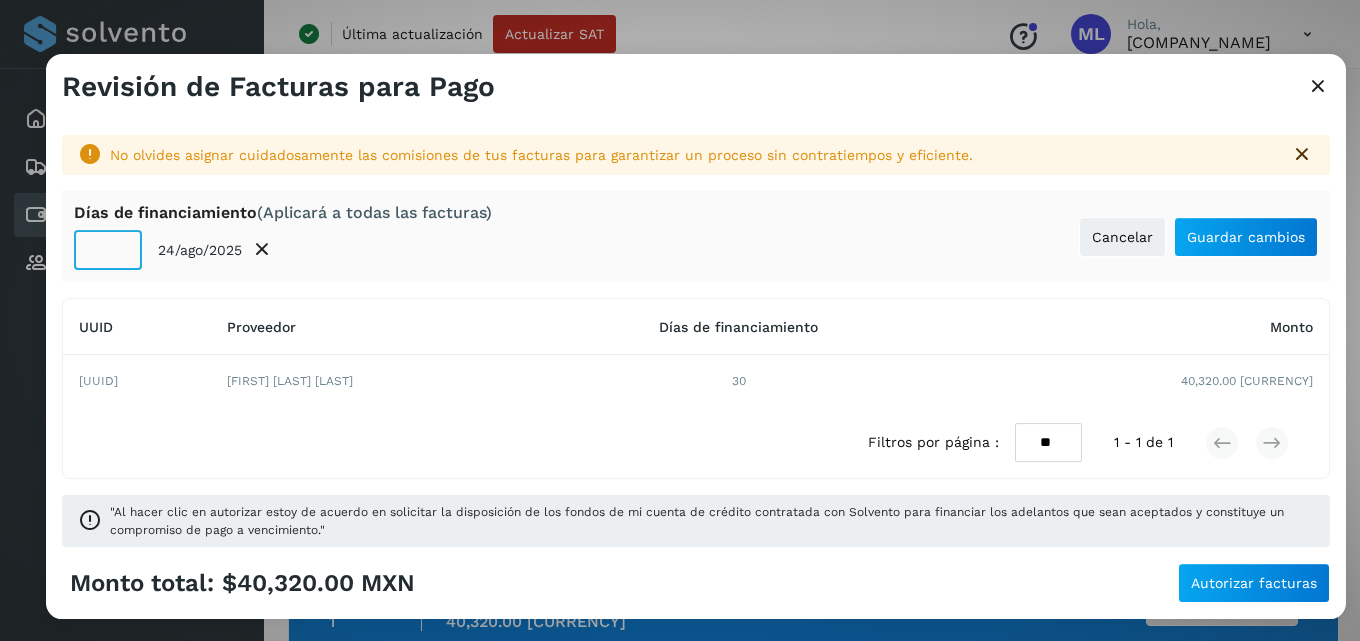 click on "**" 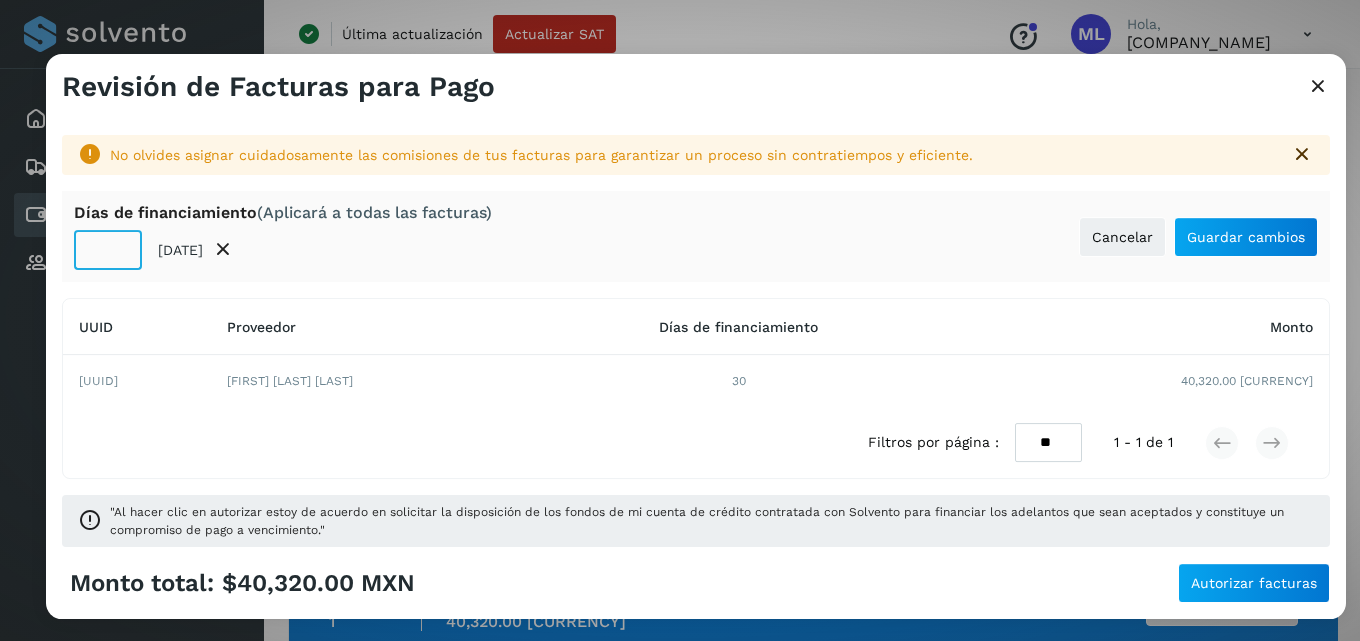 click on "**" 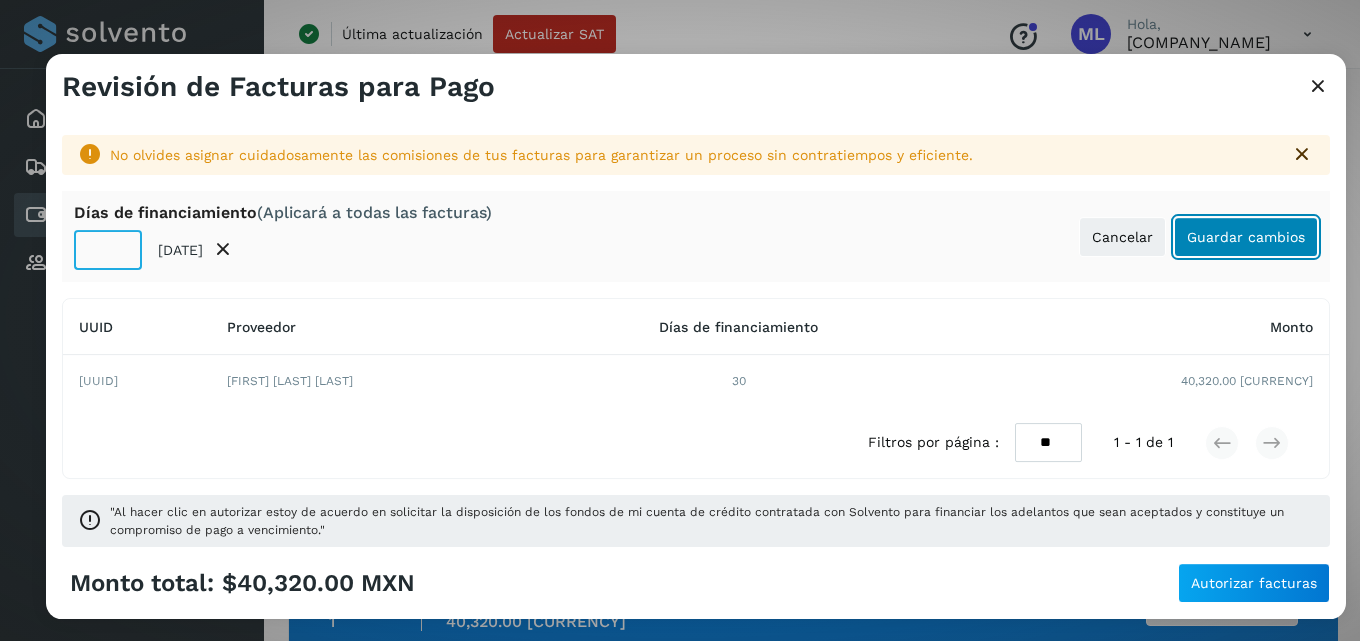 click on "Guardar cambios" 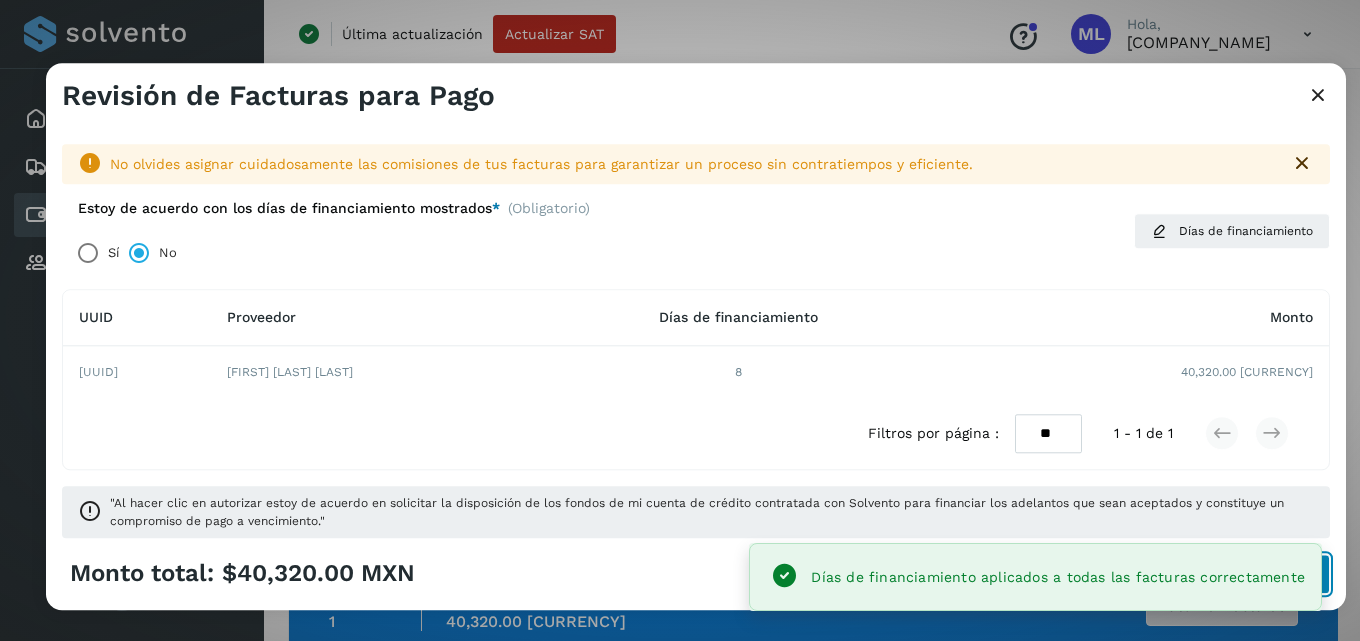 click on "Autorizar facturas" at bounding box center [1254, 574] 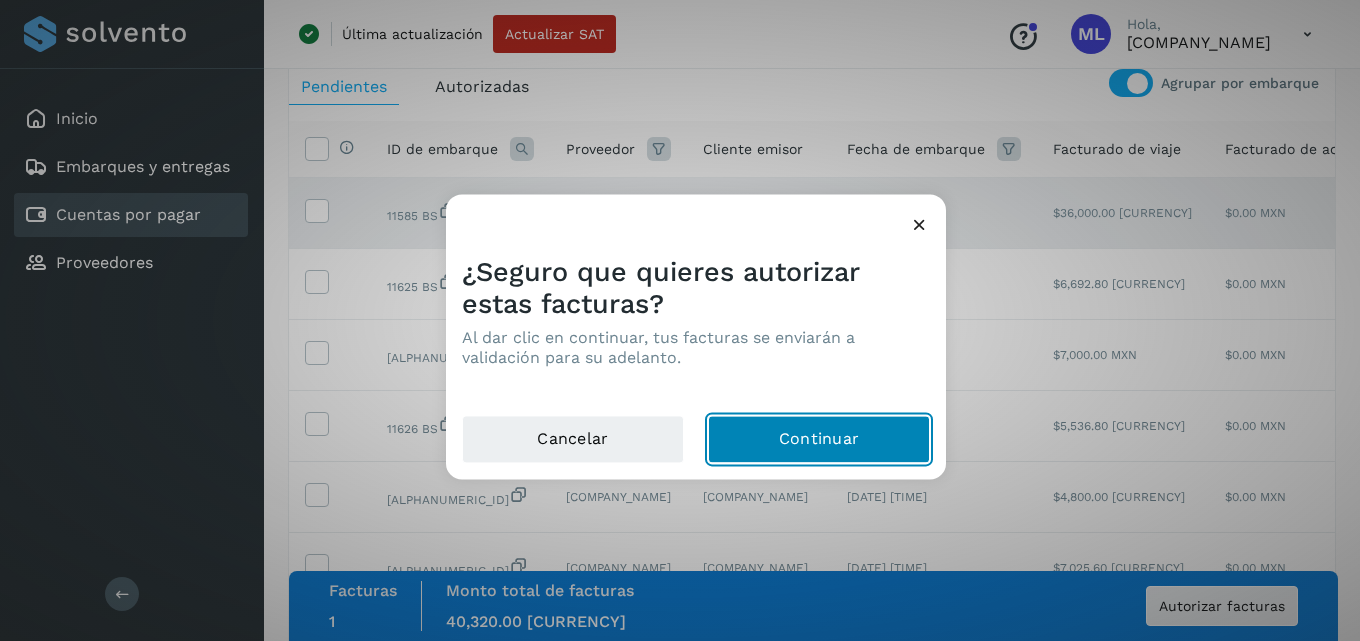 click on "Continuar" 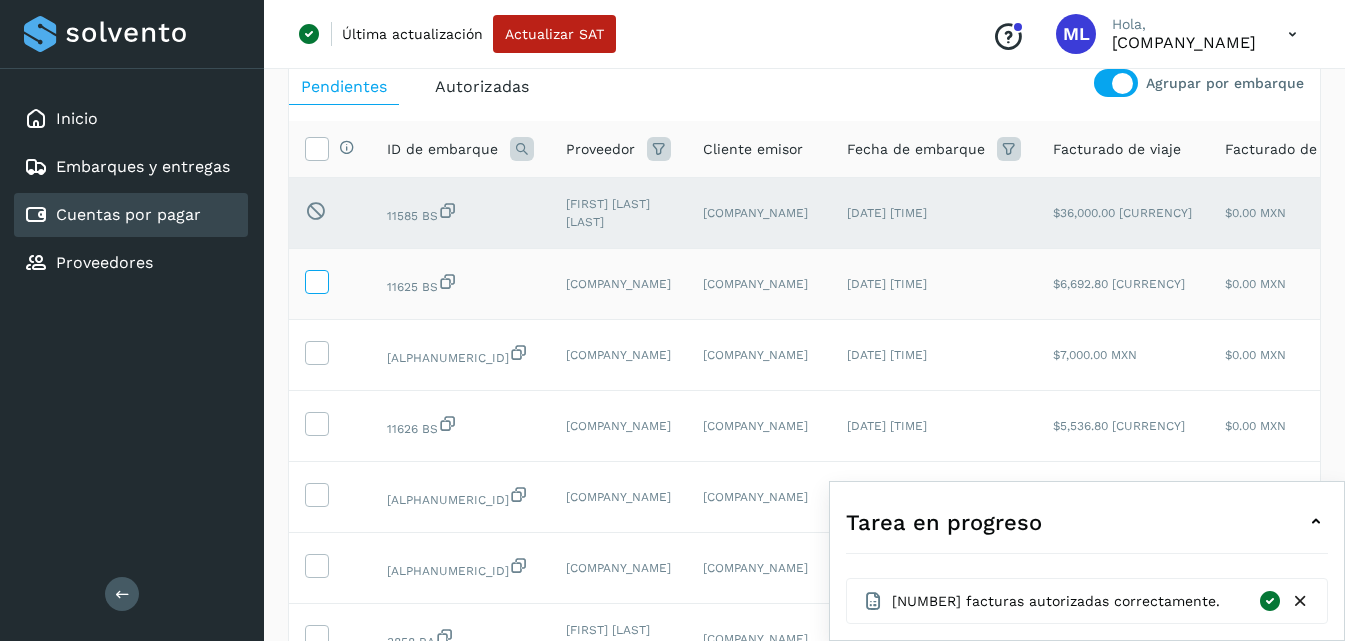 click at bounding box center (316, 286) 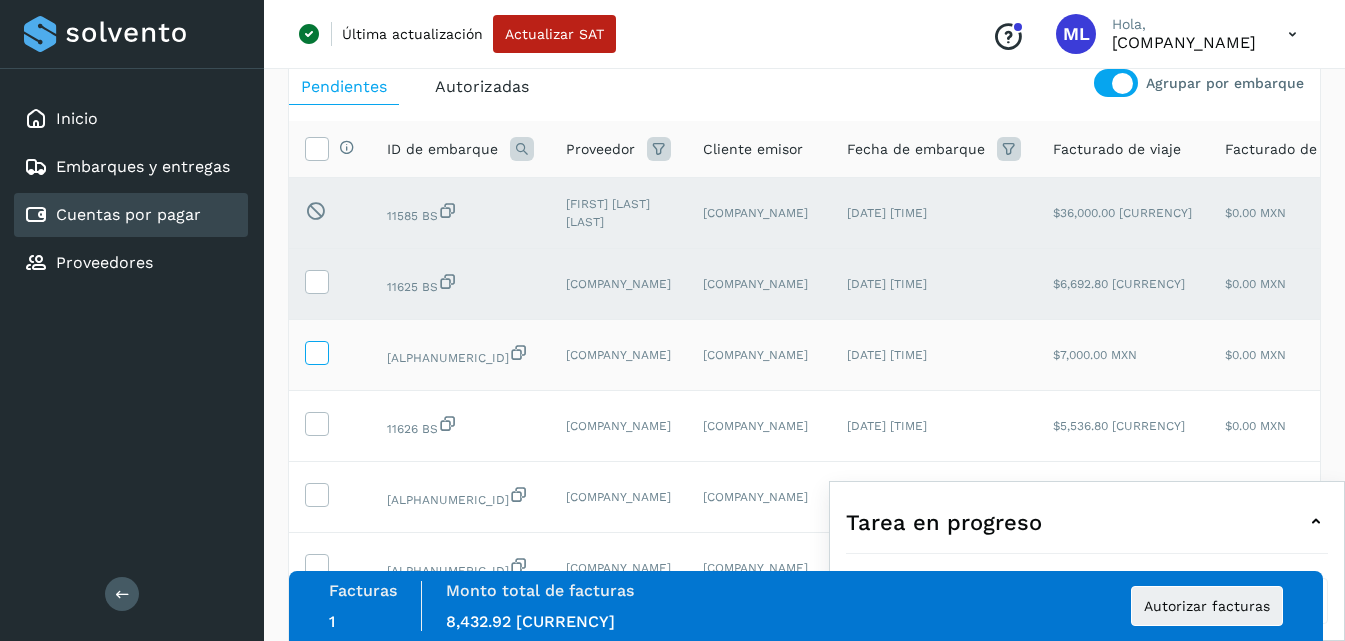 click at bounding box center (316, 351) 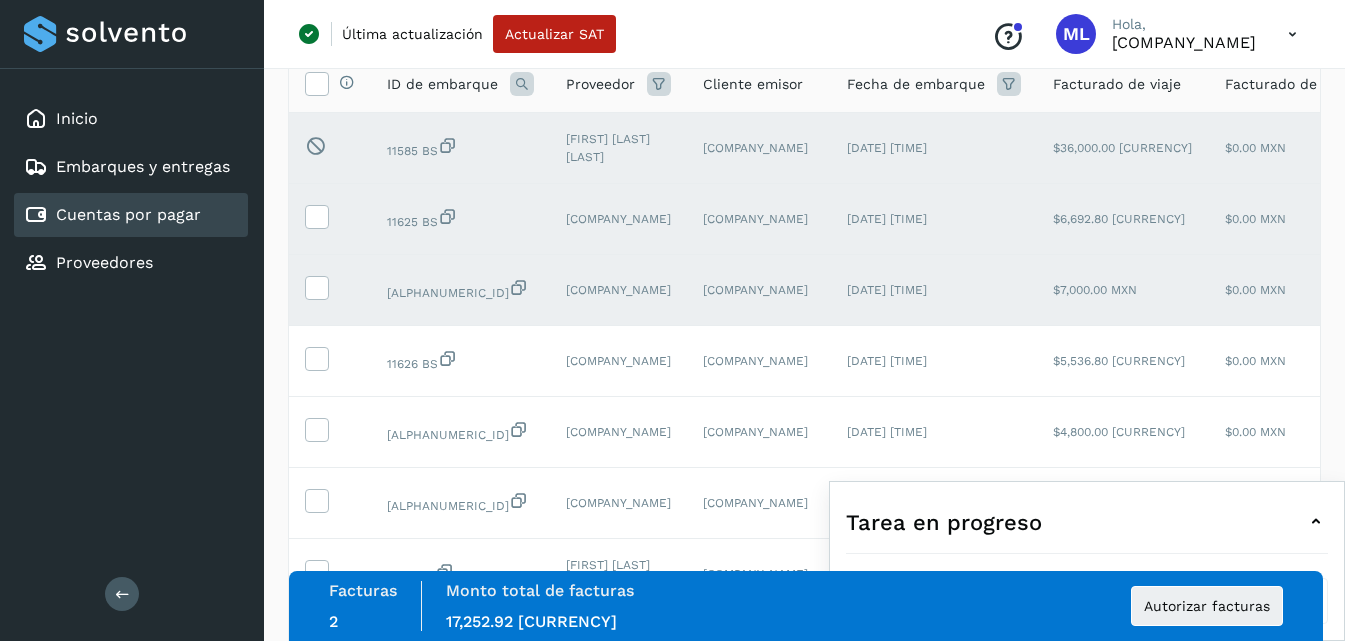scroll, scrollTop: 200, scrollLeft: 0, axis: vertical 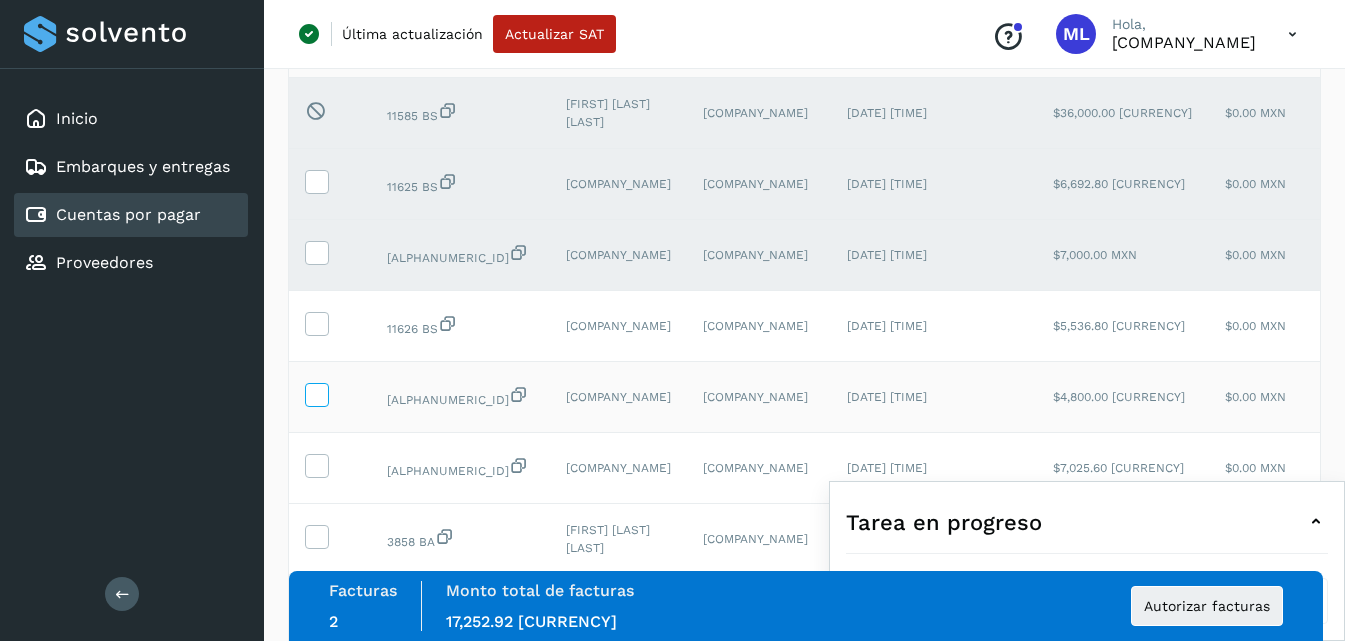 click at bounding box center (317, 395) 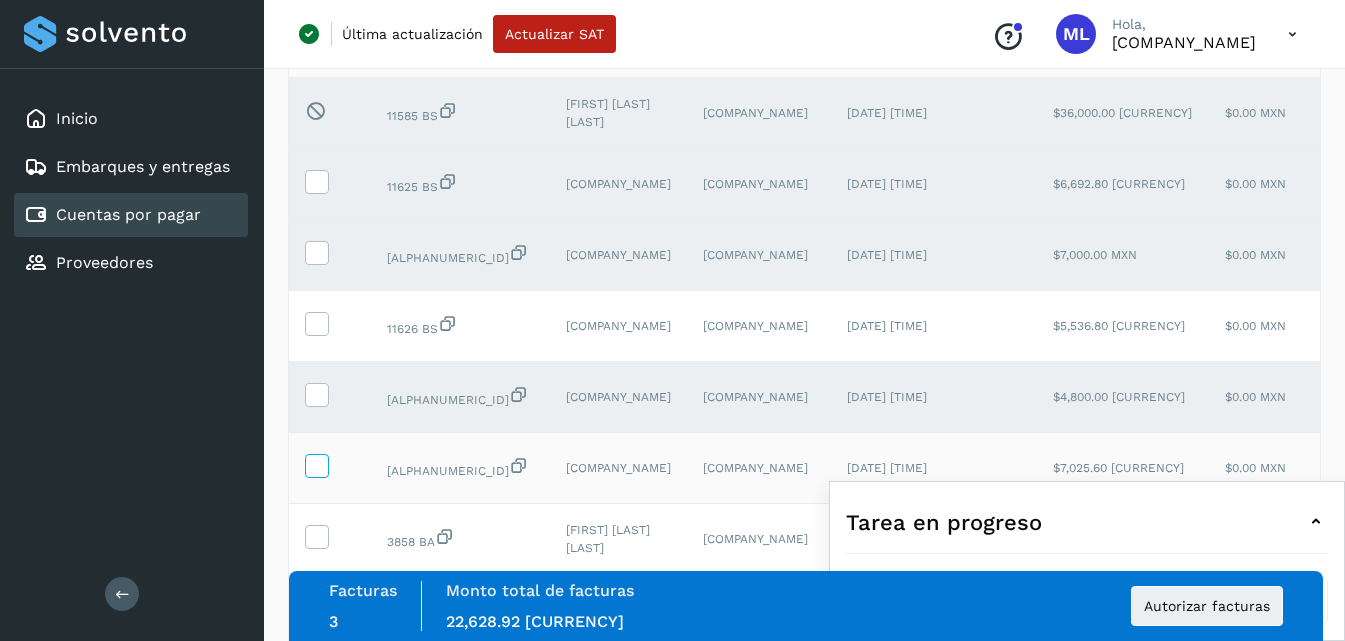 click at bounding box center (316, 464) 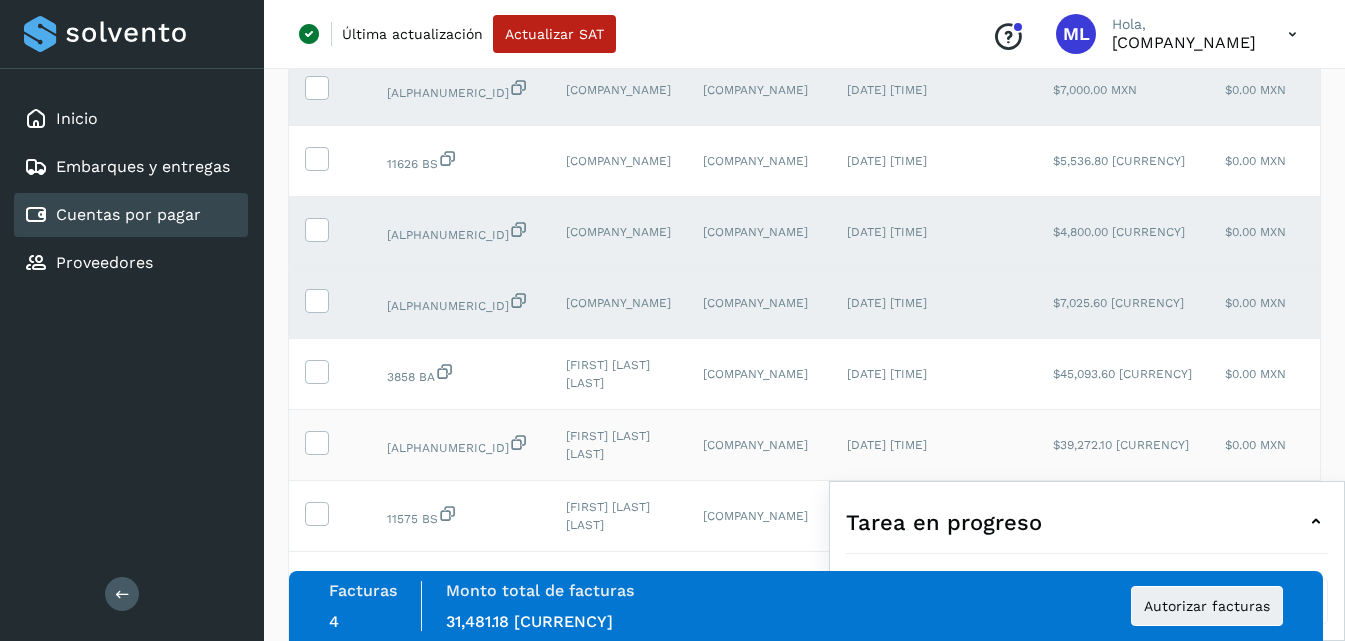 scroll, scrollTop: 400, scrollLeft: 0, axis: vertical 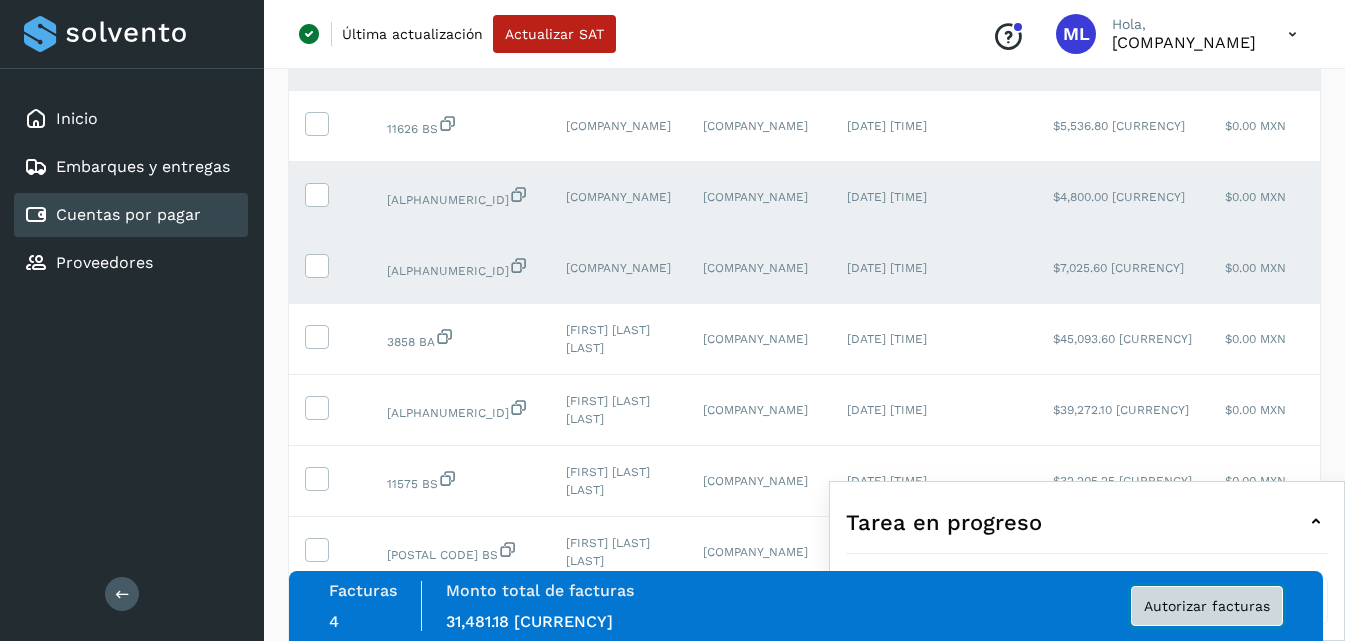 click on "Autorizar facturas" 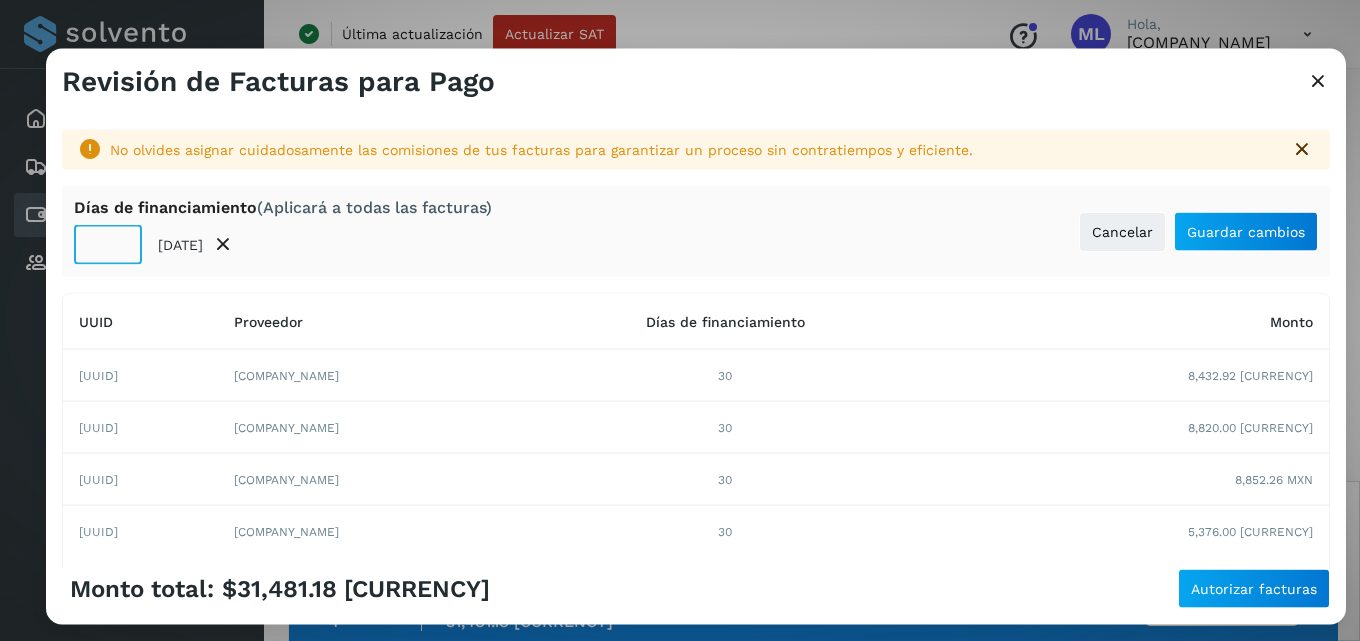 click on "**" 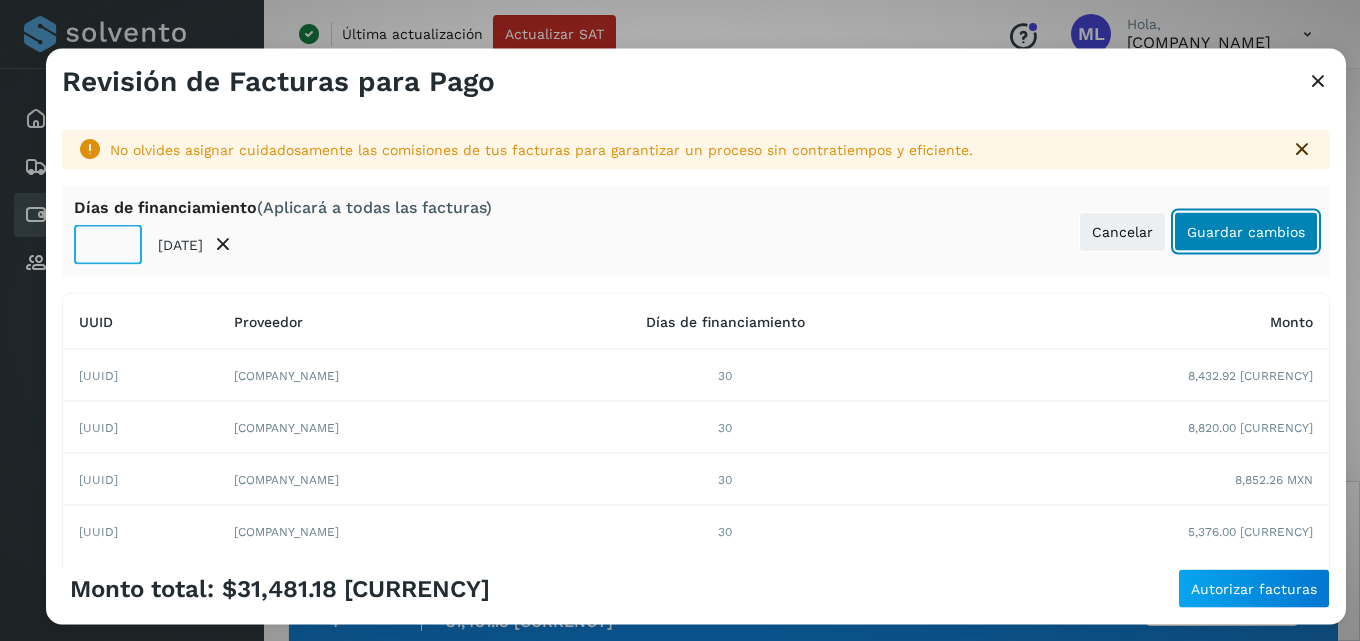 click on "Guardar cambios" 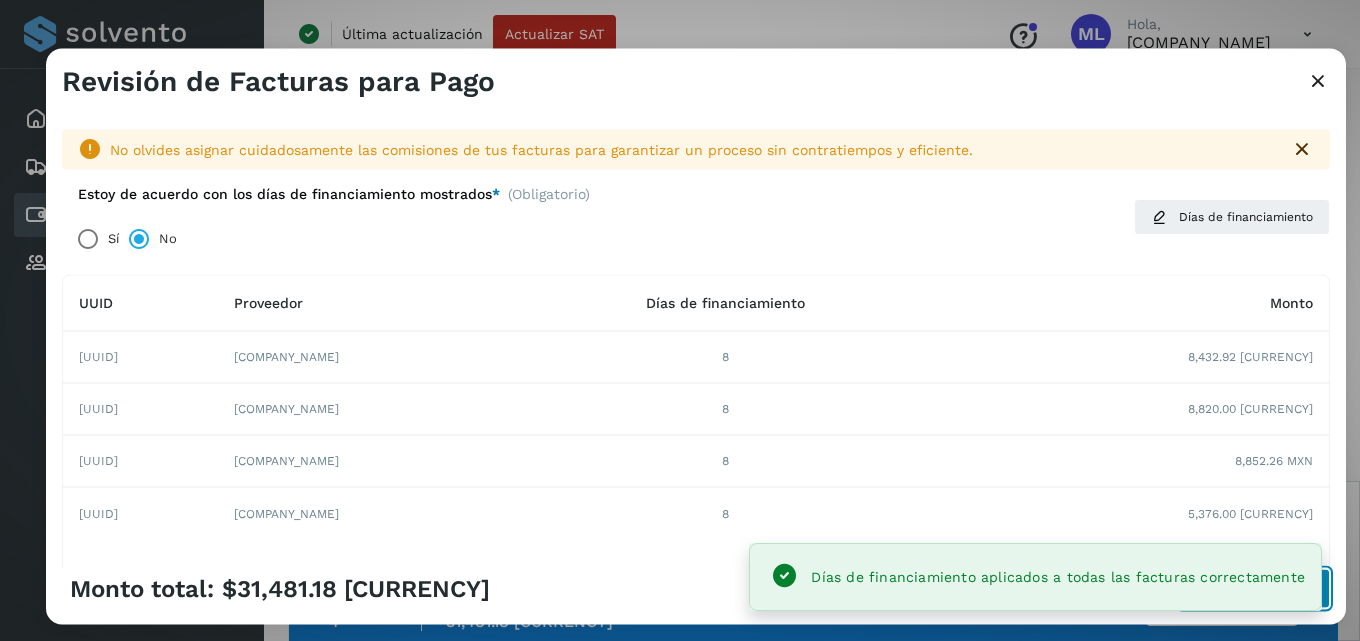 click on "Autorizar facturas" at bounding box center [1254, 589] 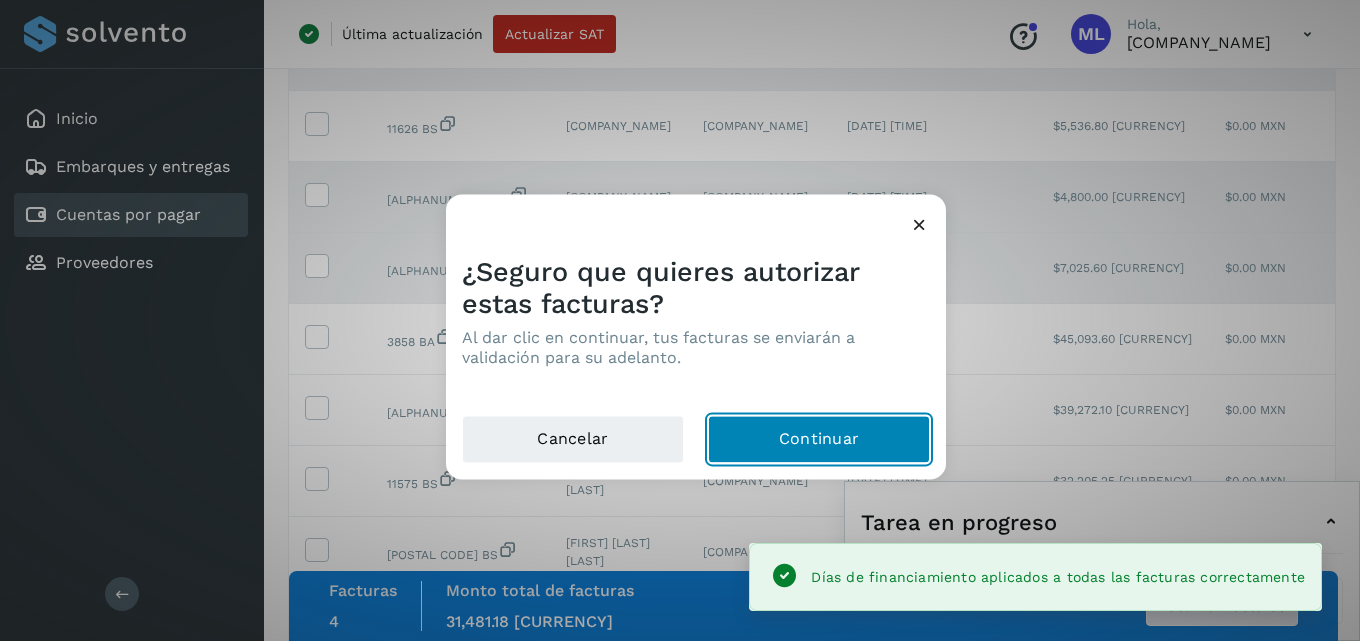 click on "Continuar" 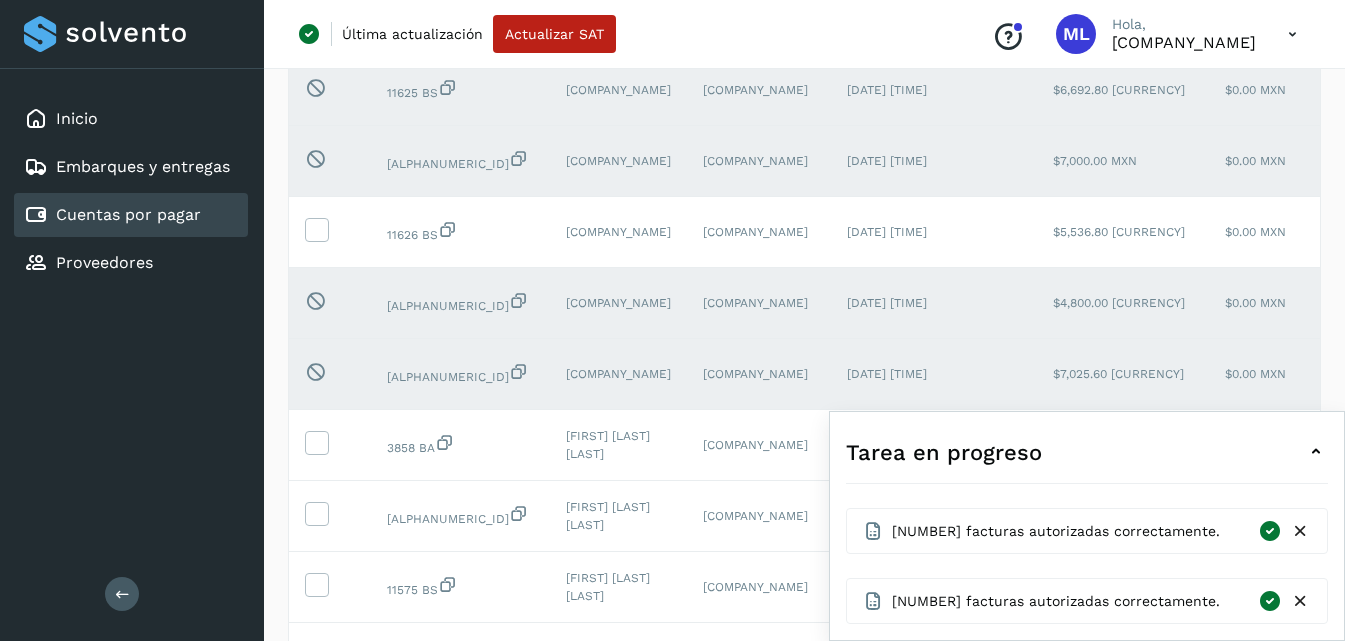 scroll, scrollTop: 300, scrollLeft: 0, axis: vertical 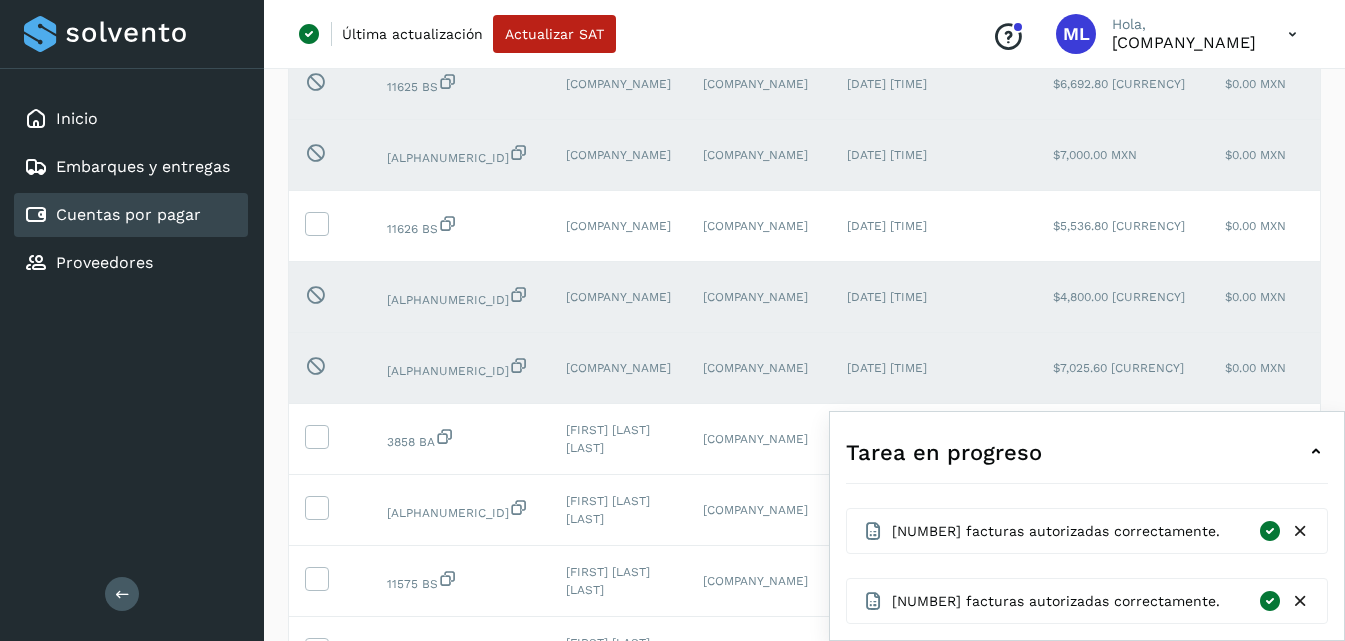 click at bounding box center [1316, 452] 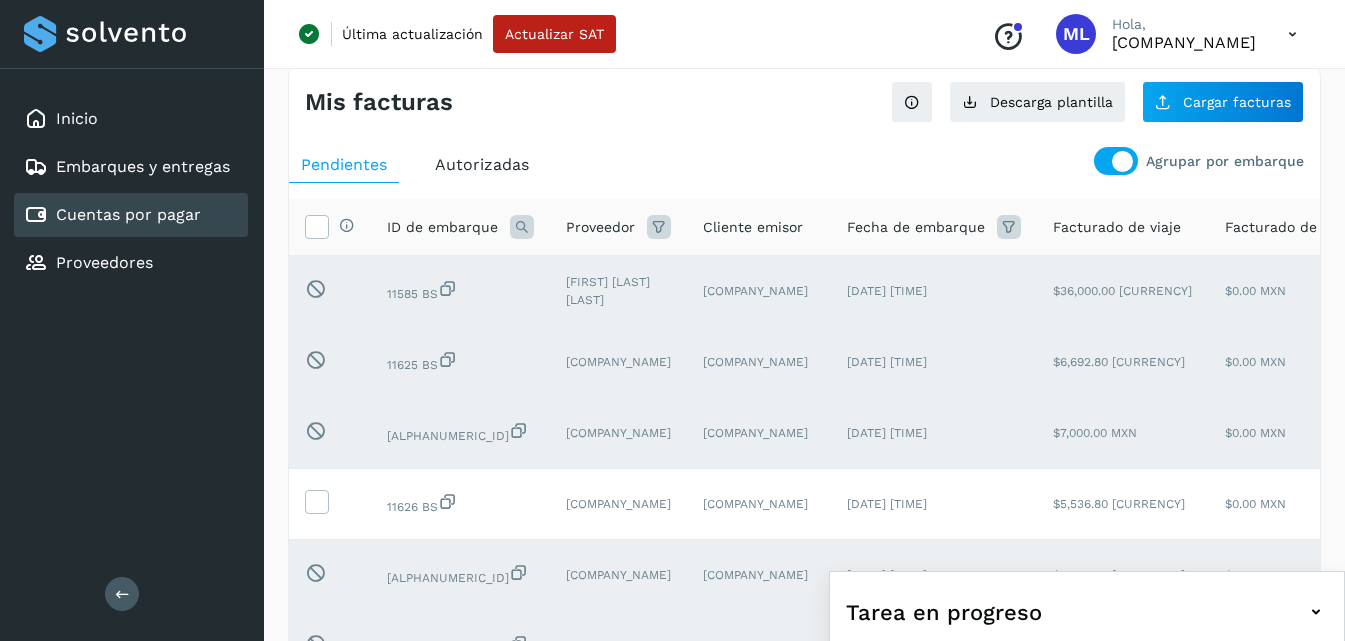 scroll, scrollTop: 0, scrollLeft: 0, axis: both 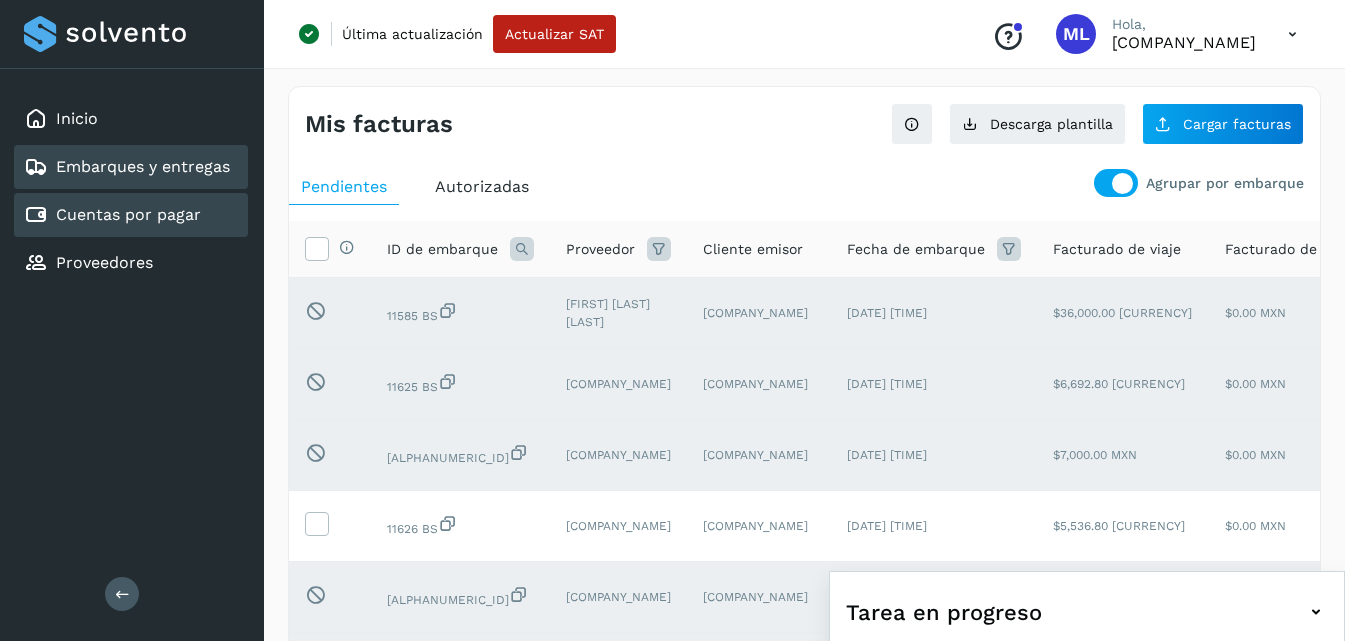 click on "Embarques y entregas" at bounding box center (143, 166) 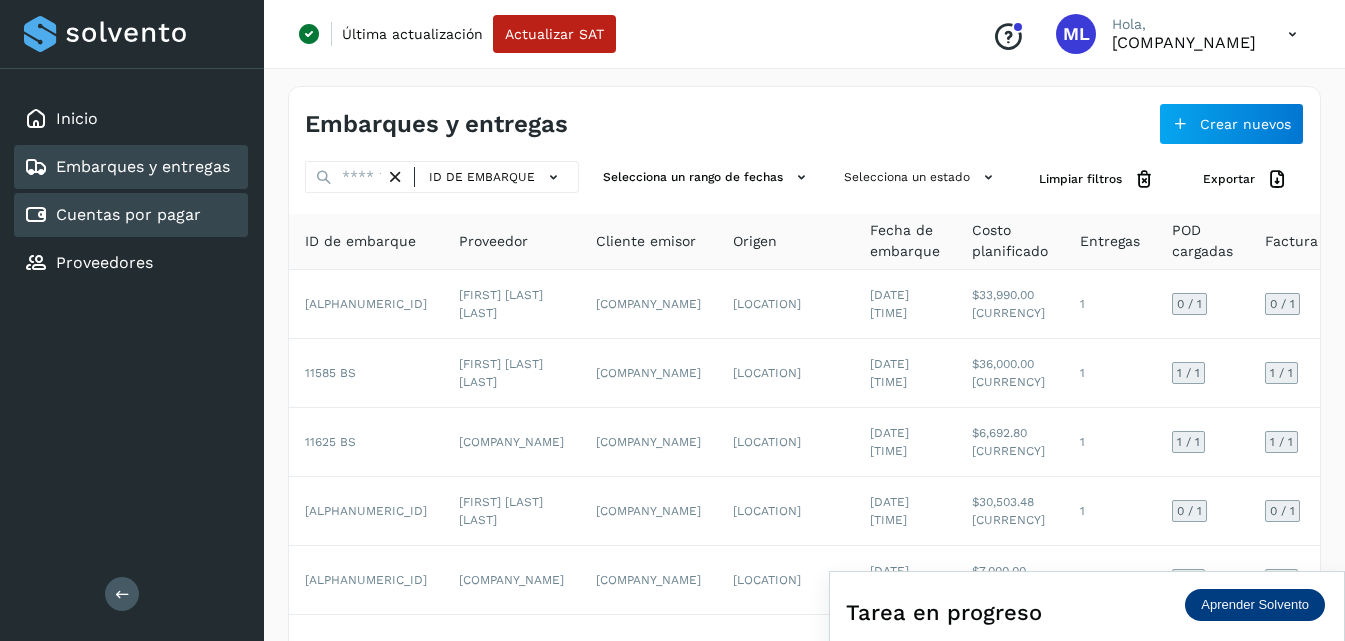 click on "Cuentas por pagar" at bounding box center (128, 214) 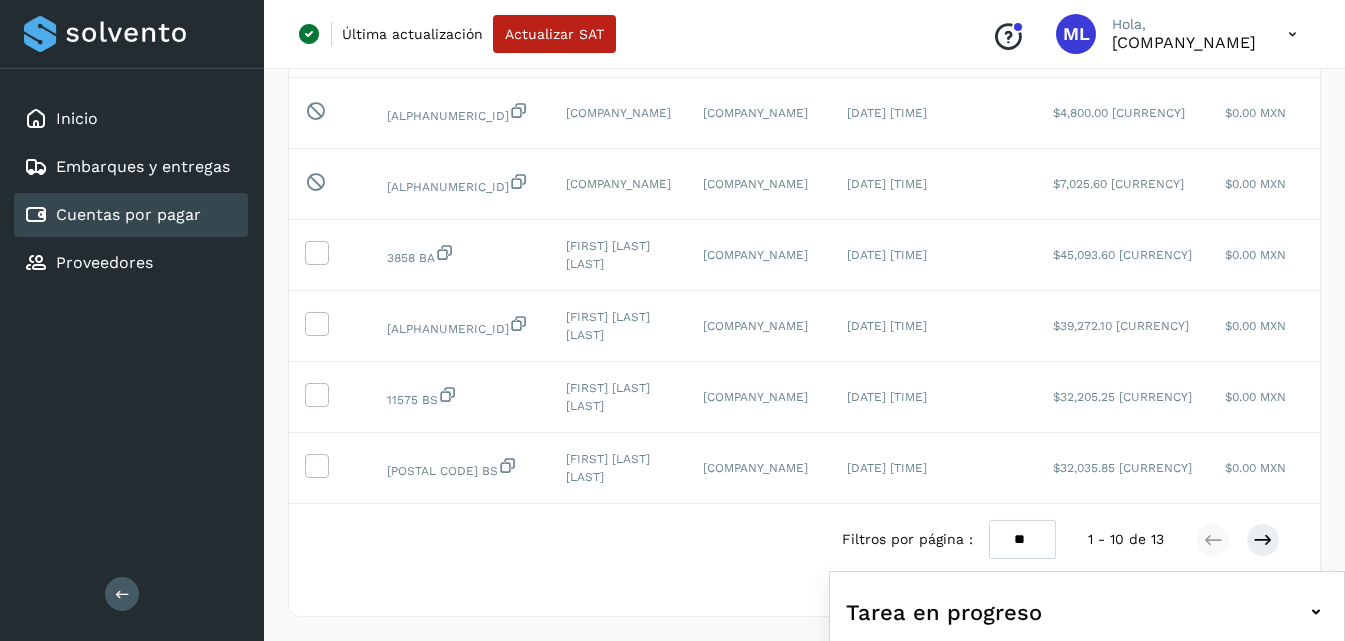 scroll, scrollTop: 627, scrollLeft: 0, axis: vertical 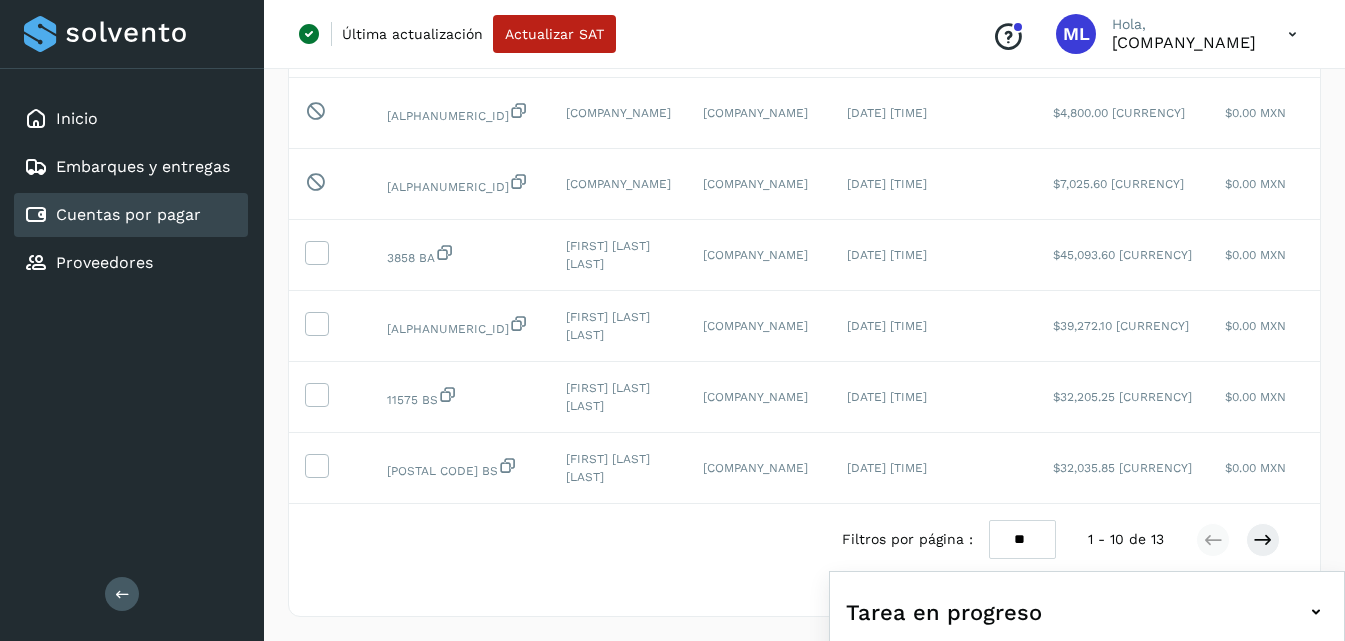 click on "** ** **" at bounding box center (1022, 539) 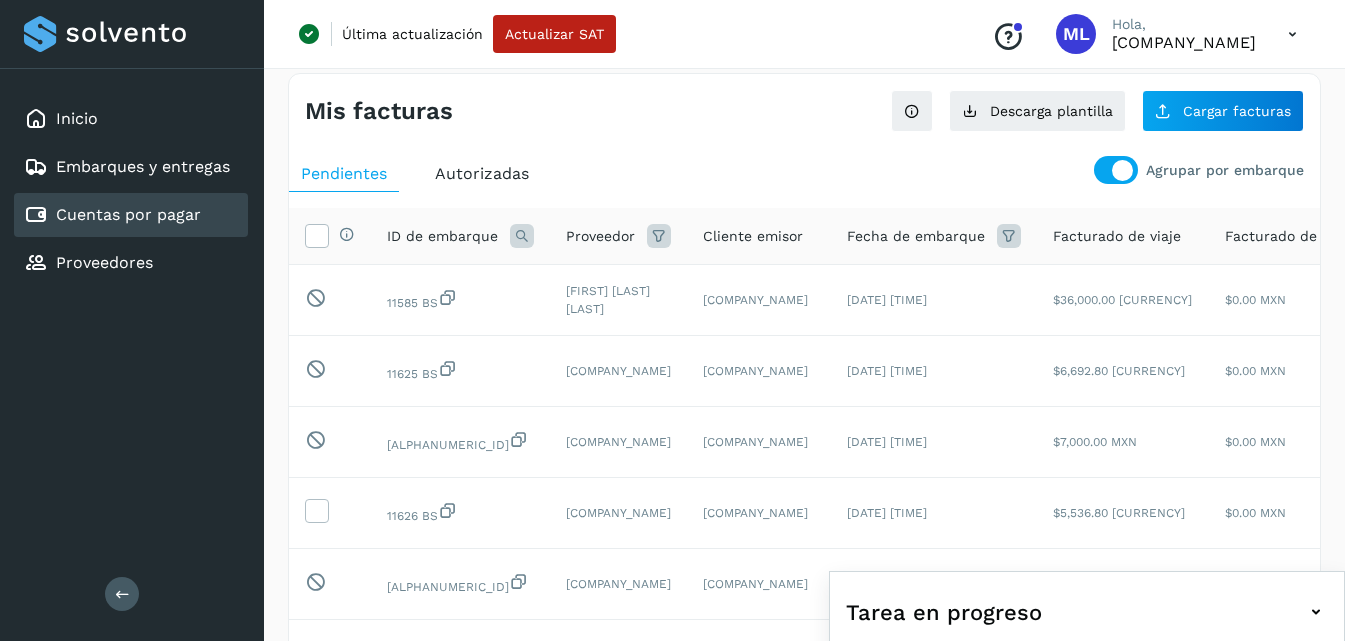 scroll, scrollTop: 0, scrollLeft: 0, axis: both 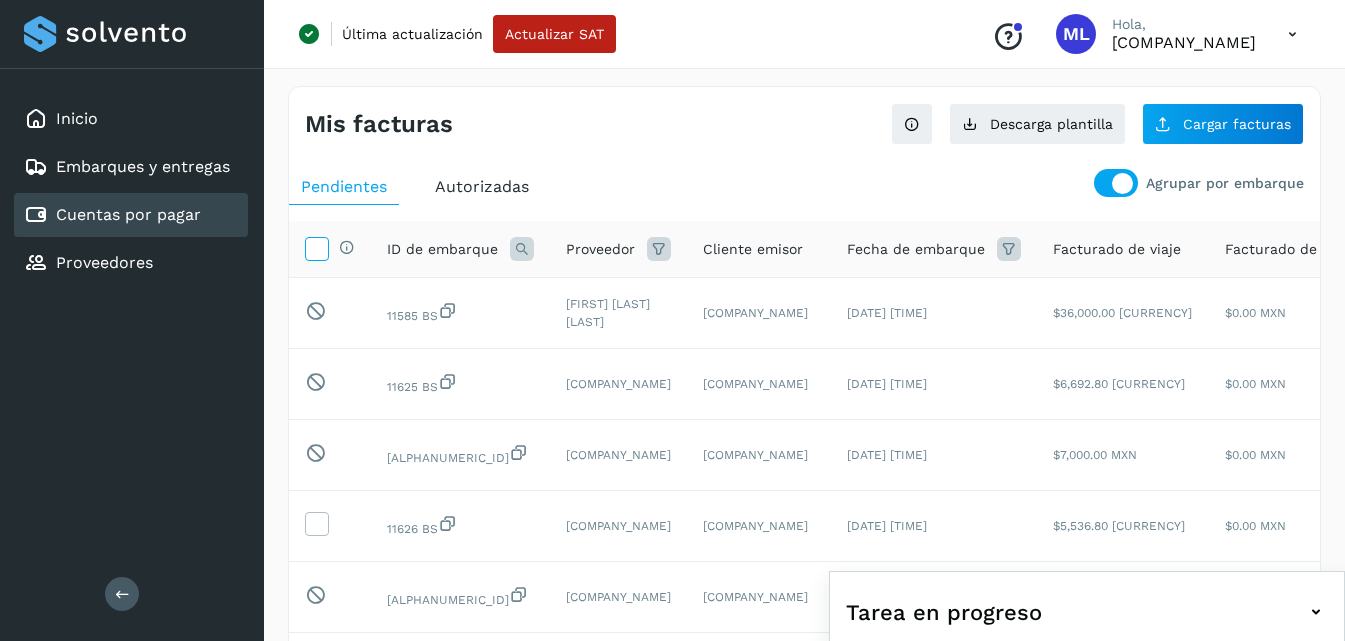 click at bounding box center [316, 247] 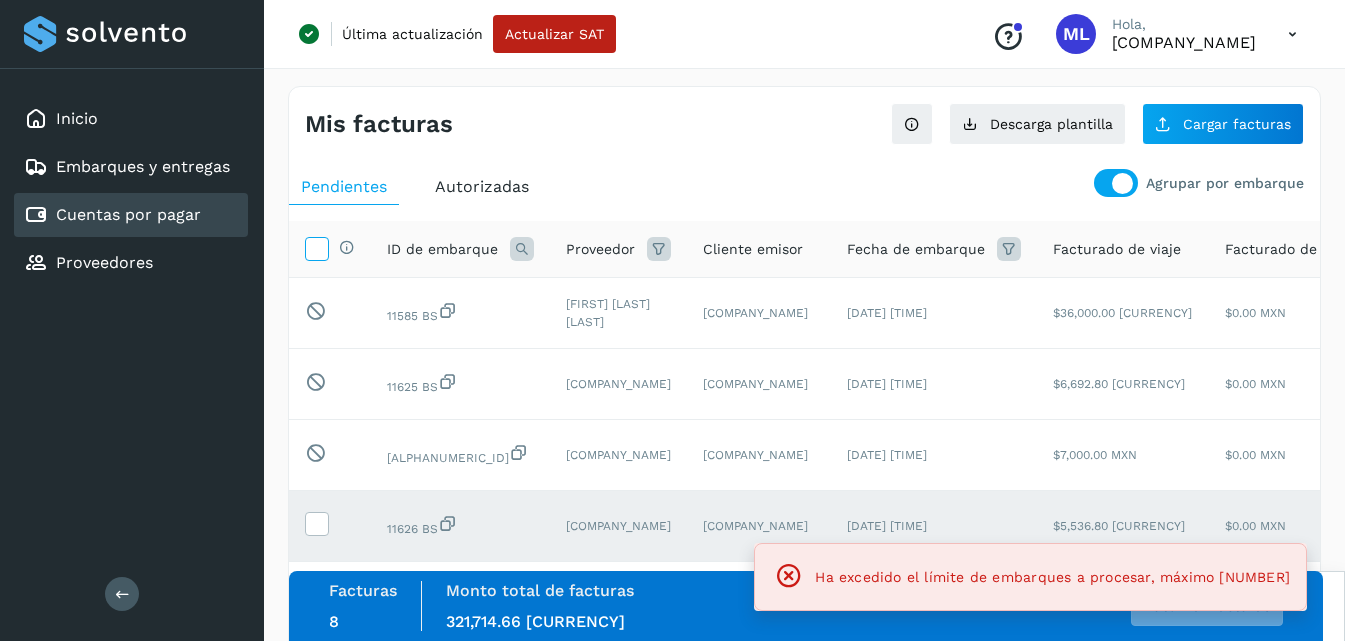 click at bounding box center [316, 247] 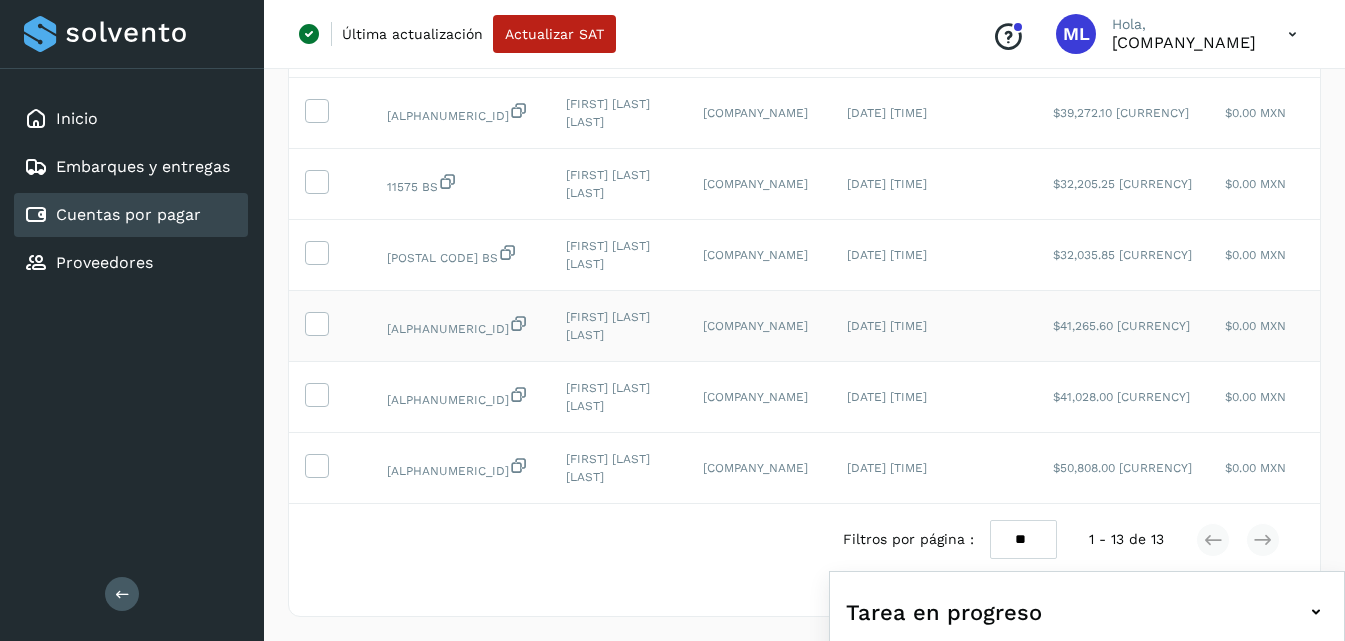 scroll, scrollTop: 840, scrollLeft: 0, axis: vertical 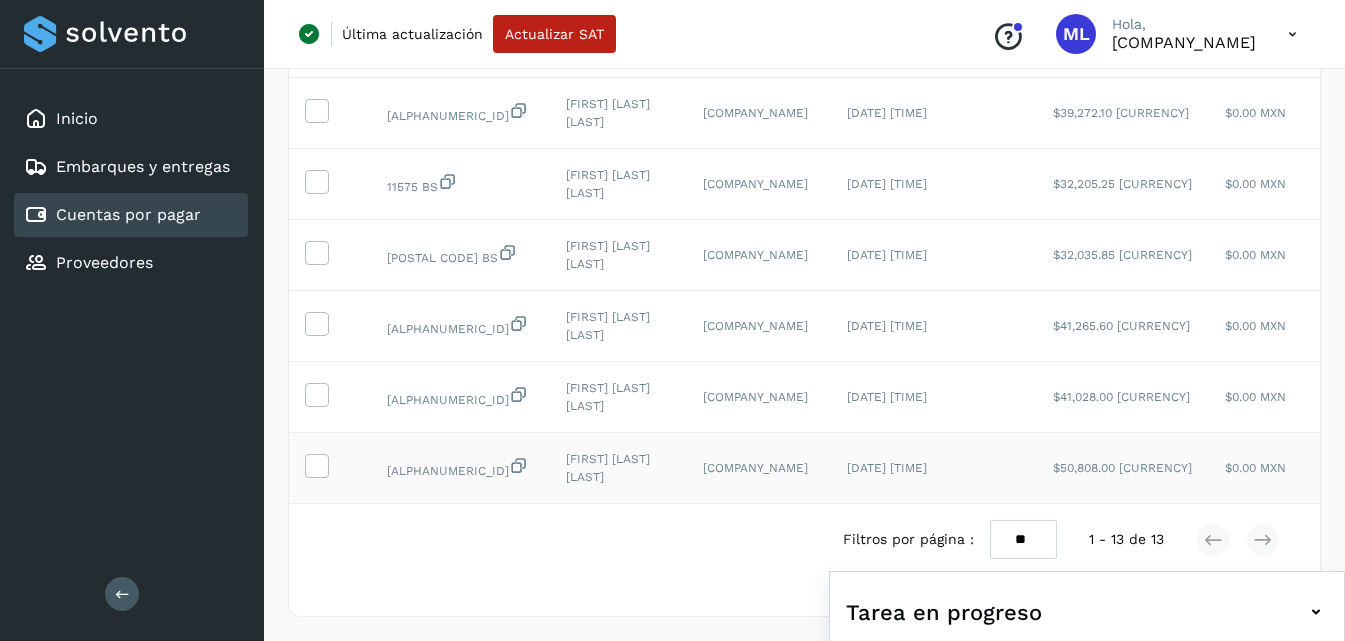 click on "[FIRST] [LAST] [LAST]" 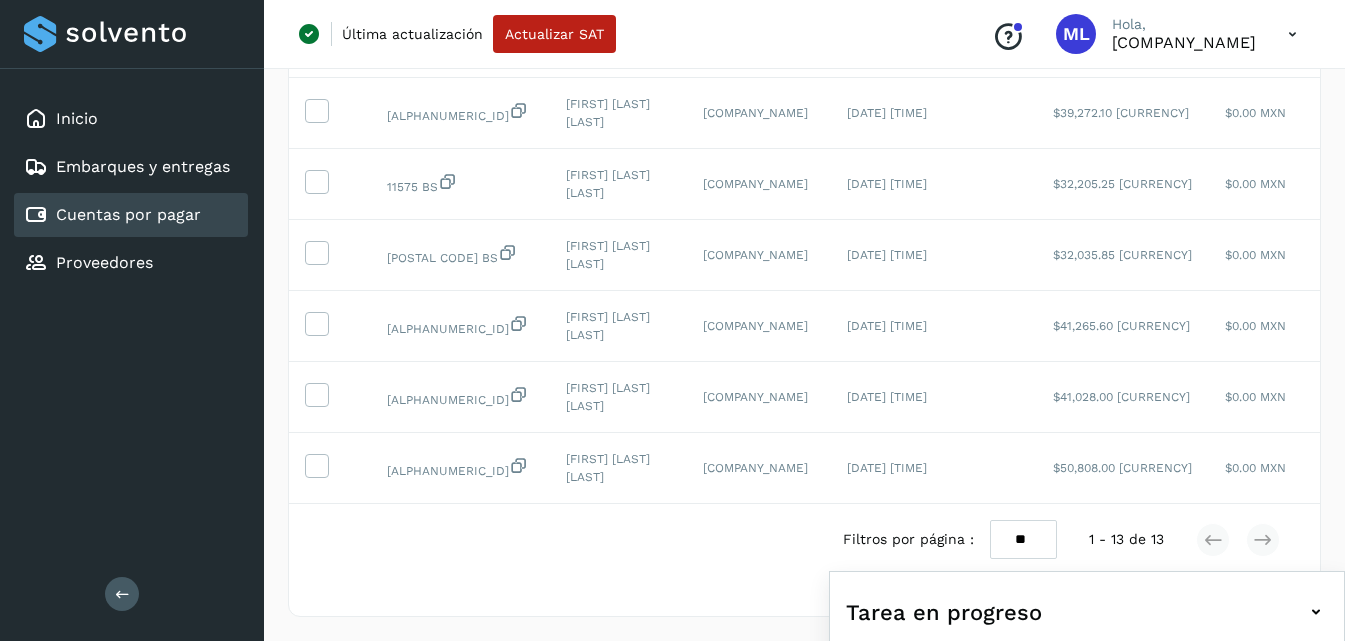 scroll, scrollTop: 840, scrollLeft: 0, axis: vertical 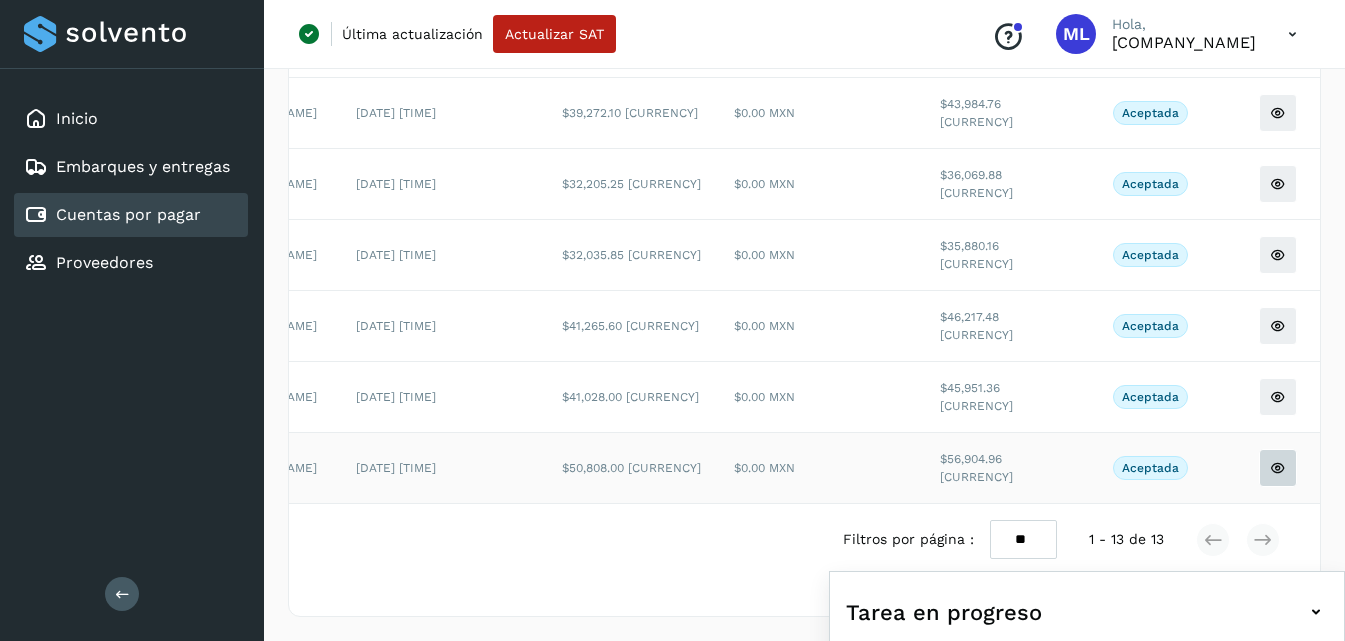 click at bounding box center (1278, -384) 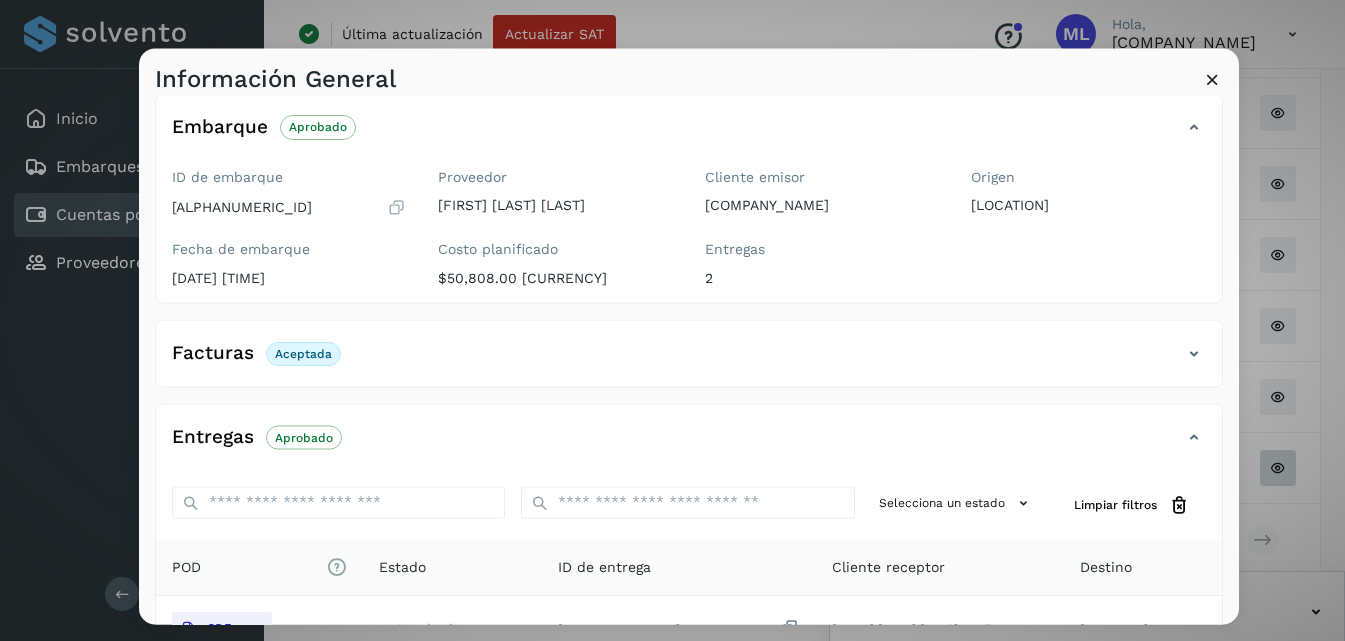 scroll, scrollTop: 0, scrollLeft: 0, axis: both 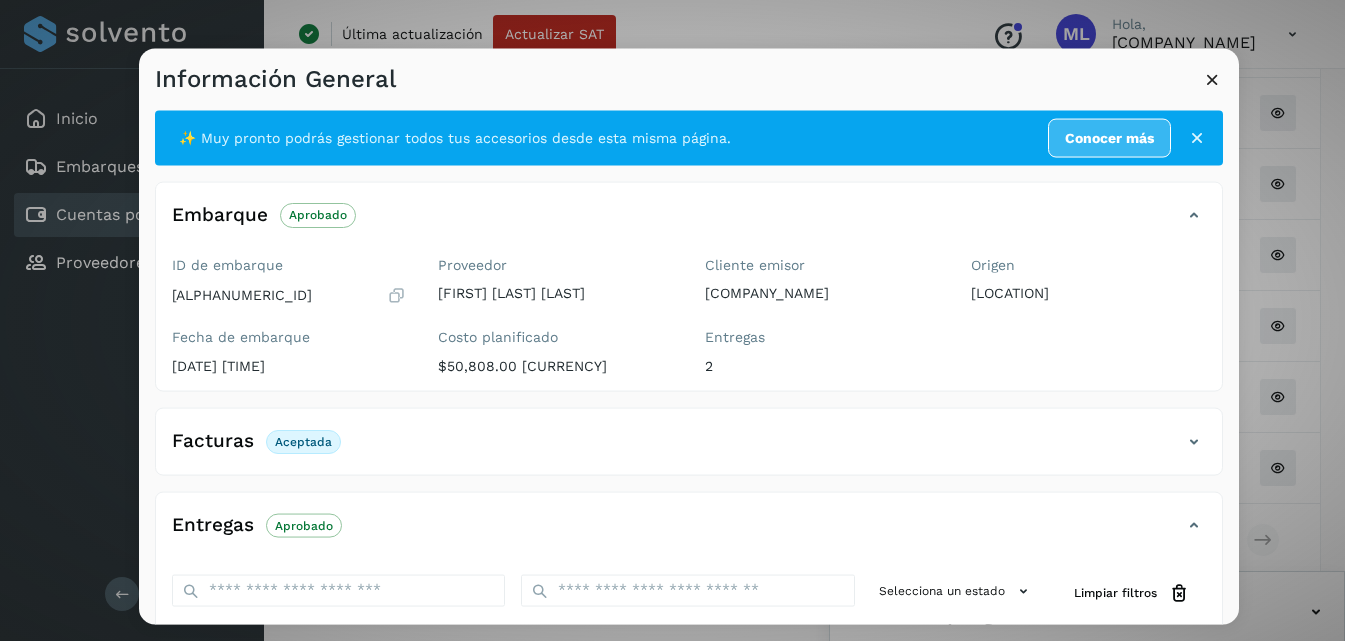 click at bounding box center (1212, 78) 